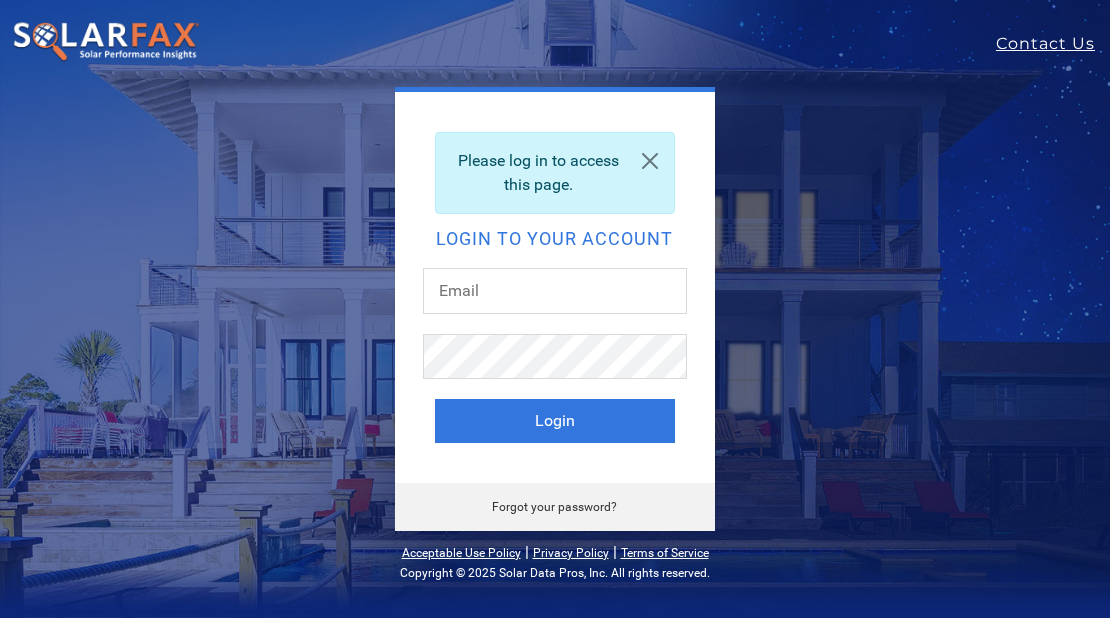 scroll, scrollTop: 0, scrollLeft: 0, axis: both 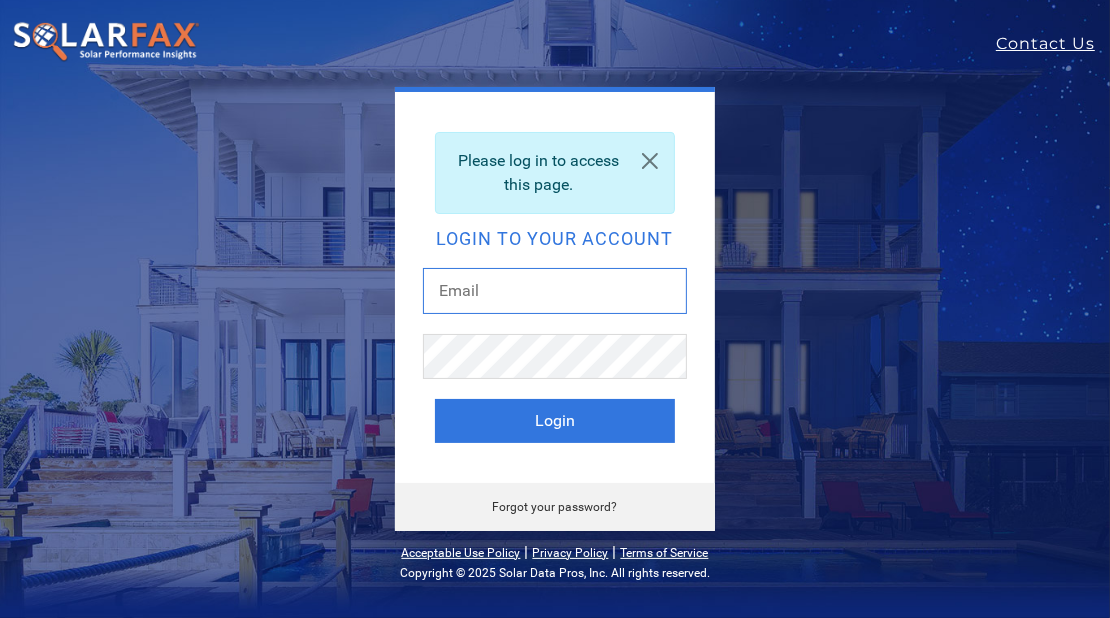 drag, startPoint x: 0, startPoint y: 0, endPoint x: 574, endPoint y: 282, distance: 639.53107 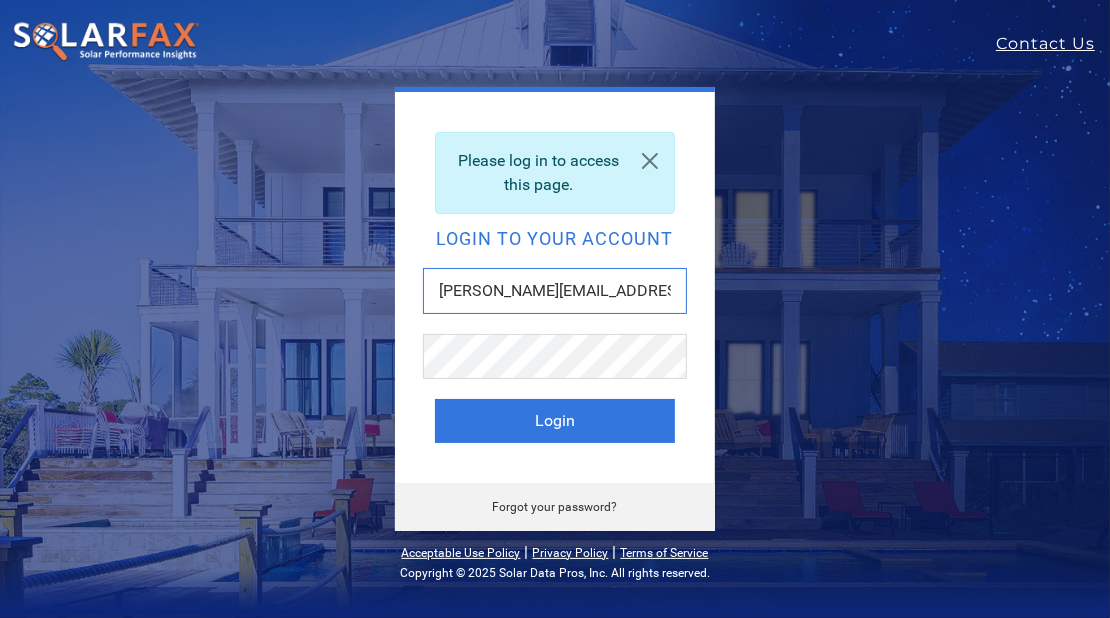 scroll, scrollTop: 0, scrollLeft: 1, axis: horizontal 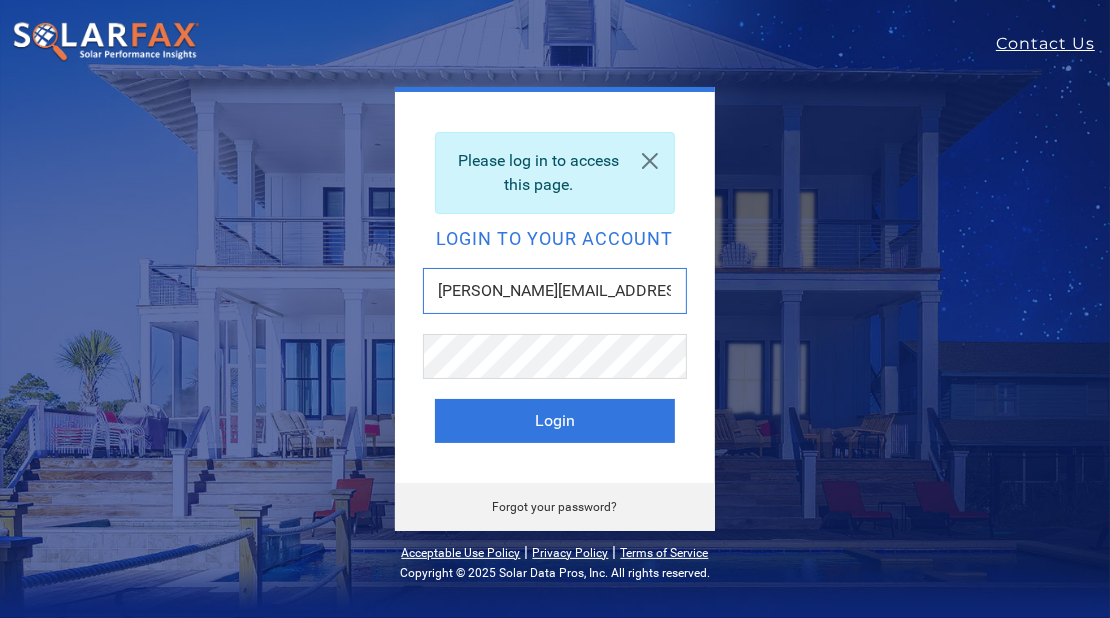 type on "[PERSON_NAME][EMAIL_ADDRESS][DOMAIN_NAME]" 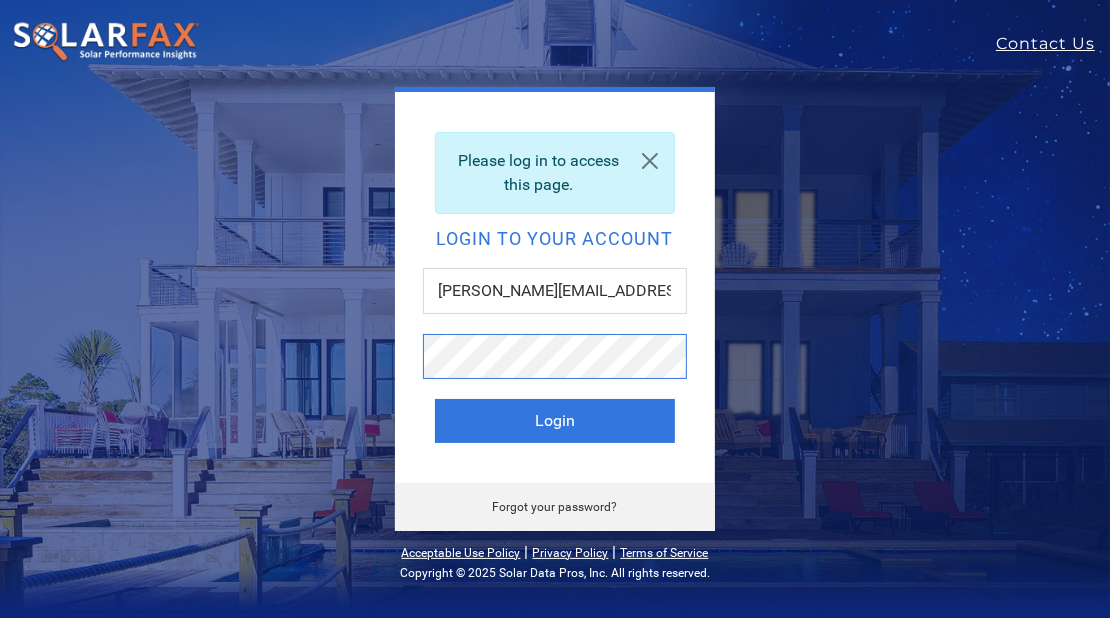 scroll, scrollTop: 0, scrollLeft: 0, axis: both 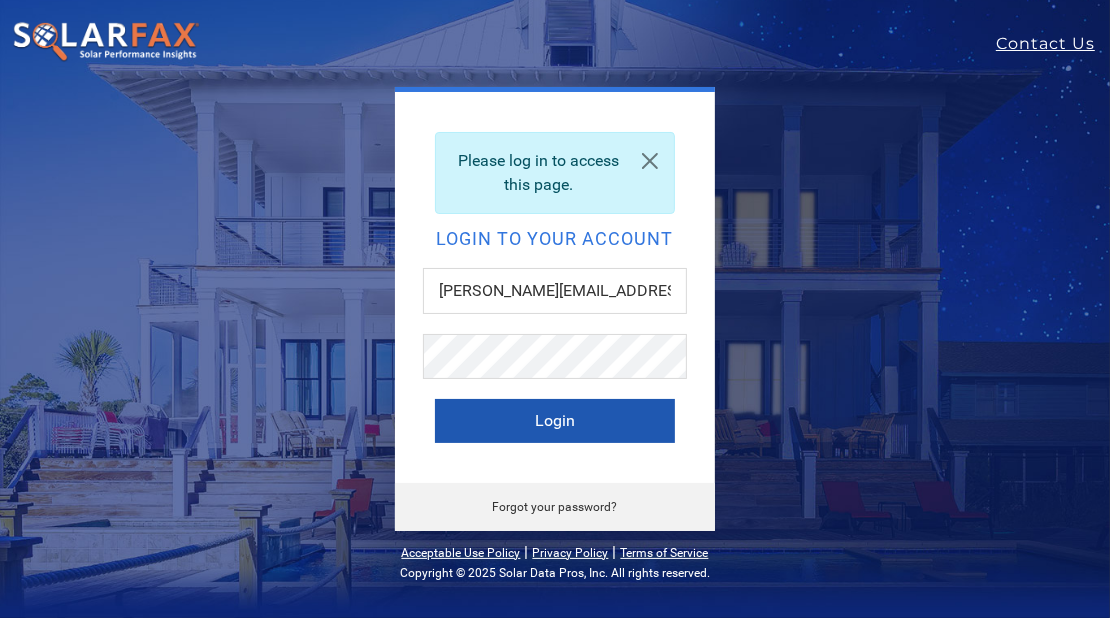 click on "Login" at bounding box center [555, 421] 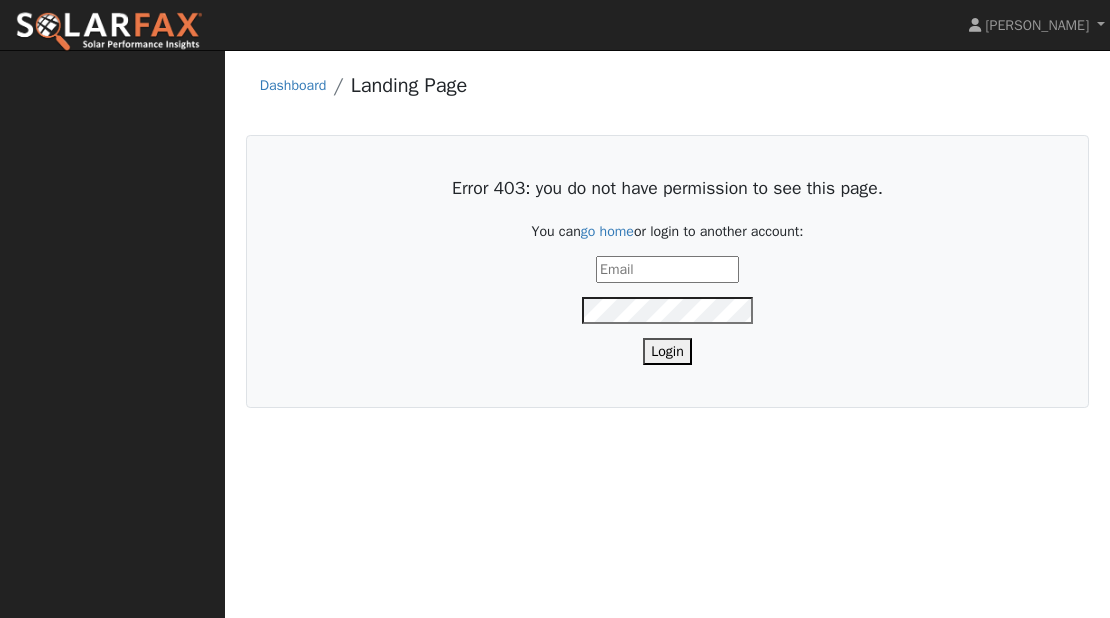 scroll, scrollTop: 0, scrollLeft: 0, axis: both 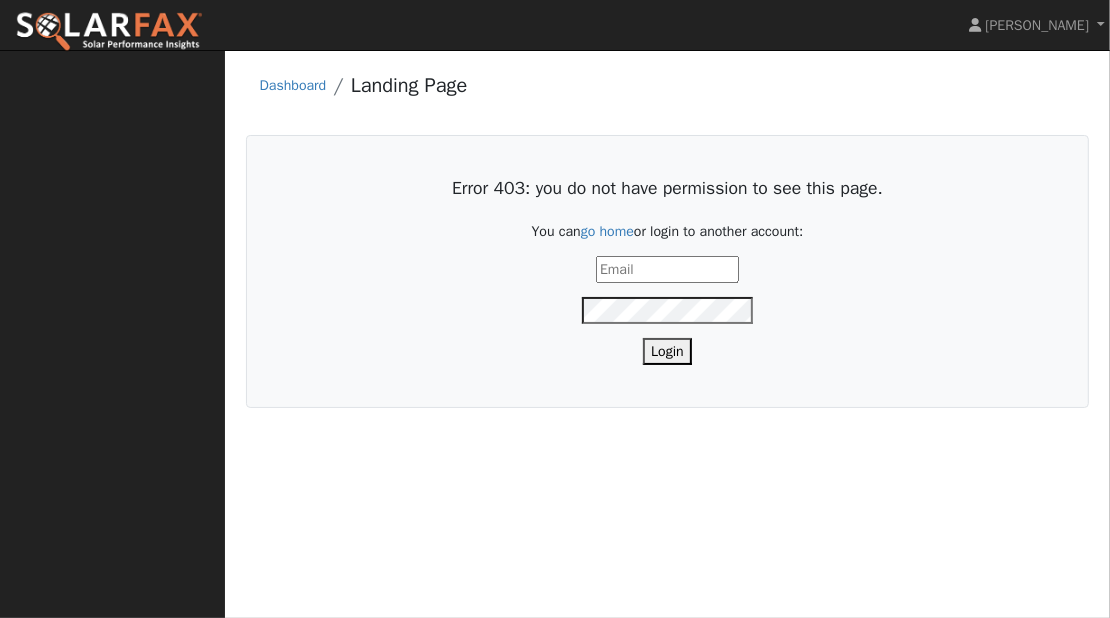 click at bounding box center [667, 269] 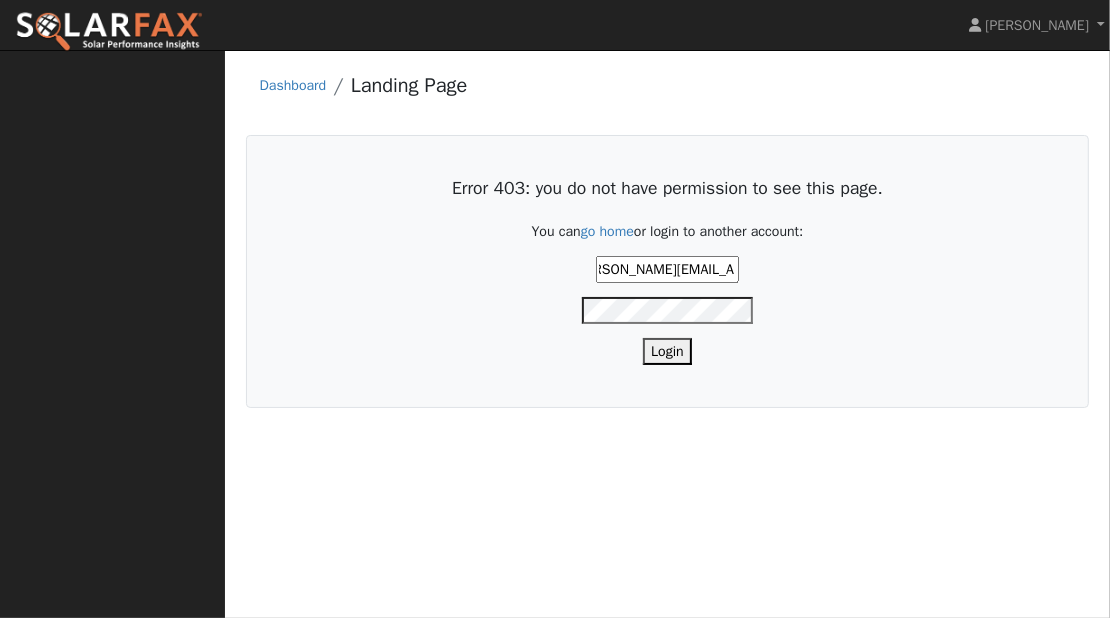 scroll, scrollTop: 0, scrollLeft: 39, axis: horizontal 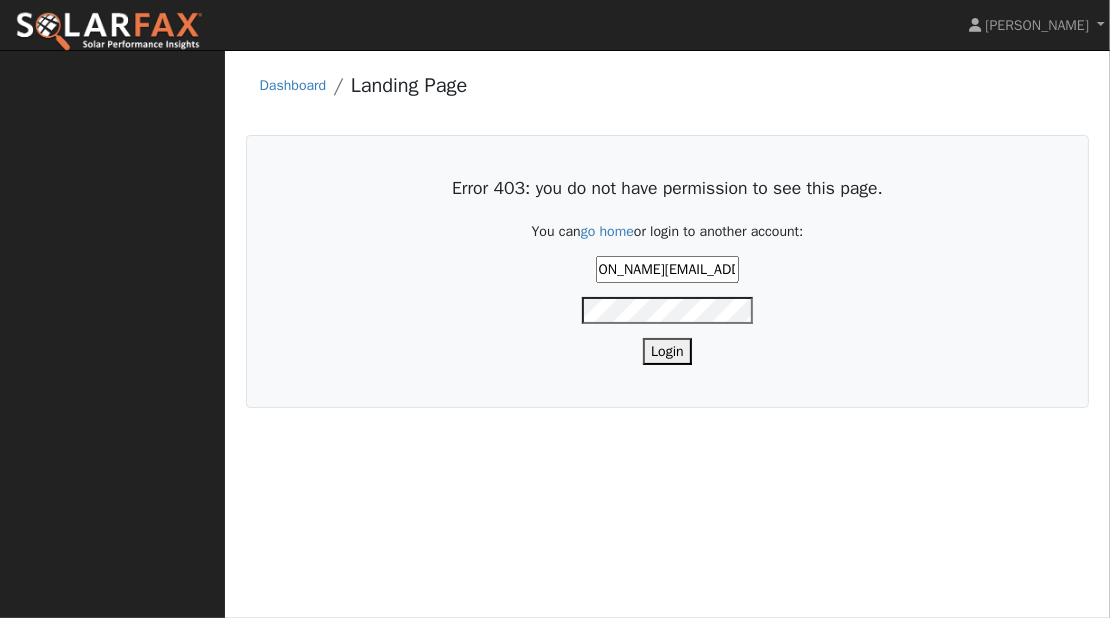 type on "[PERSON_NAME][EMAIL_ADDRESS][DOMAIN_NAME]" 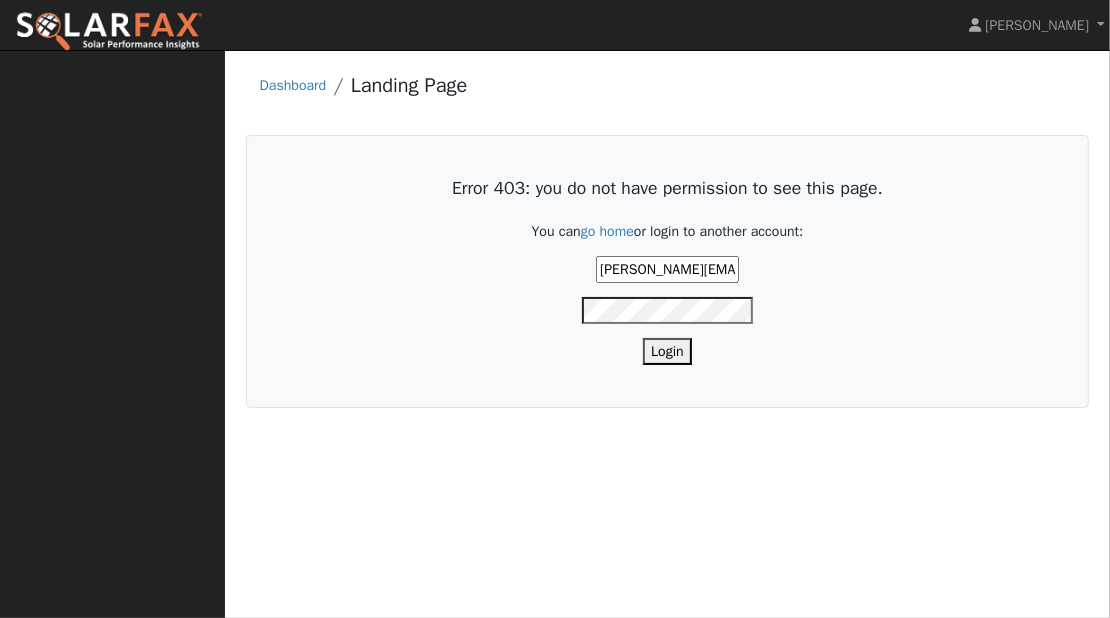 click on "Login" at bounding box center (667, 351) 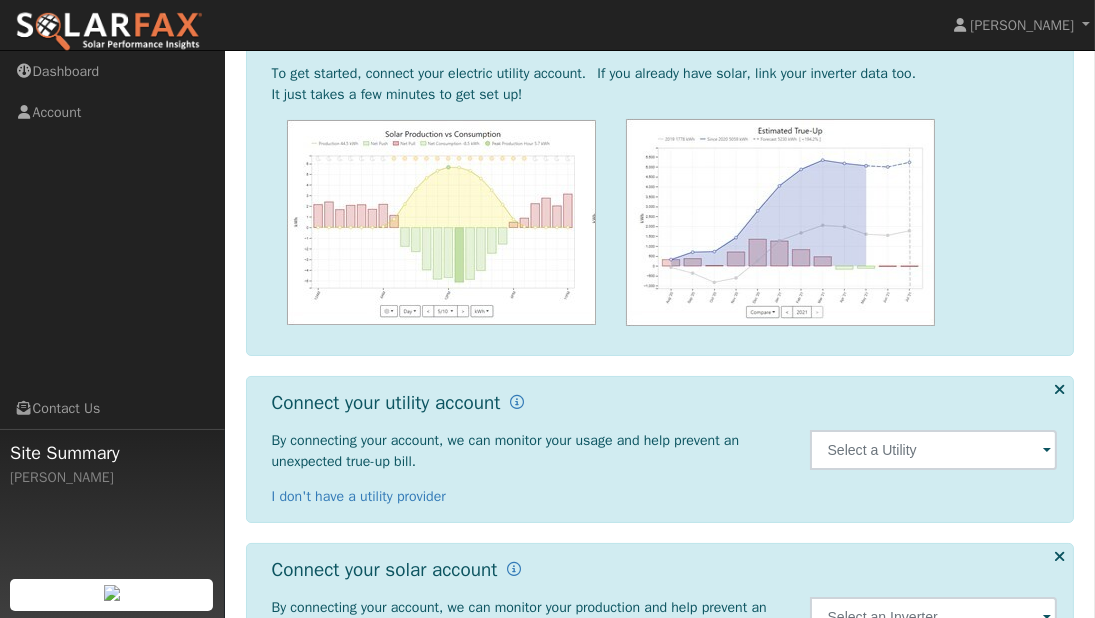 scroll, scrollTop: 305, scrollLeft: 0, axis: vertical 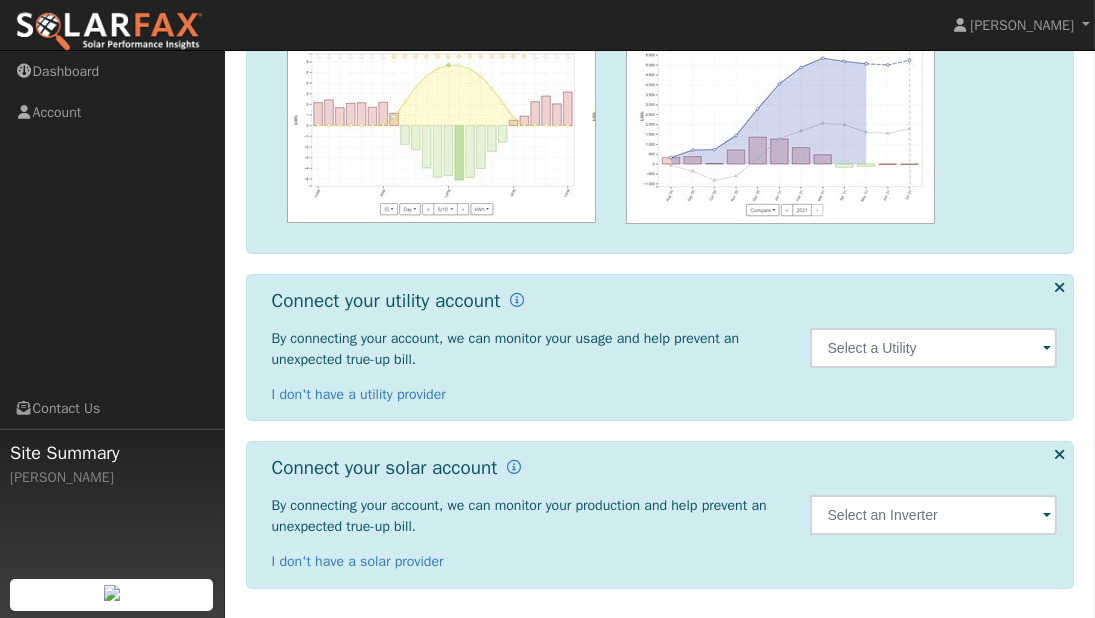click at bounding box center (1047, 349) 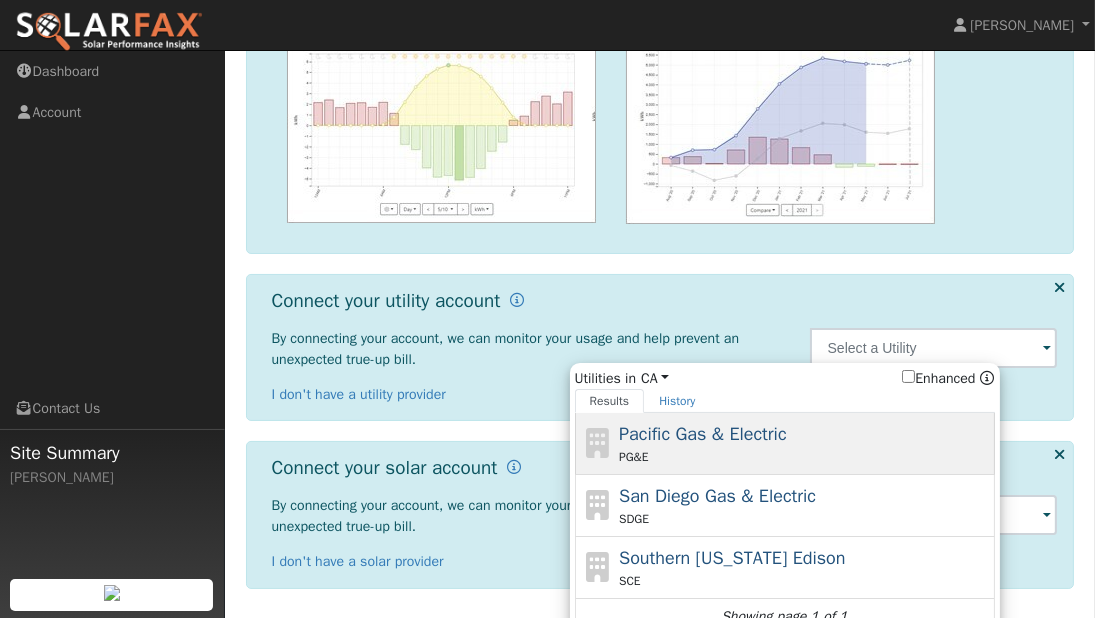 click on "Pacific Gas & Electric" at bounding box center (703, 434) 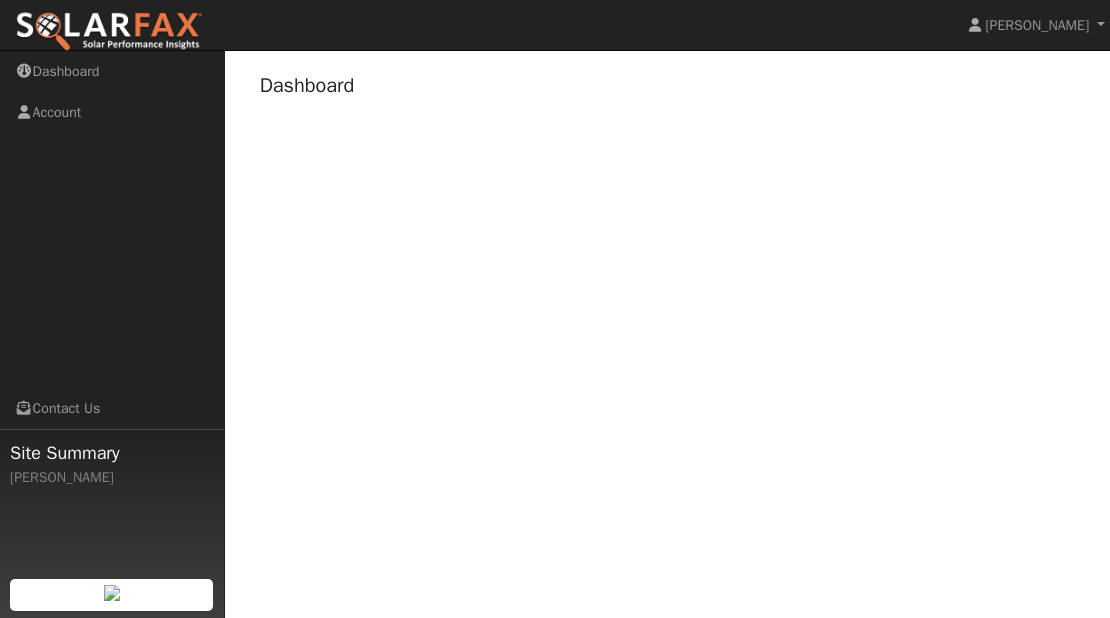 scroll, scrollTop: 0, scrollLeft: 0, axis: both 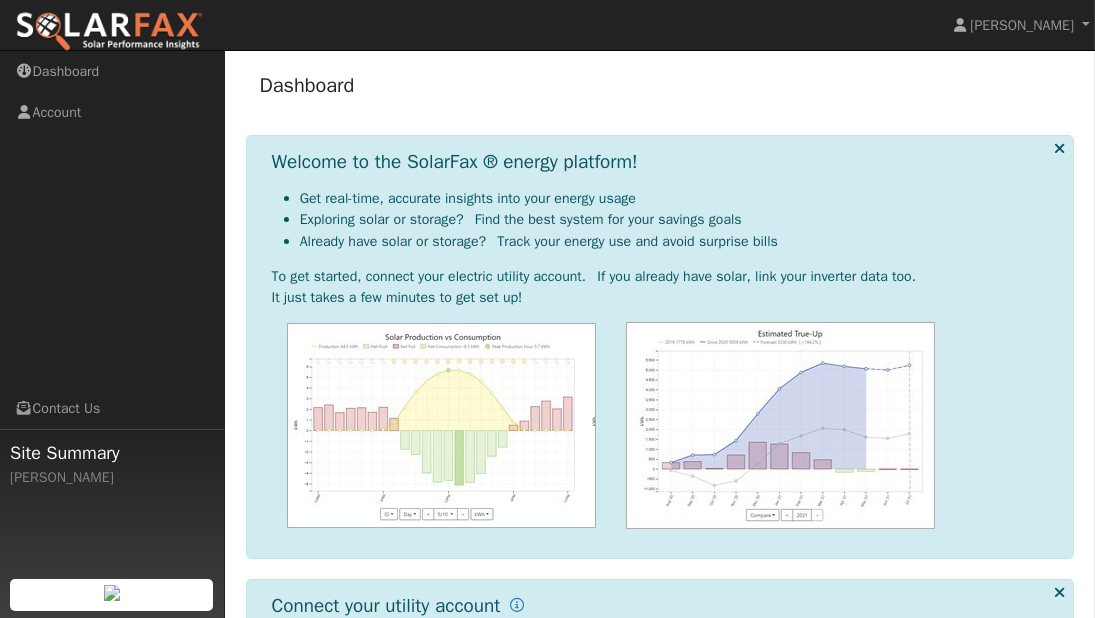 click at bounding box center [1059, 148] 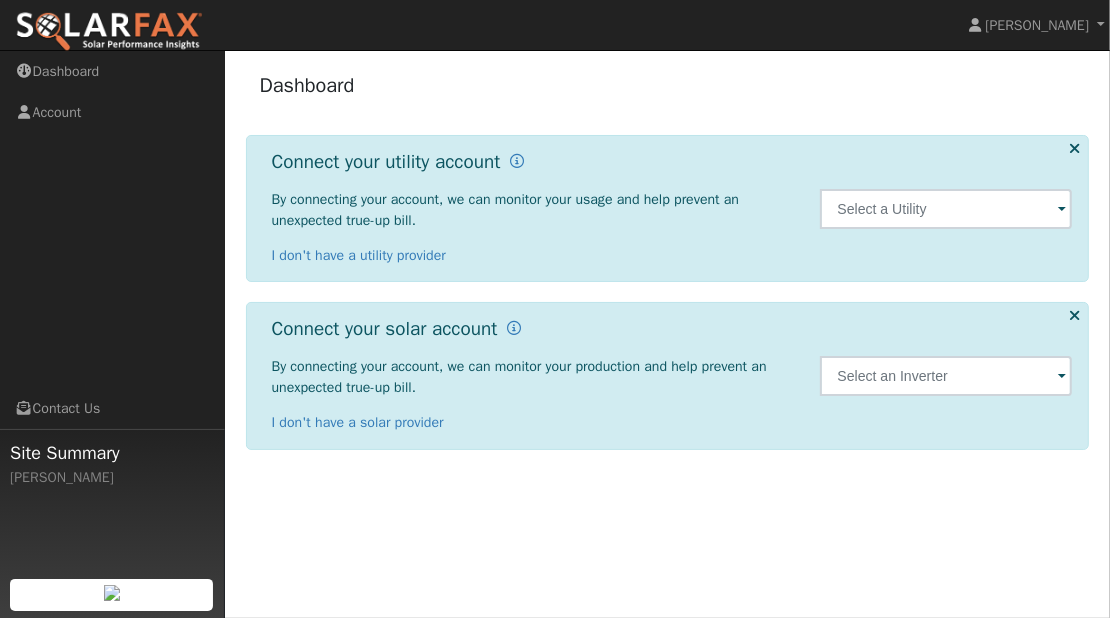 click at bounding box center (1074, 148) 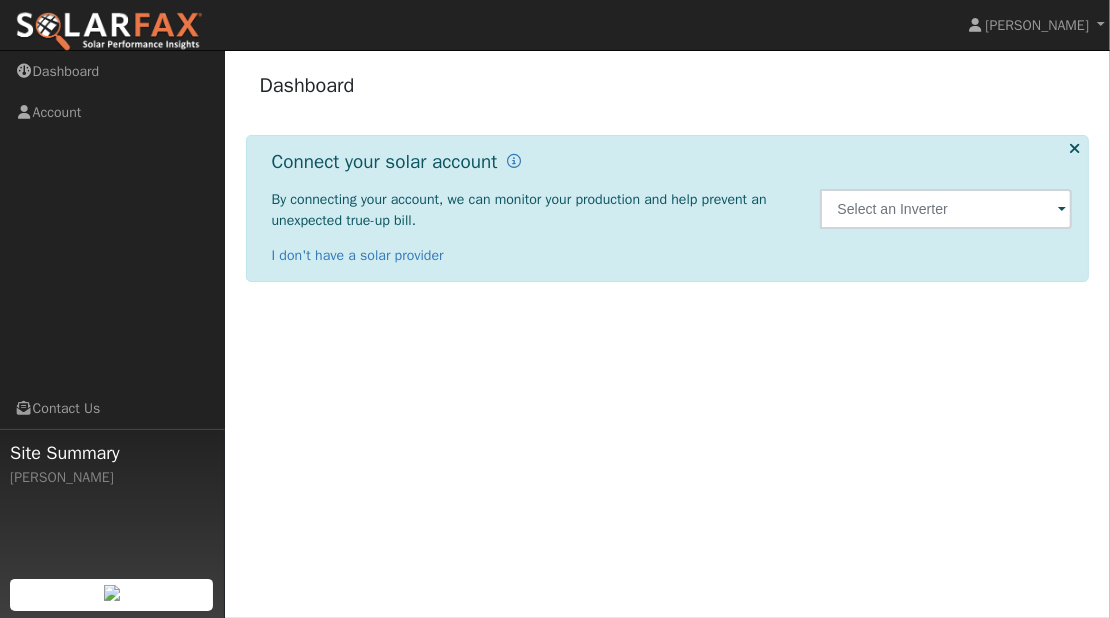 click at bounding box center (1074, 148) 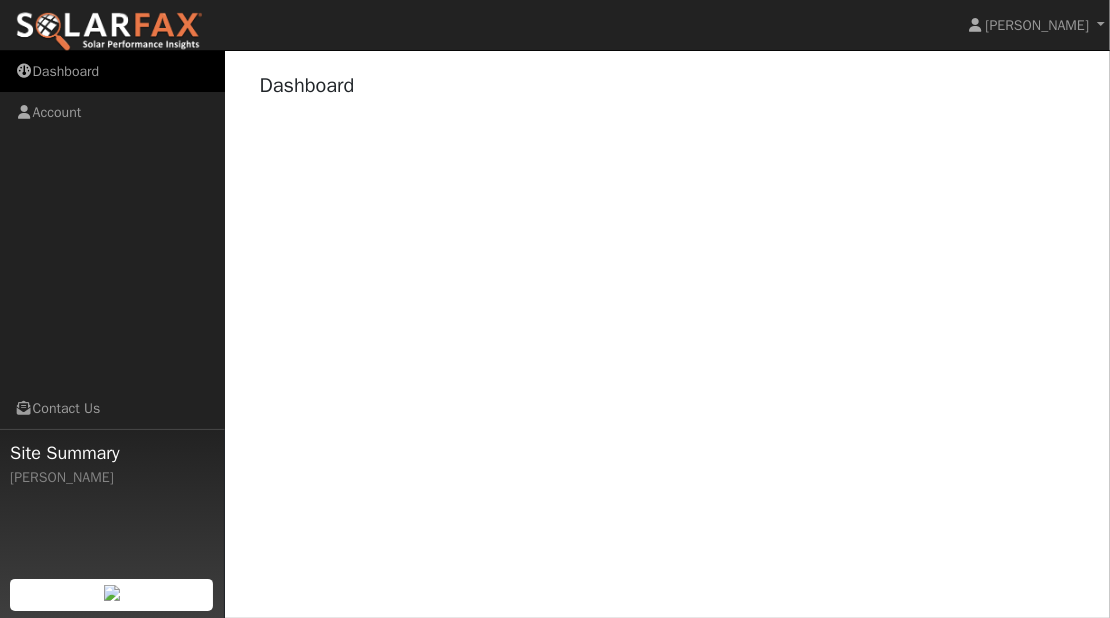 click on "Dashboard" at bounding box center (112, 71) 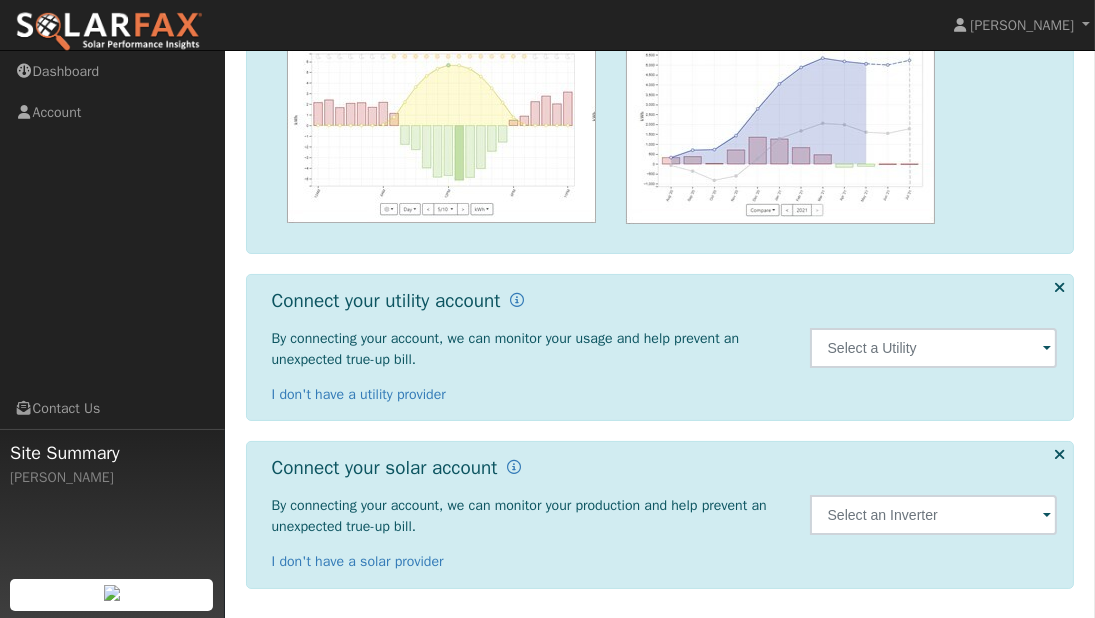 scroll, scrollTop: 0, scrollLeft: 0, axis: both 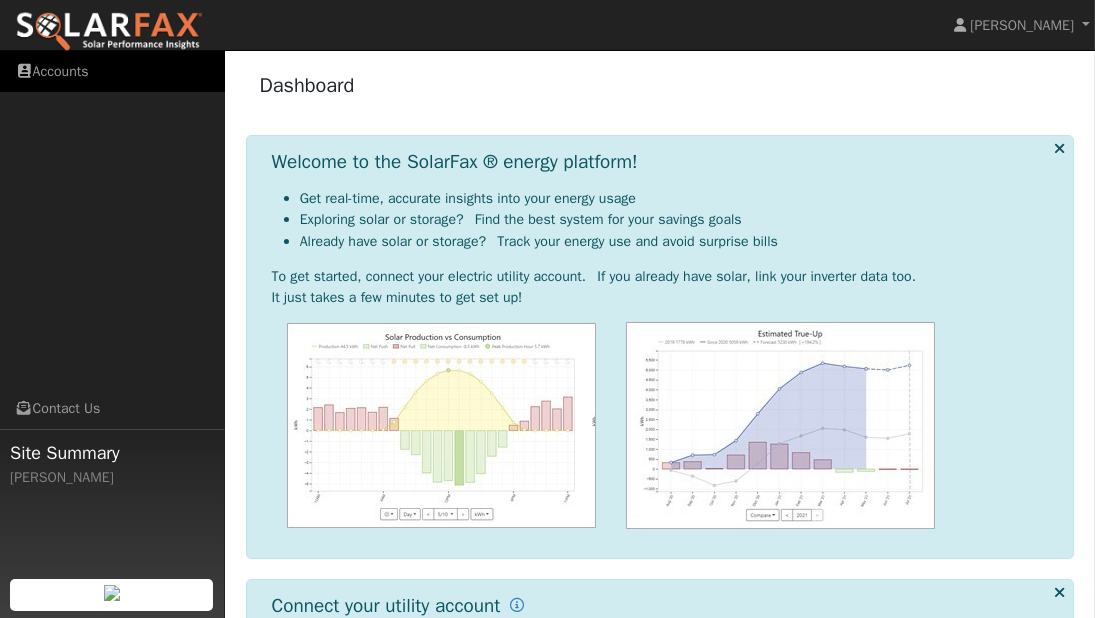 click on "Accounts" at bounding box center [112, 71] 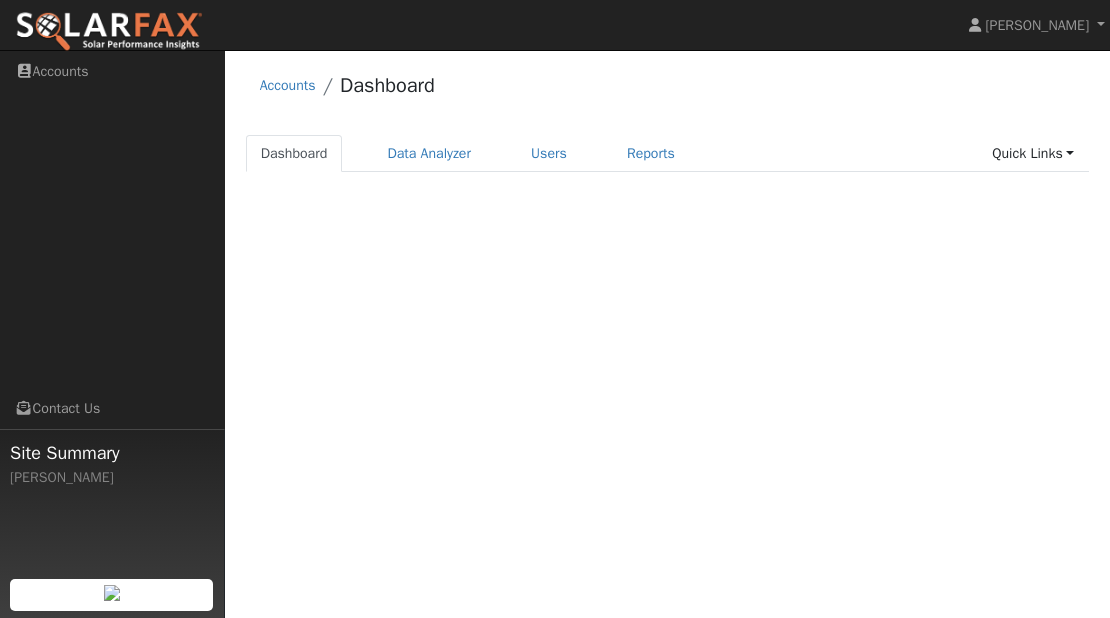 scroll, scrollTop: 0, scrollLeft: 0, axis: both 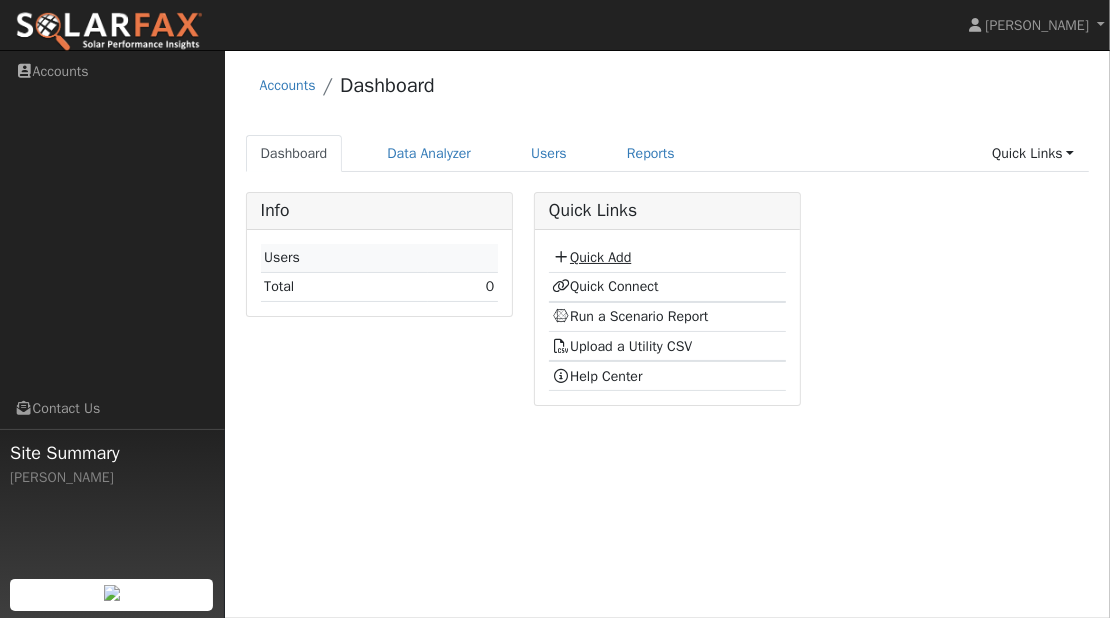 click on "Quick Add" at bounding box center (591, 257) 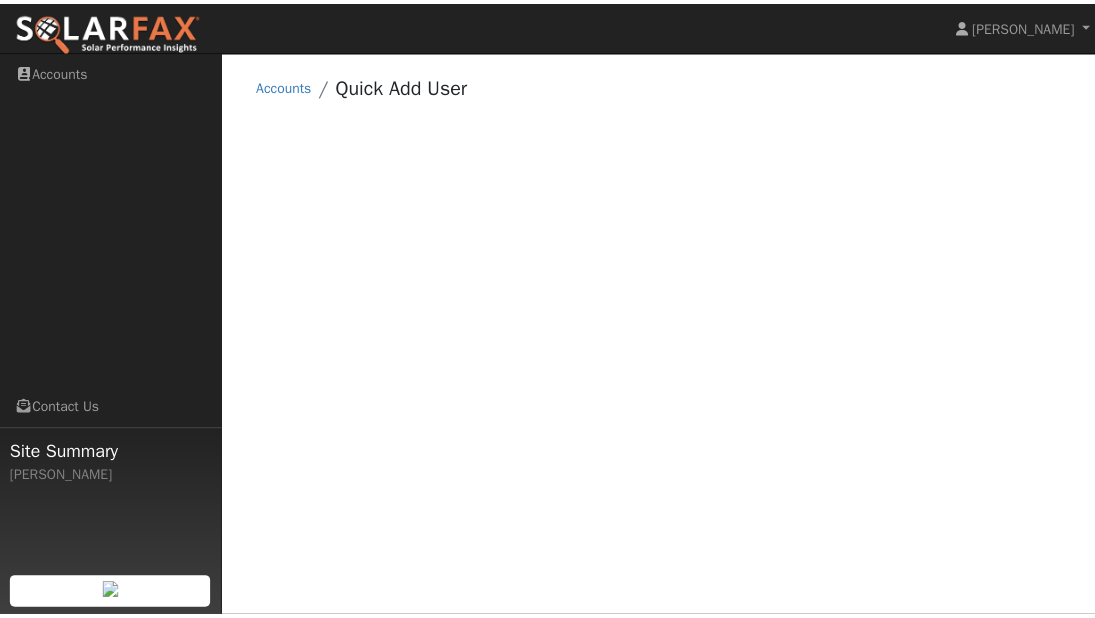 scroll, scrollTop: 0, scrollLeft: 0, axis: both 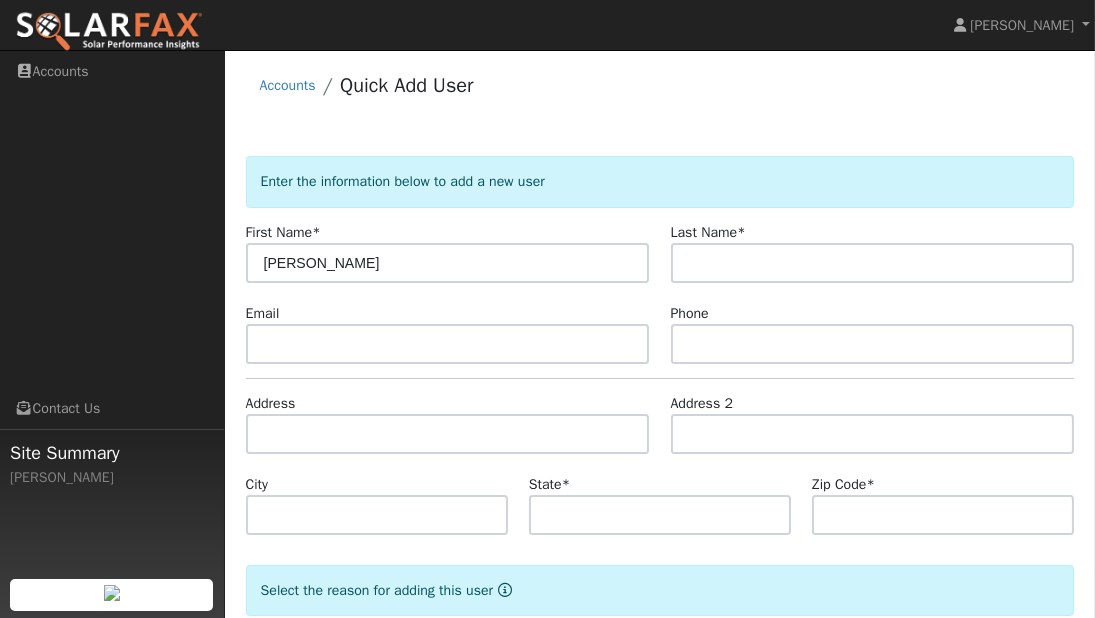 type on "[PERSON_NAME]" 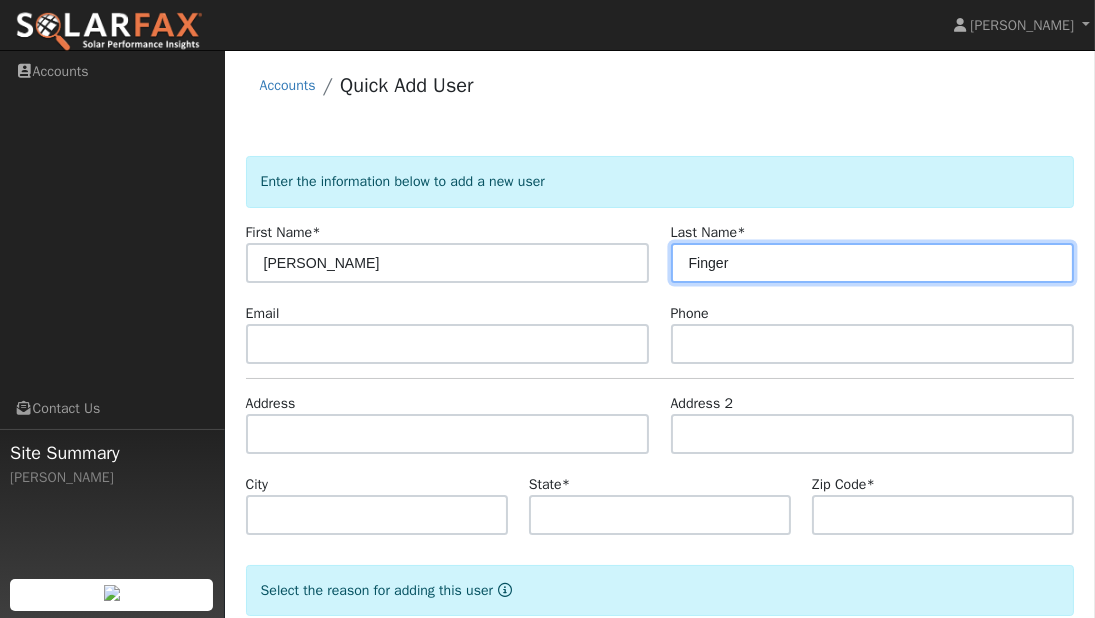 type on "Finger" 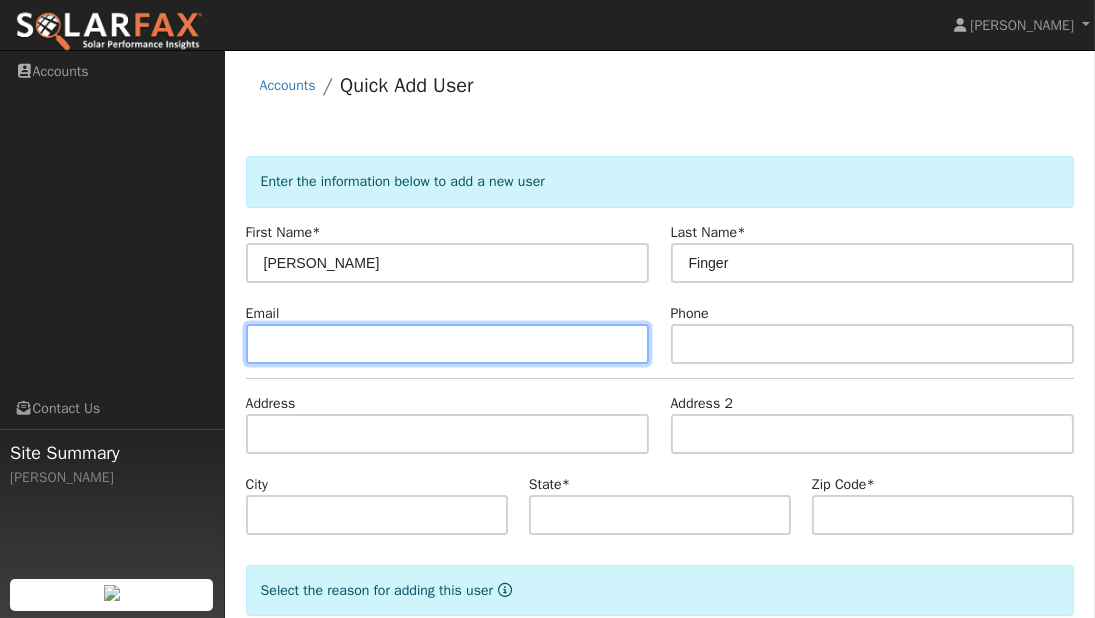 click at bounding box center (448, 344) 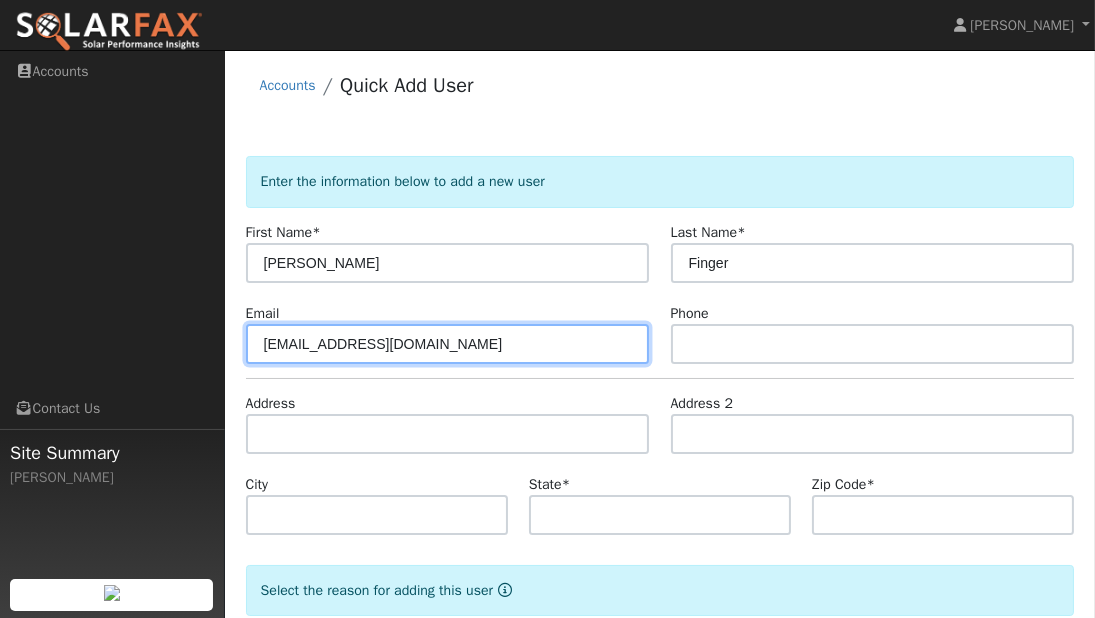 type on "[EMAIL_ADDRESS][DOMAIN_NAME]" 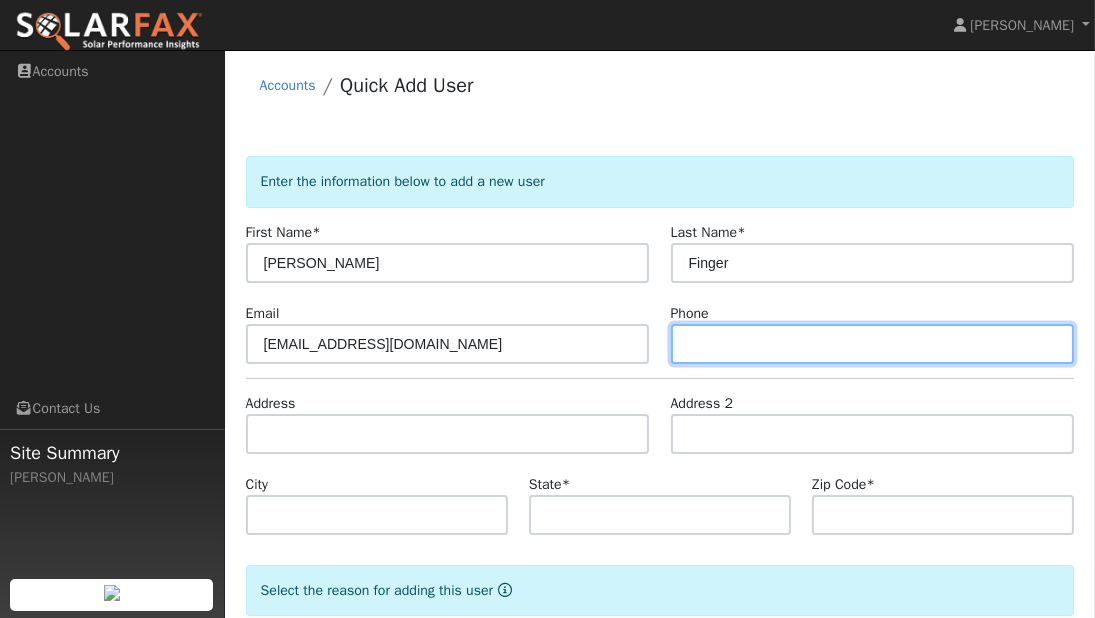 click at bounding box center (873, 344) 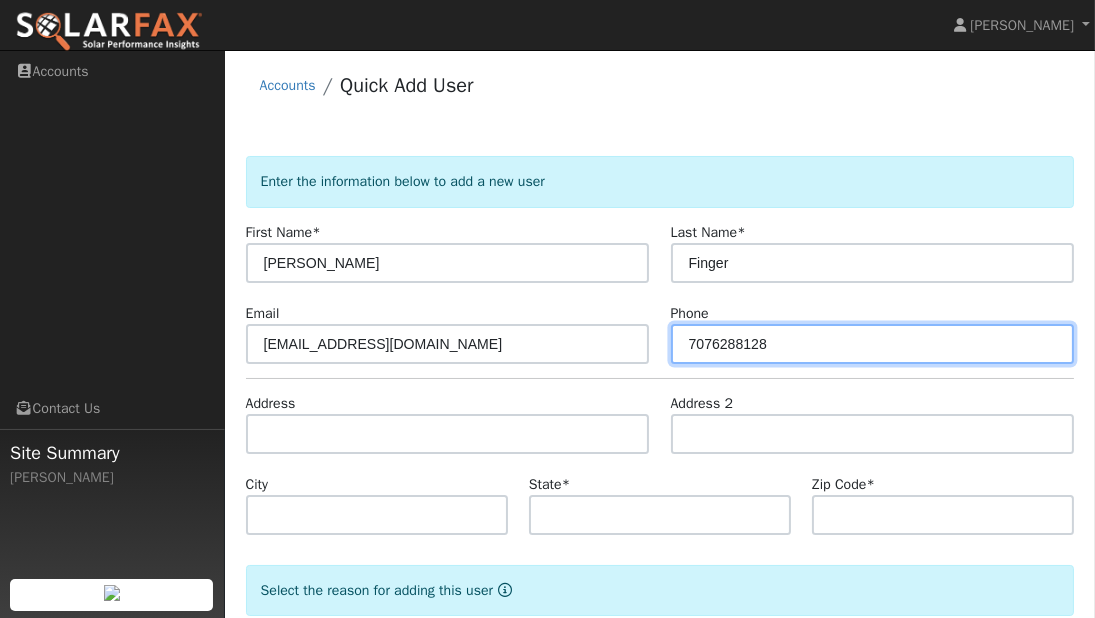 type on "7076288128" 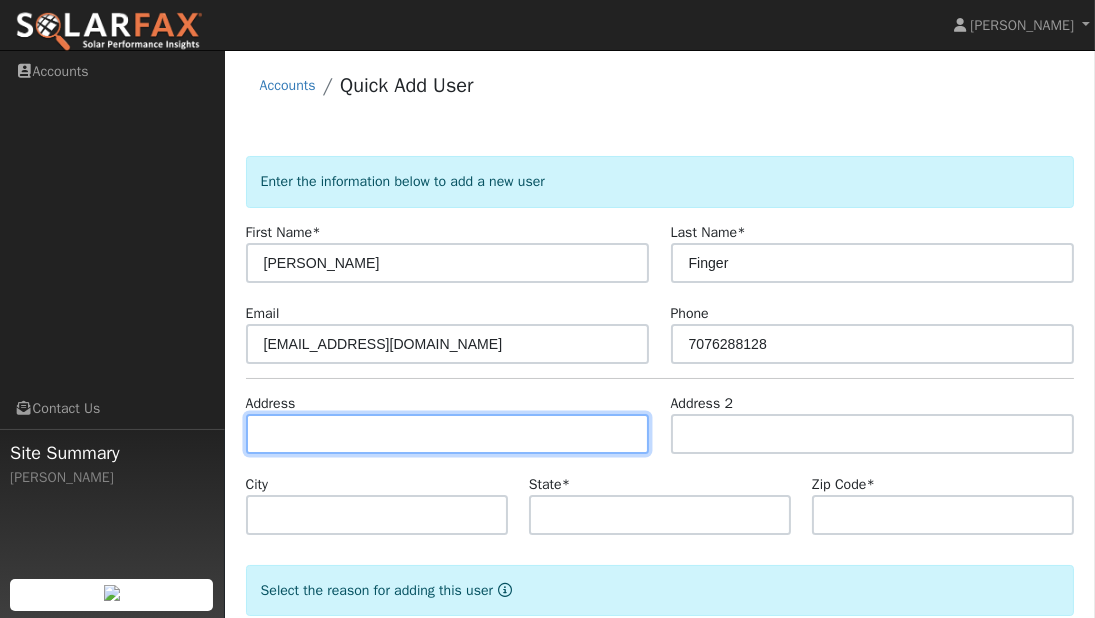 click at bounding box center (448, 434) 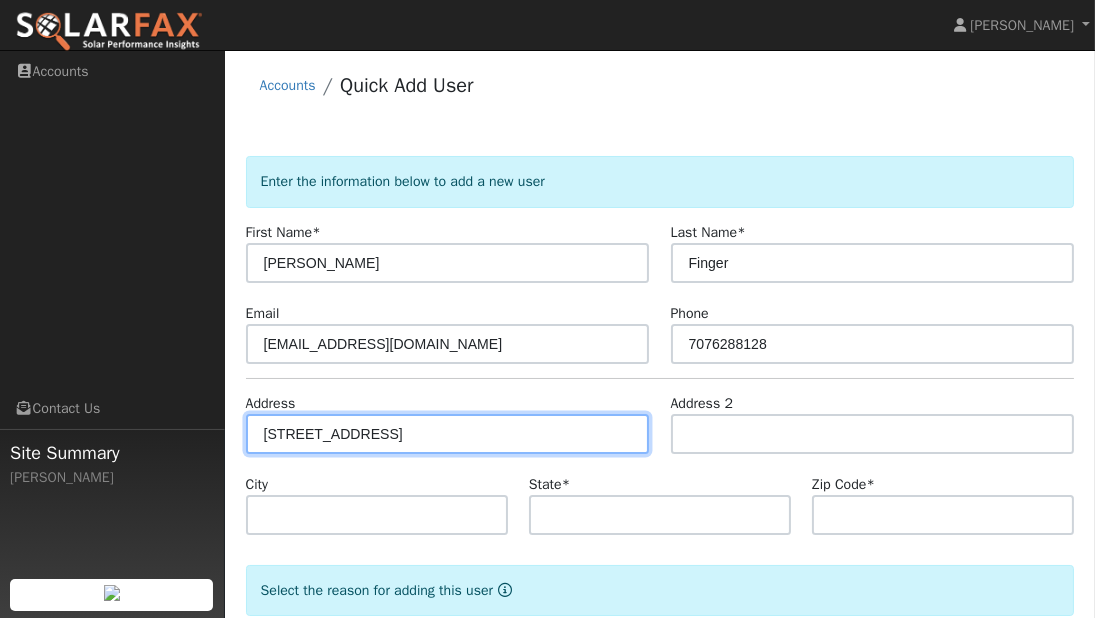 type on "[STREET_ADDRESS]" 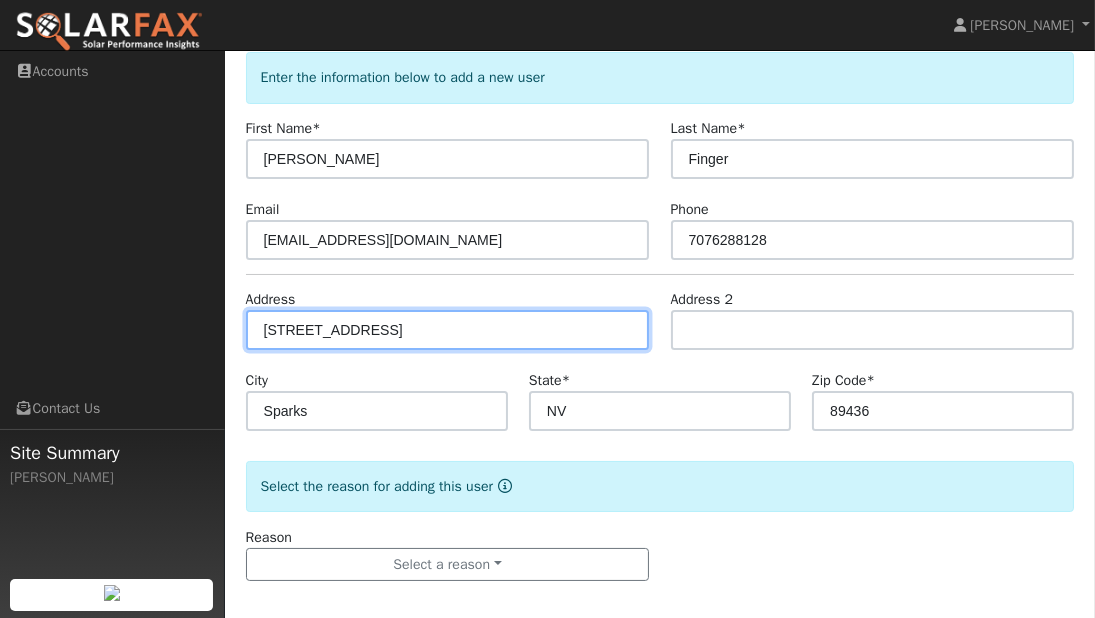 scroll, scrollTop: 116, scrollLeft: 0, axis: vertical 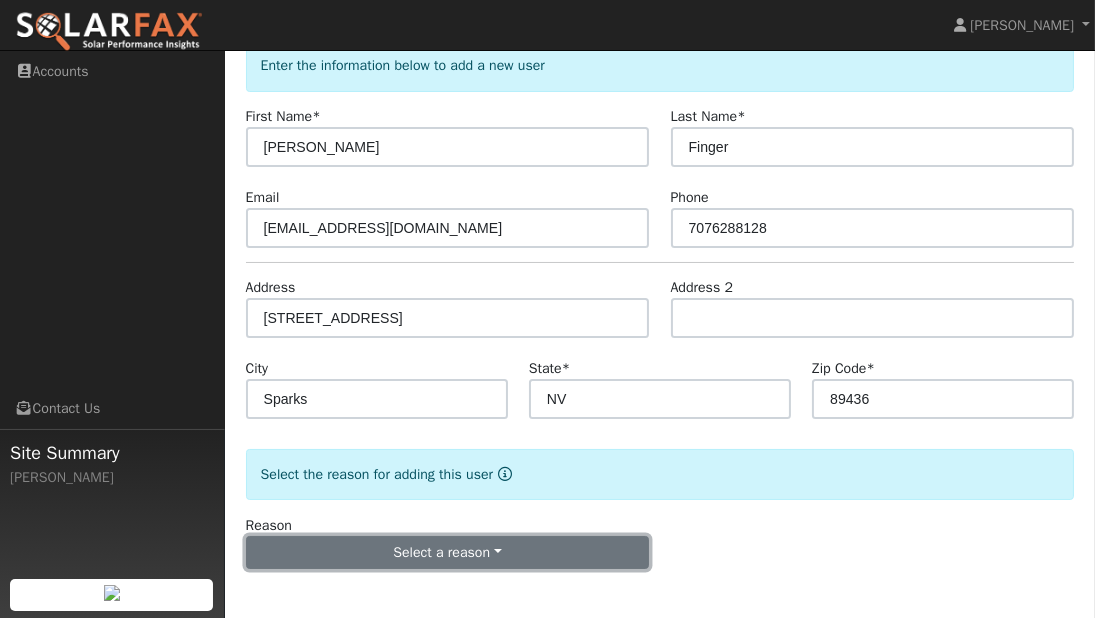 click on "Select a reason" at bounding box center (448, 553) 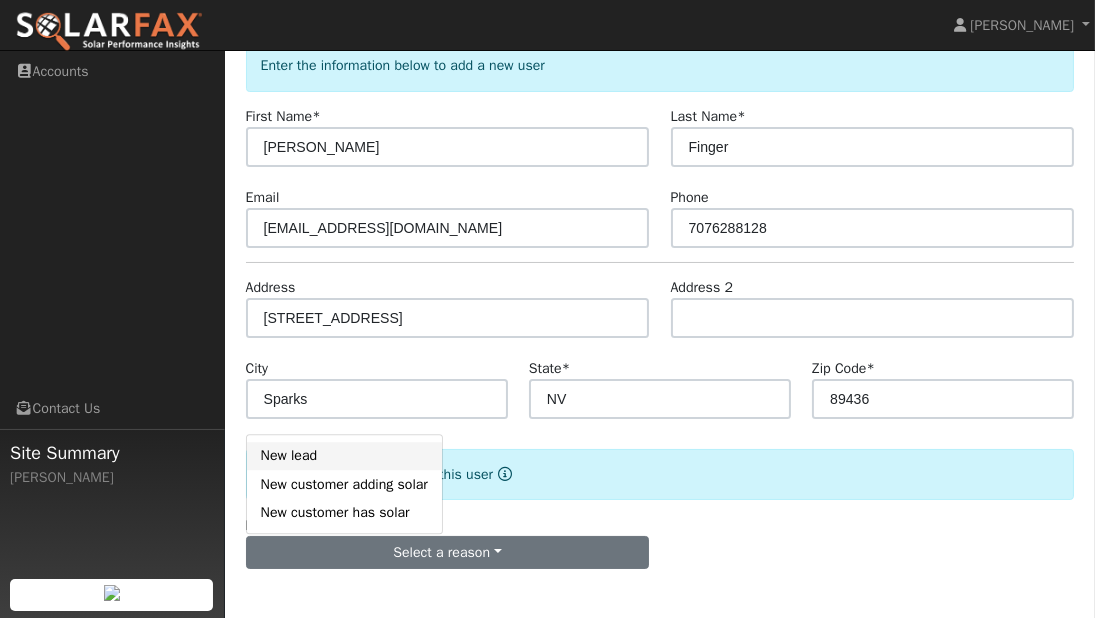 click on "New lead" at bounding box center [344, 456] 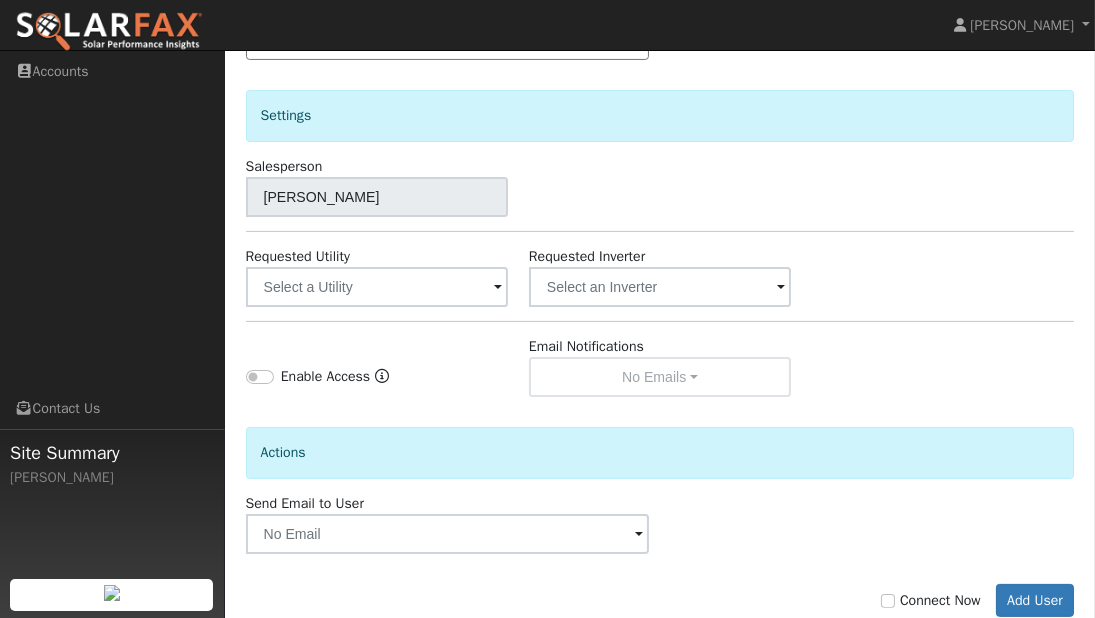 scroll, scrollTop: 673, scrollLeft: 0, axis: vertical 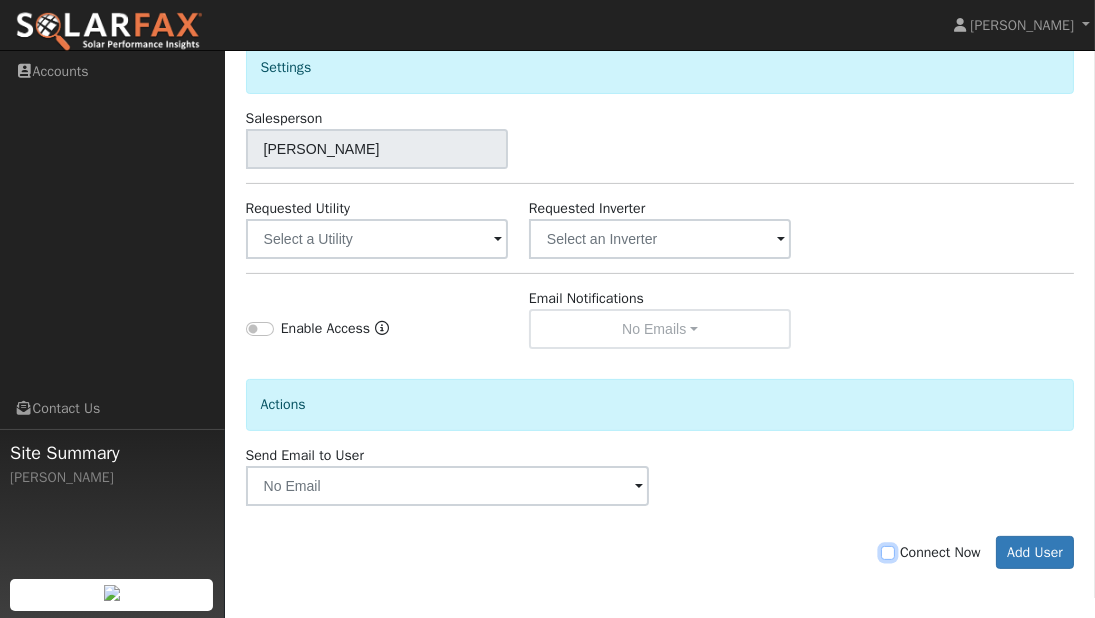 click on "Connect Now" at bounding box center [888, 553] 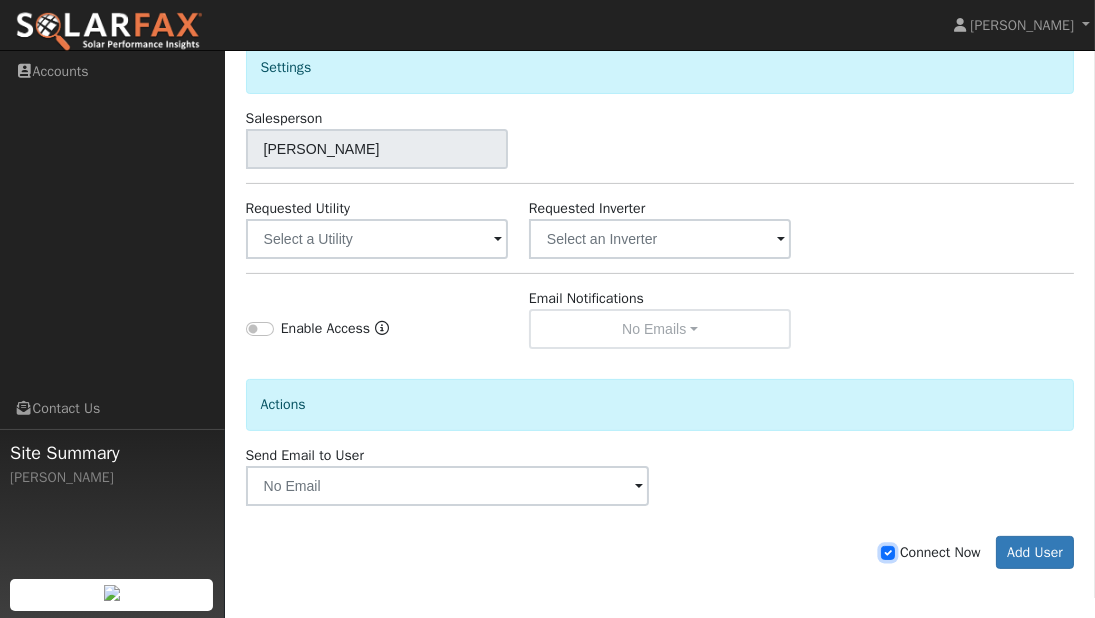 click on "Connect Now" at bounding box center [888, 553] 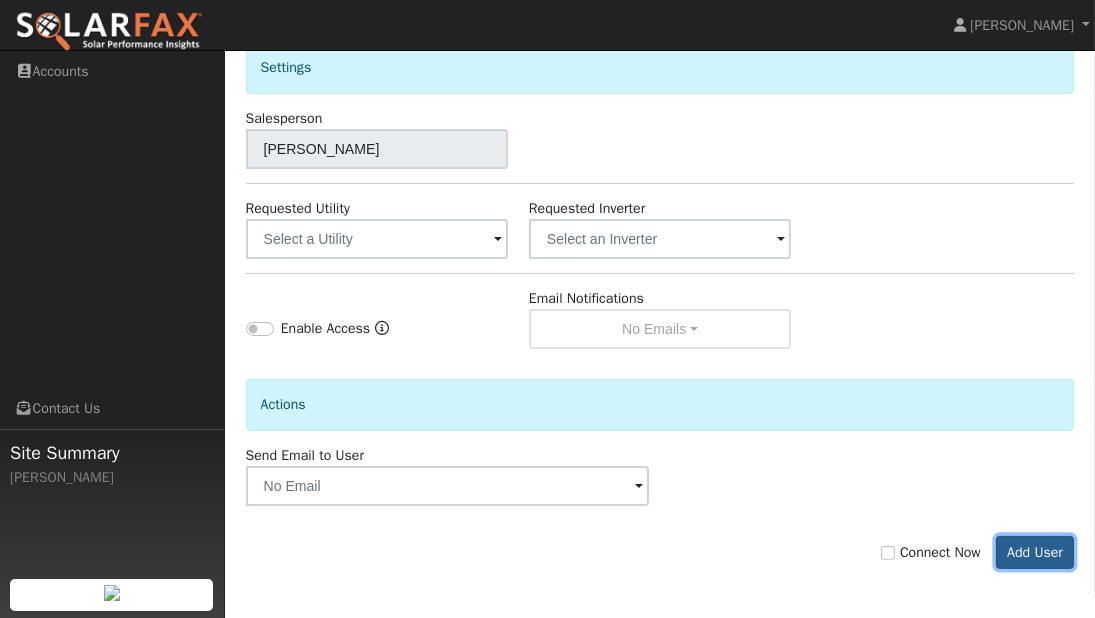 click on "Add User" at bounding box center [1035, 553] 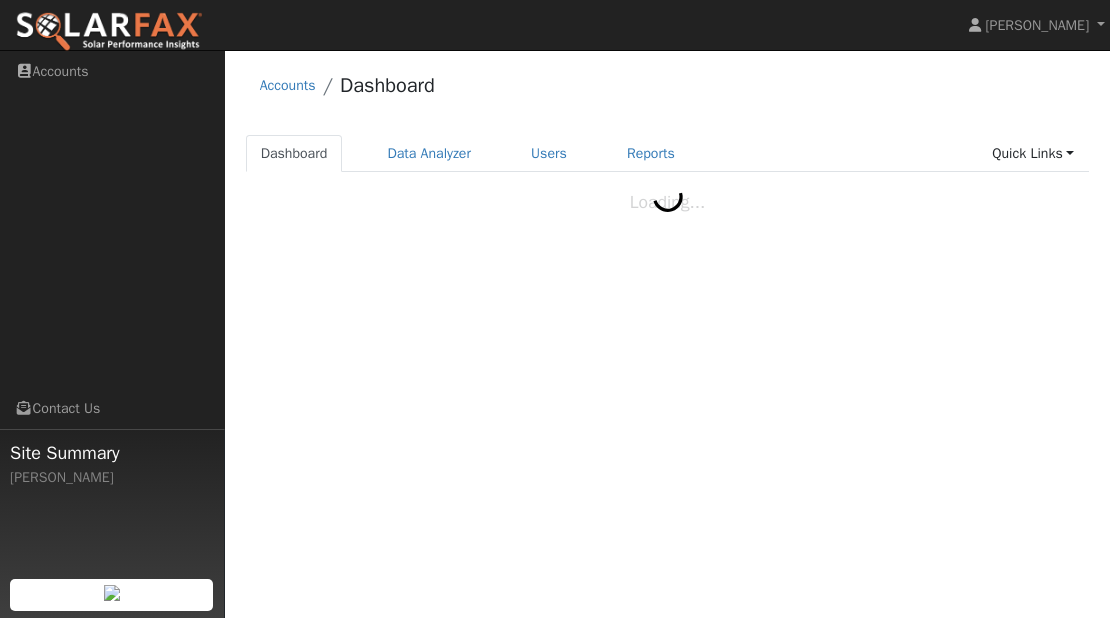 scroll, scrollTop: 0, scrollLeft: 0, axis: both 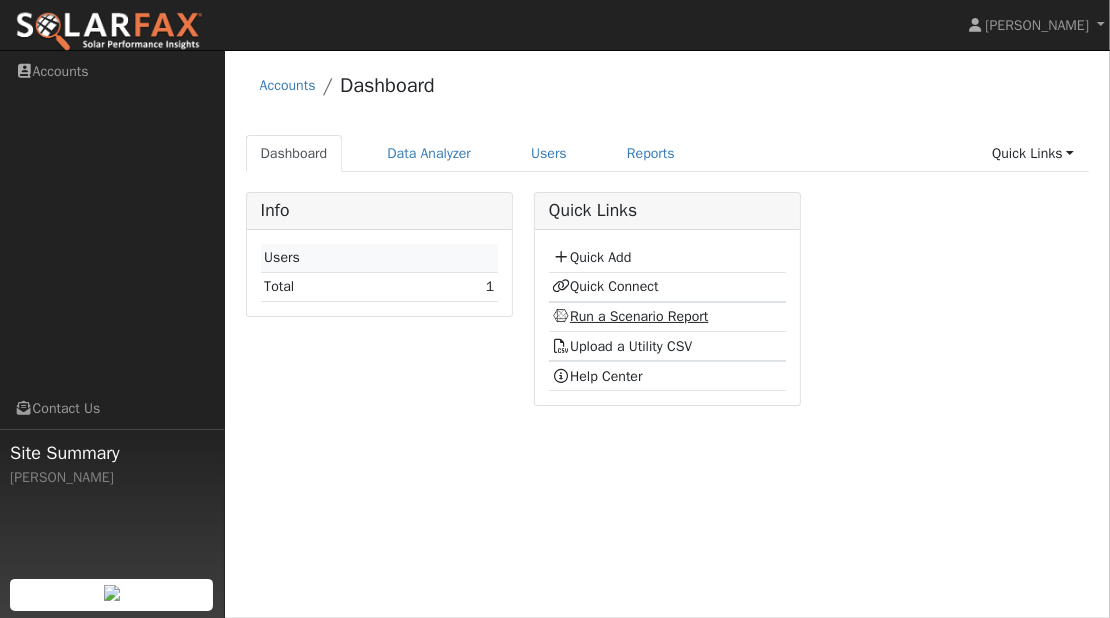 click on "Run a Scenario Report" at bounding box center (630, 316) 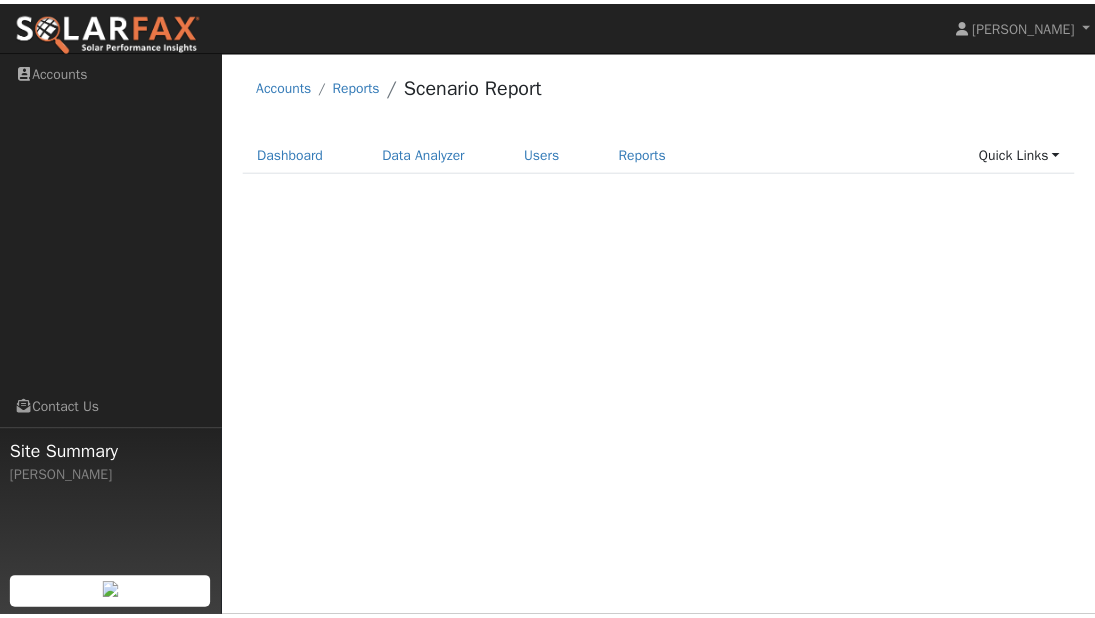 scroll, scrollTop: 0, scrollLeft: 0, axis: both 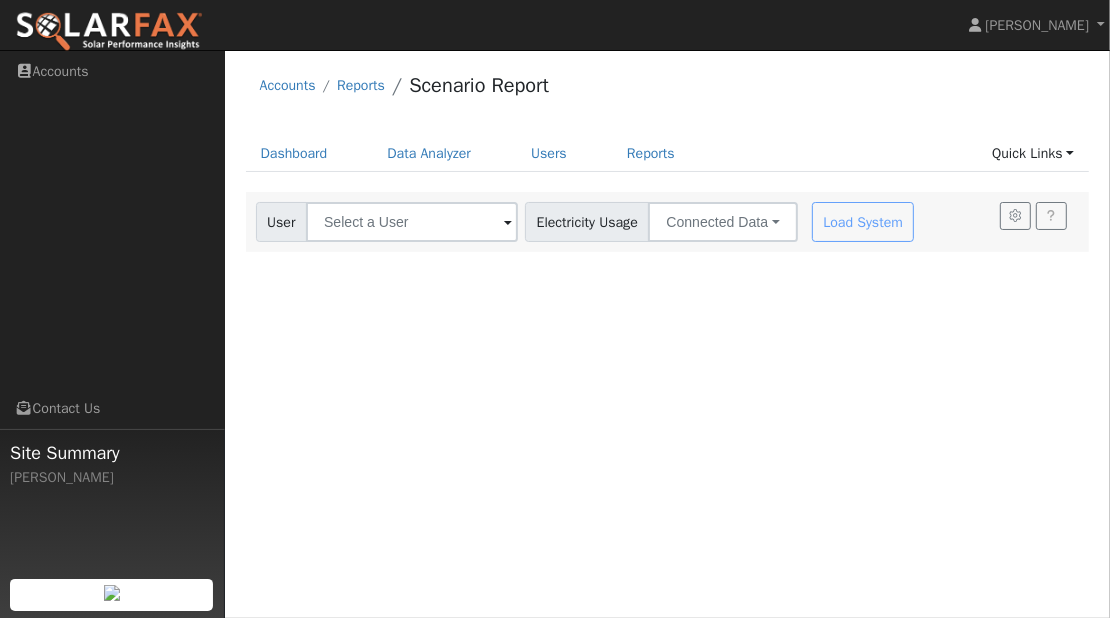 click at bounding box center (508, 223) 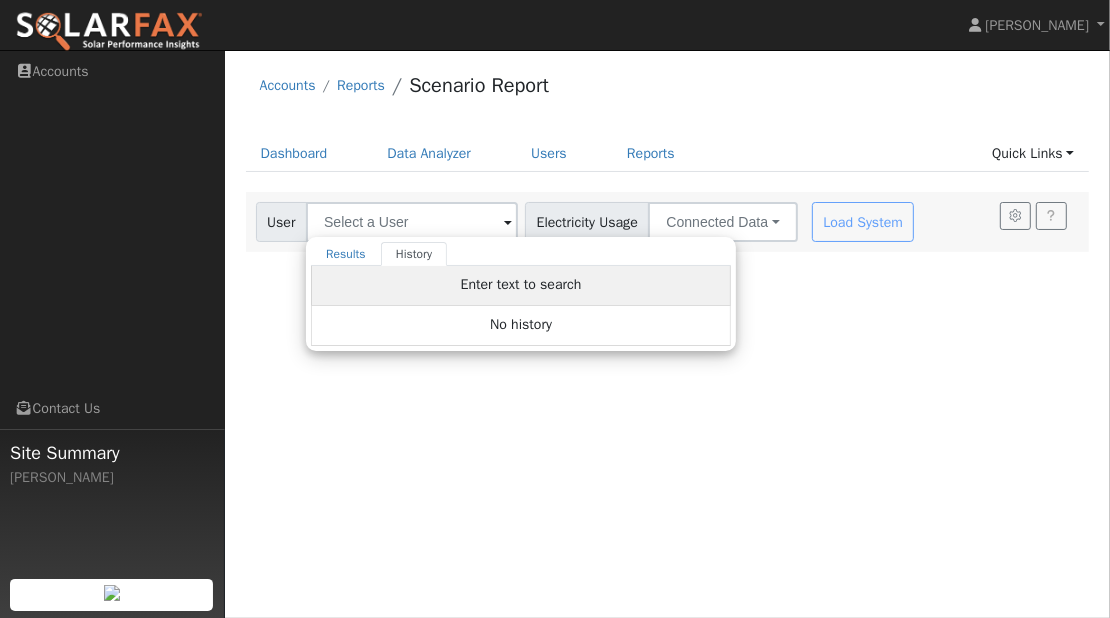 click on "Enter text to search" at bounding box center [521, 284] 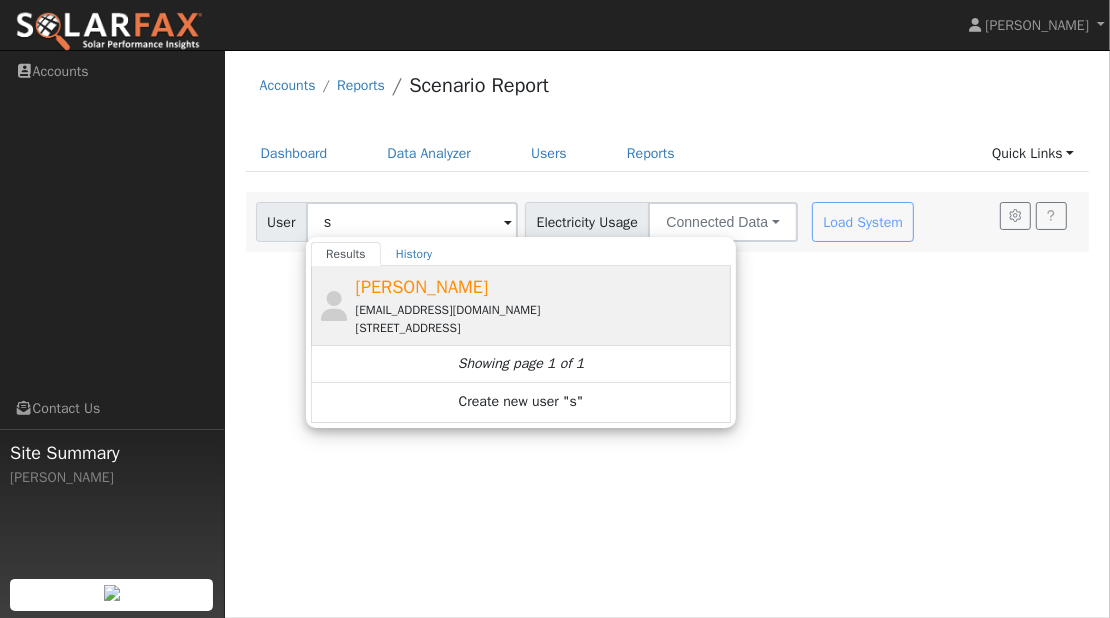 click on "[EMAIL_ADDRESS][DOMAIN_NAME]" at bounding box center (541, 310) 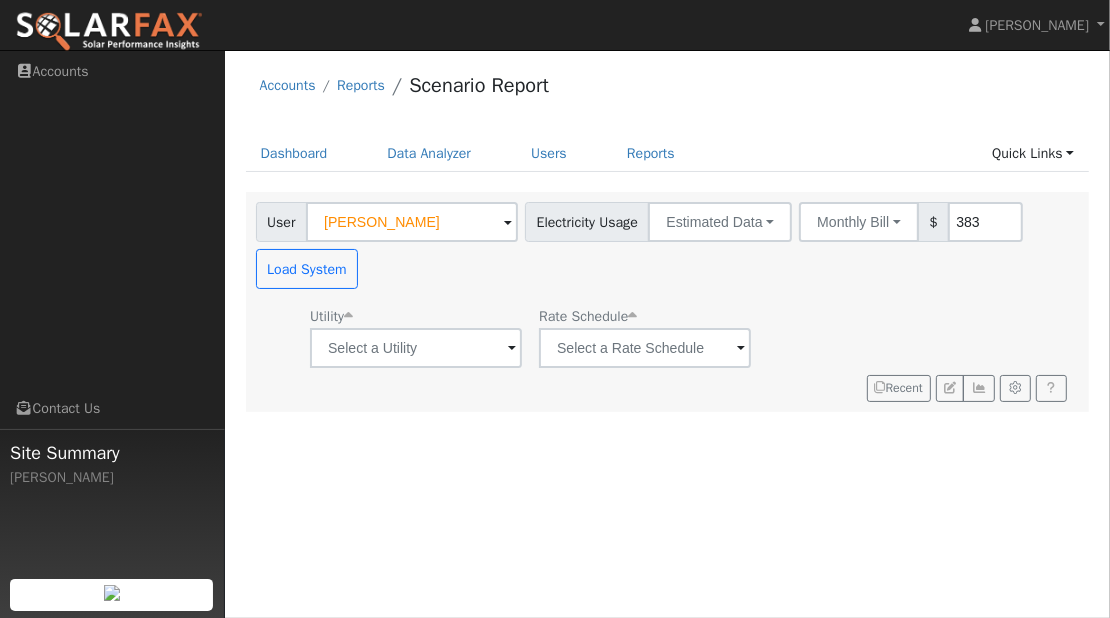 click at bounding box center [512, 349] 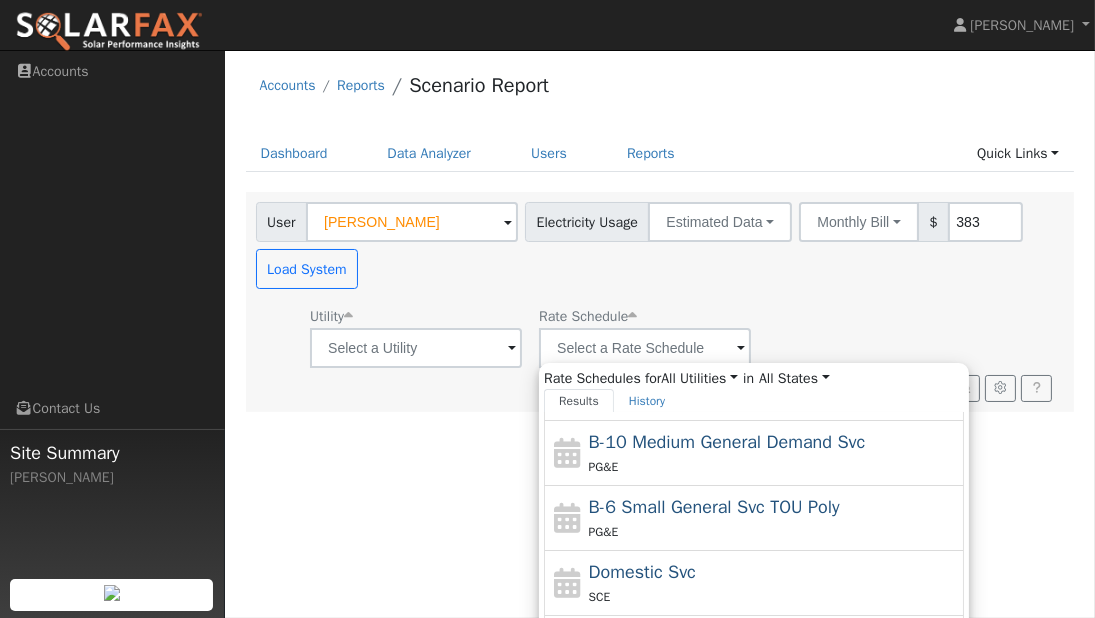 scroll, scrollTop: 0, scrollLeft: 0, axis: both 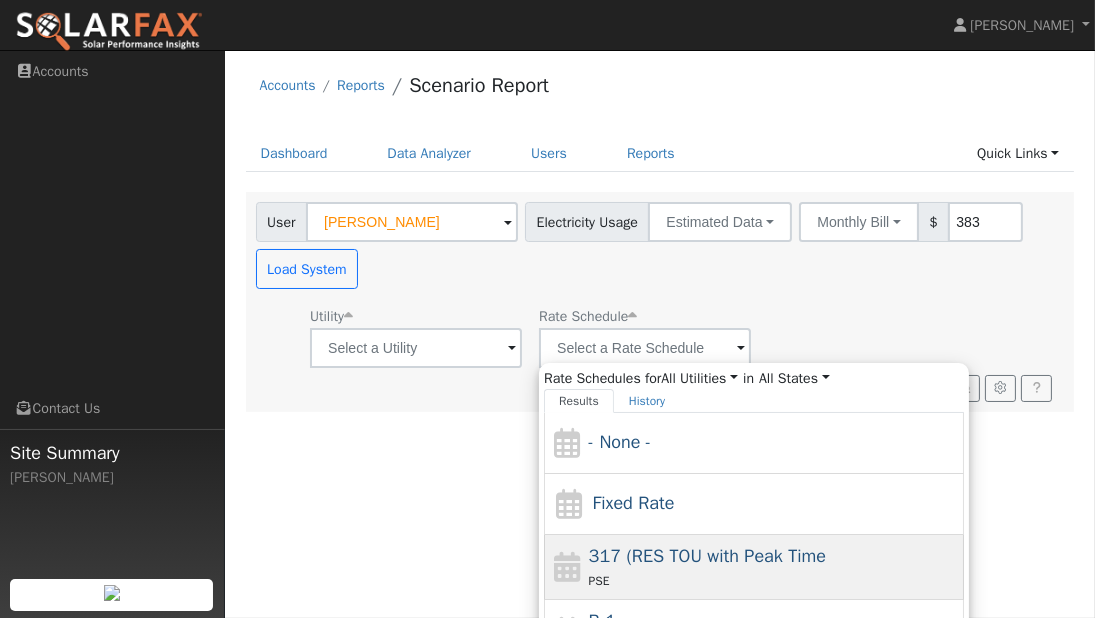 click on "317 (RES TOU with Peak Time" at bounding box center [707, 556] 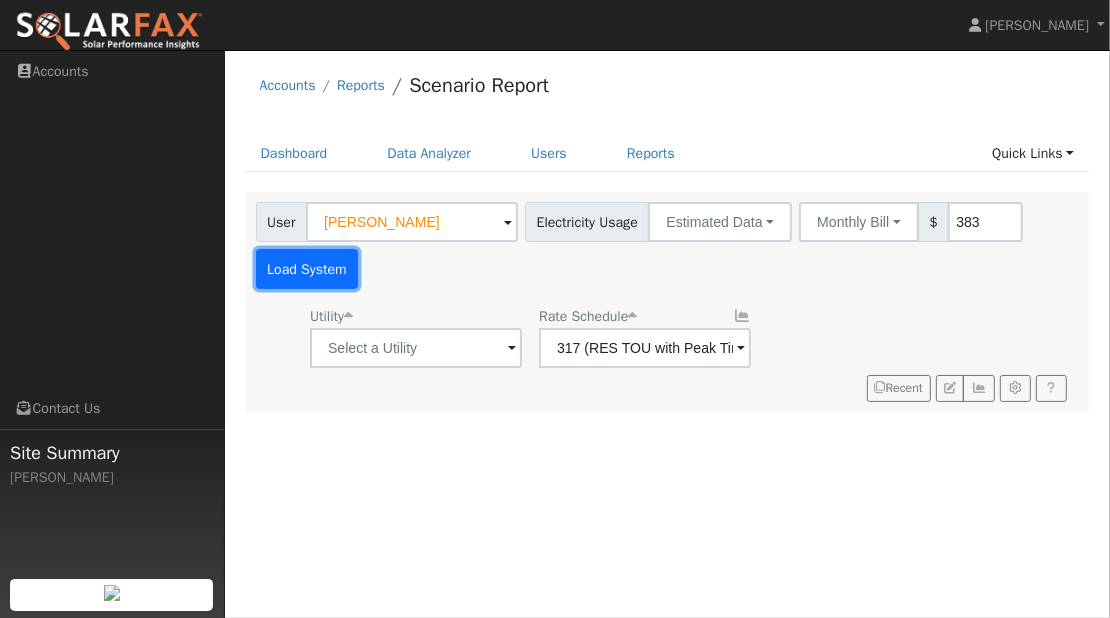 click on "Load System" at bounding box center (307, 269) 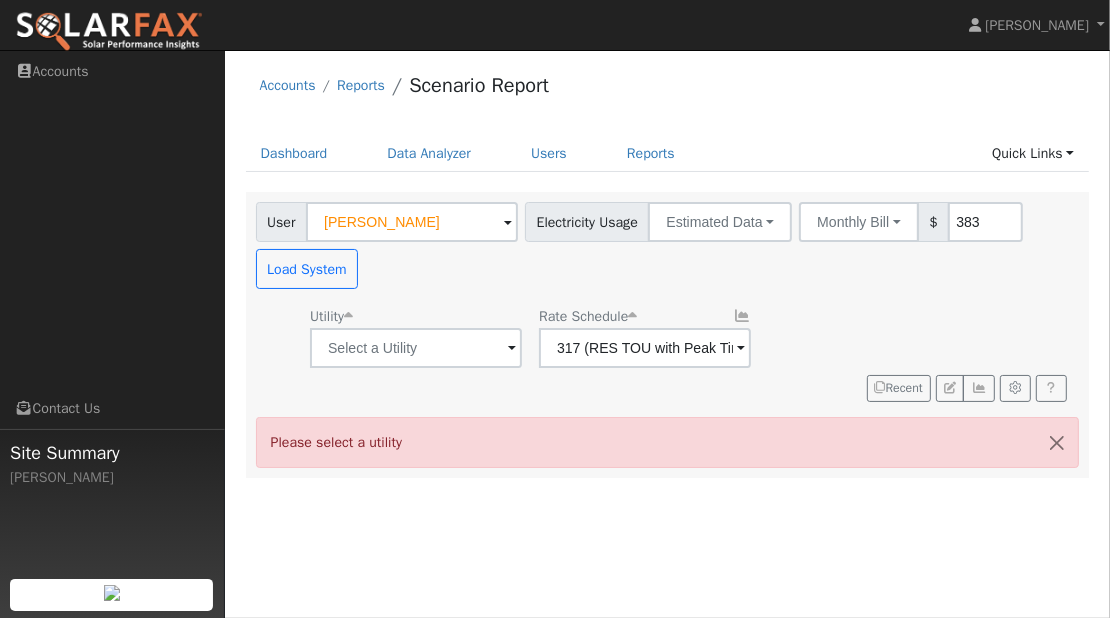 click on "Electricity Usage" at bounding box center (587, 222) 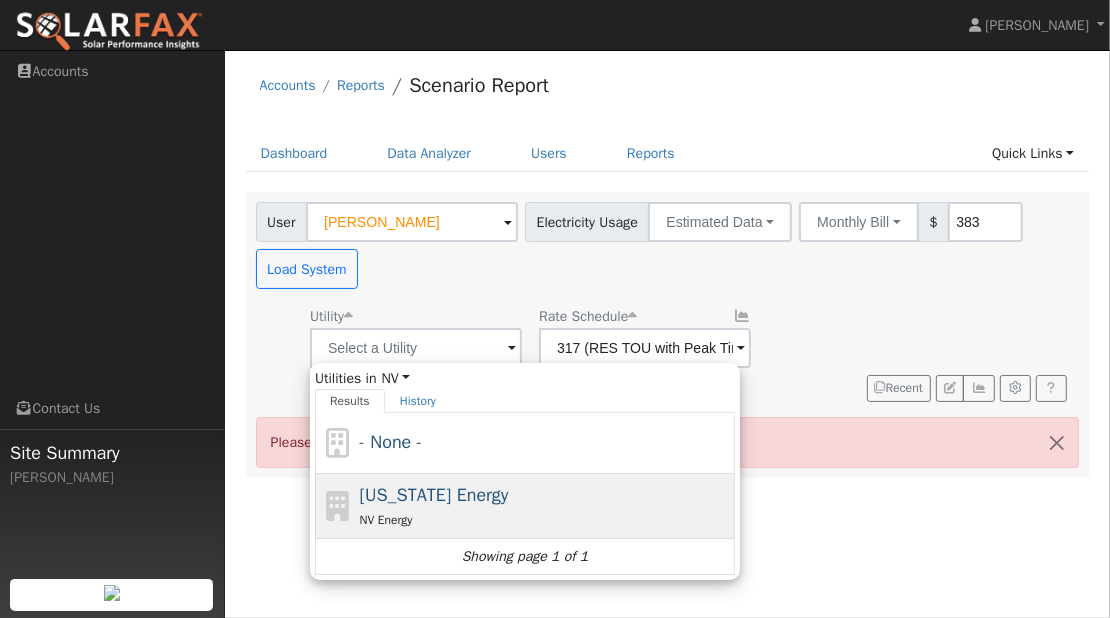 click on "NV Energy" at bounding box center (545, 519) 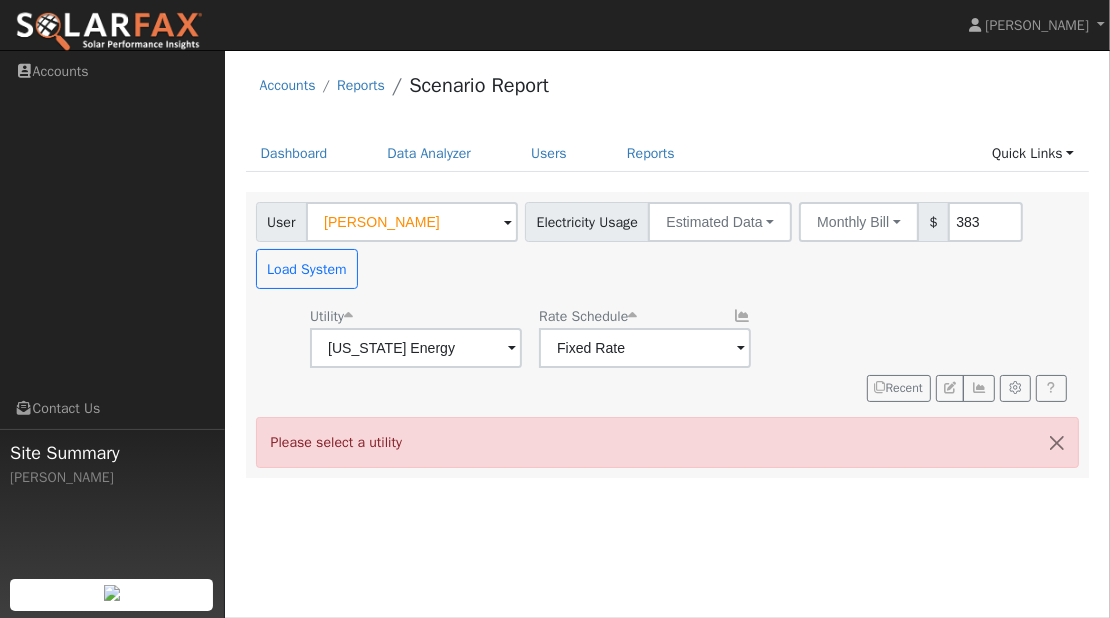 click at bounding box center [512, 349] 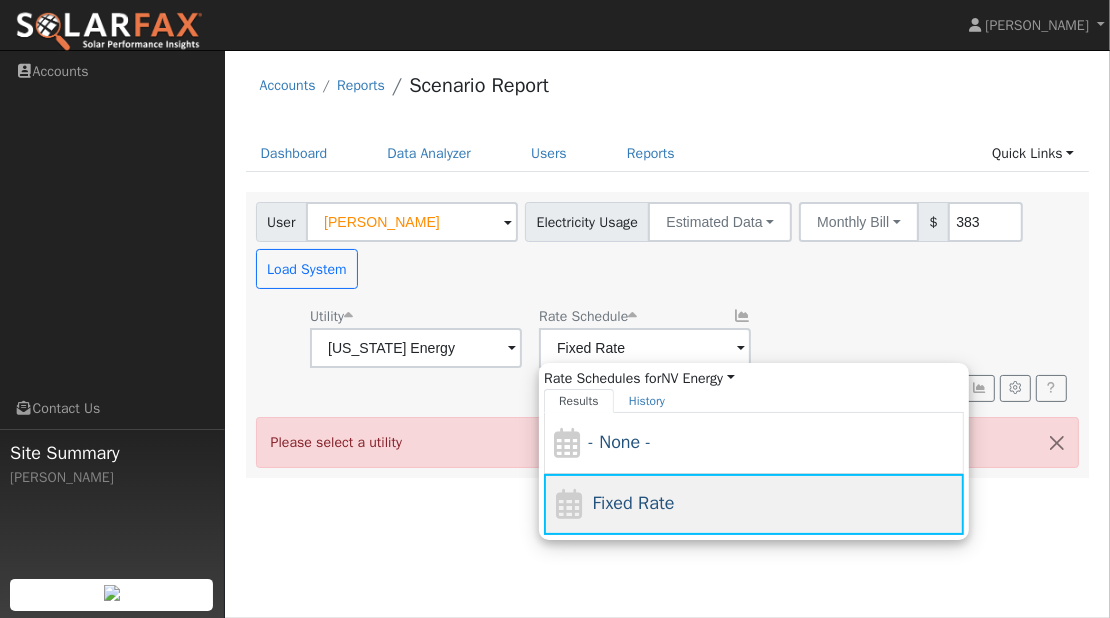 click on "Fixed Rate" at bounding box center (634, 503) 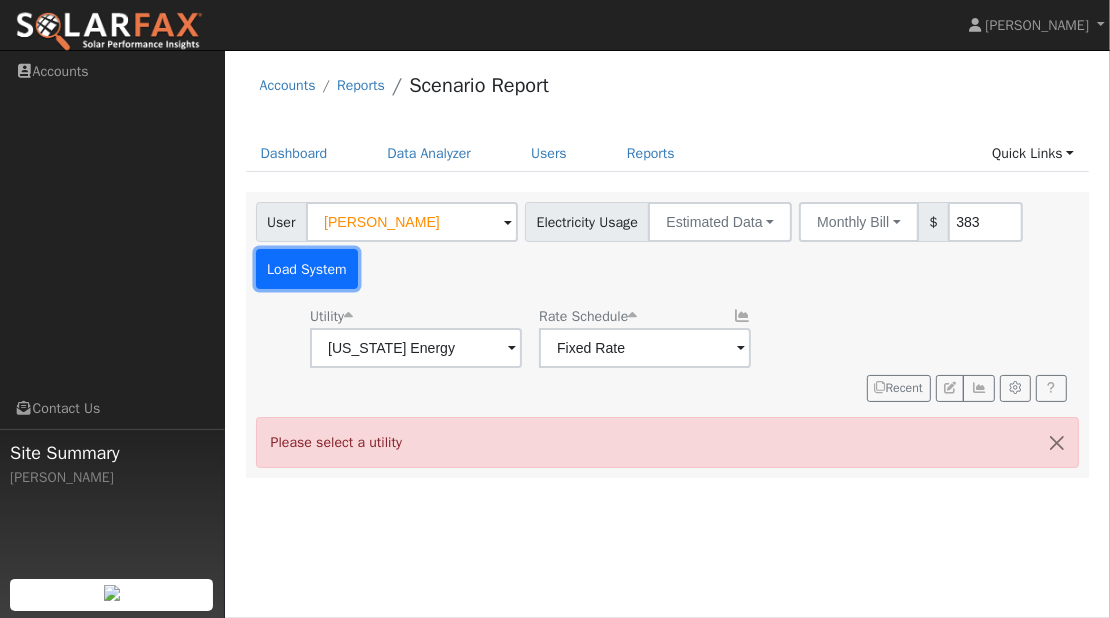 click on "Load System" at bounding box center [307, 269] 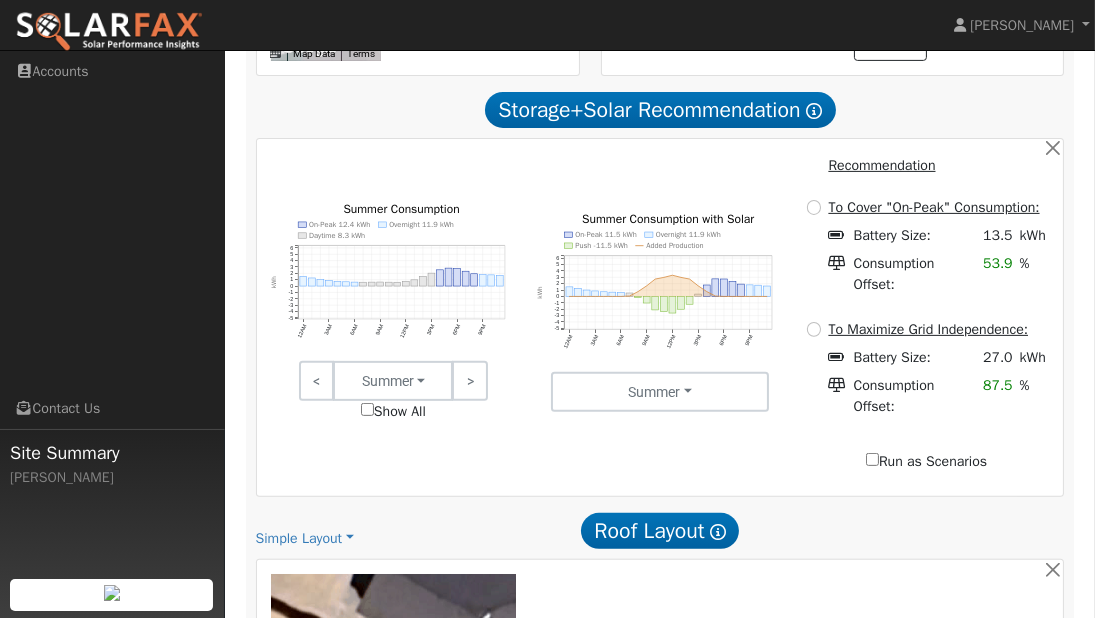 scroll, scrollTop: 906, scrollLeft: 0, axis: vertical 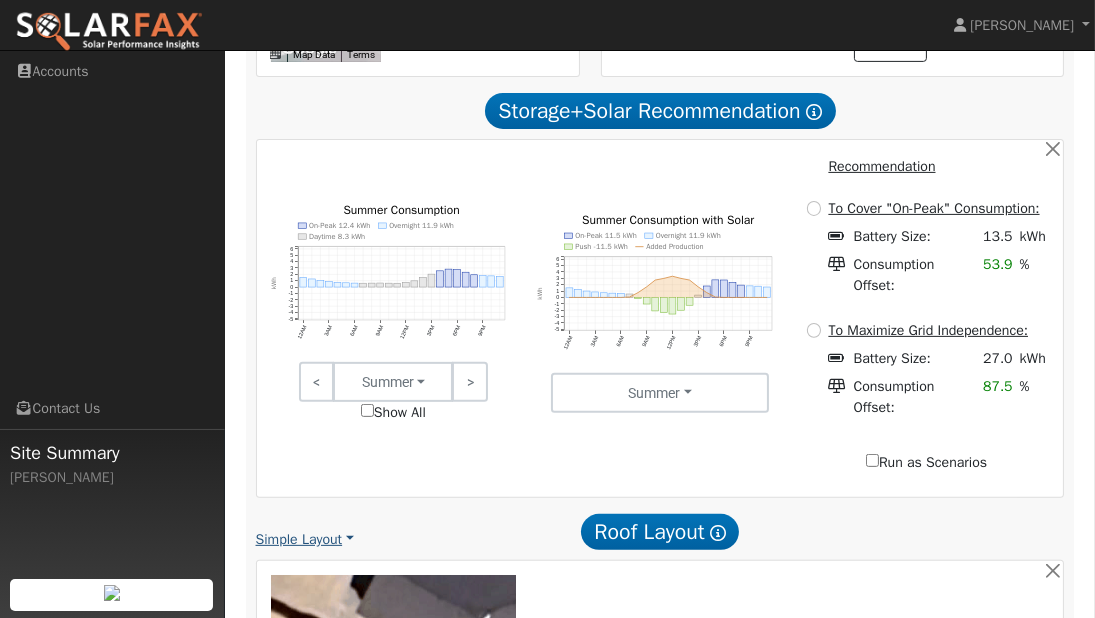 click on "Simple Layout" at bounding box center (305, 539) 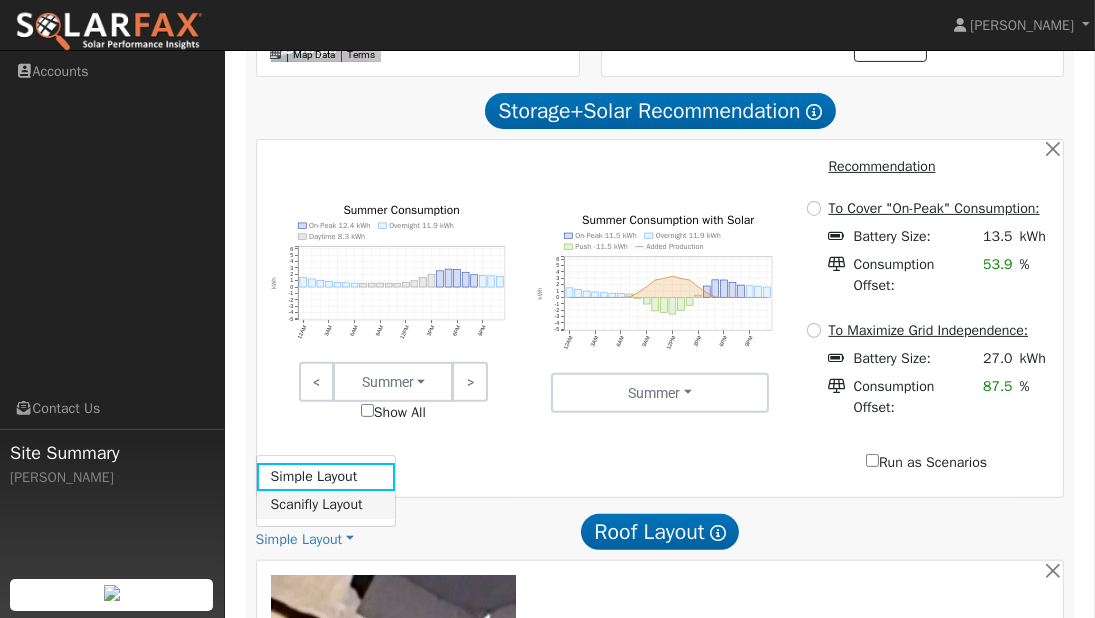 click on "Scanifly Layout" at bounding box center [326, 505] 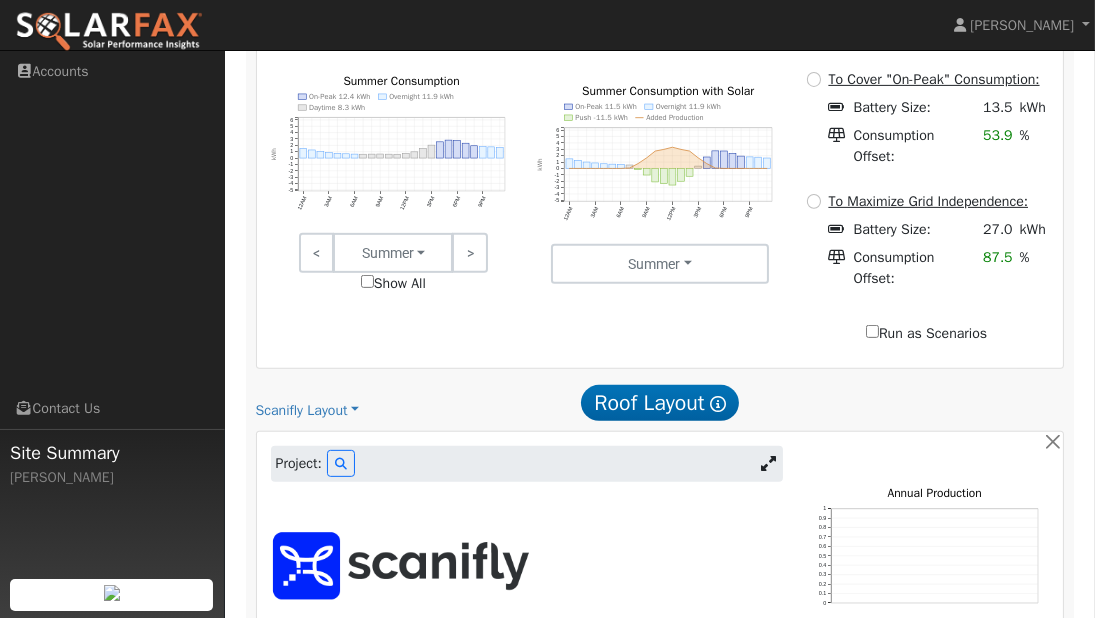 scroll, scrollTop: 1062, scrollLeft: 0, axis: vertical 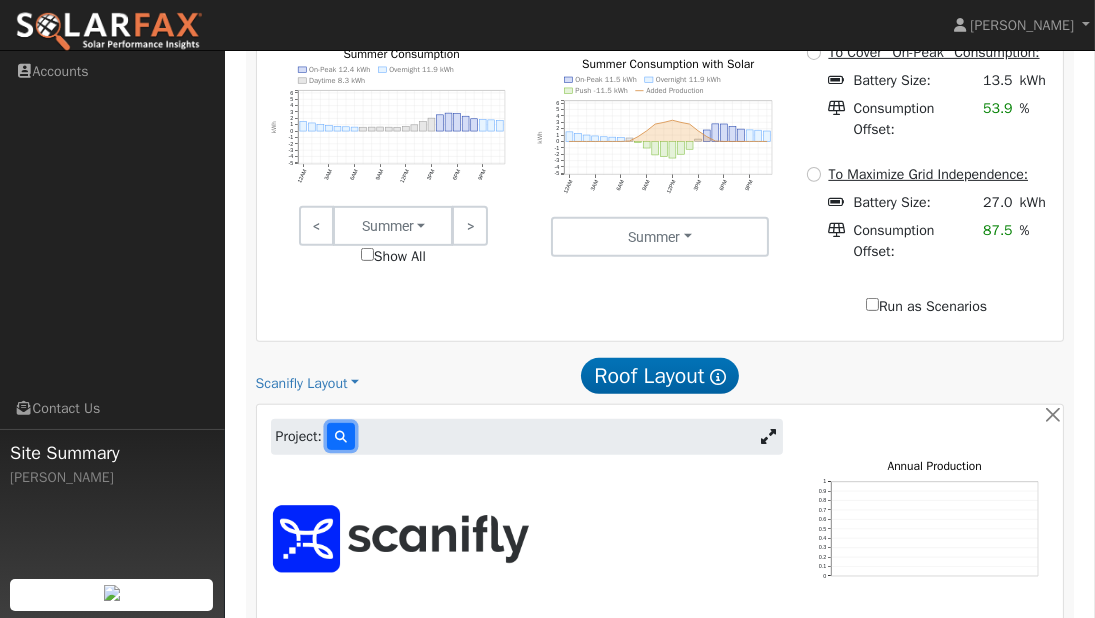 click at bounding box center (341, 436) 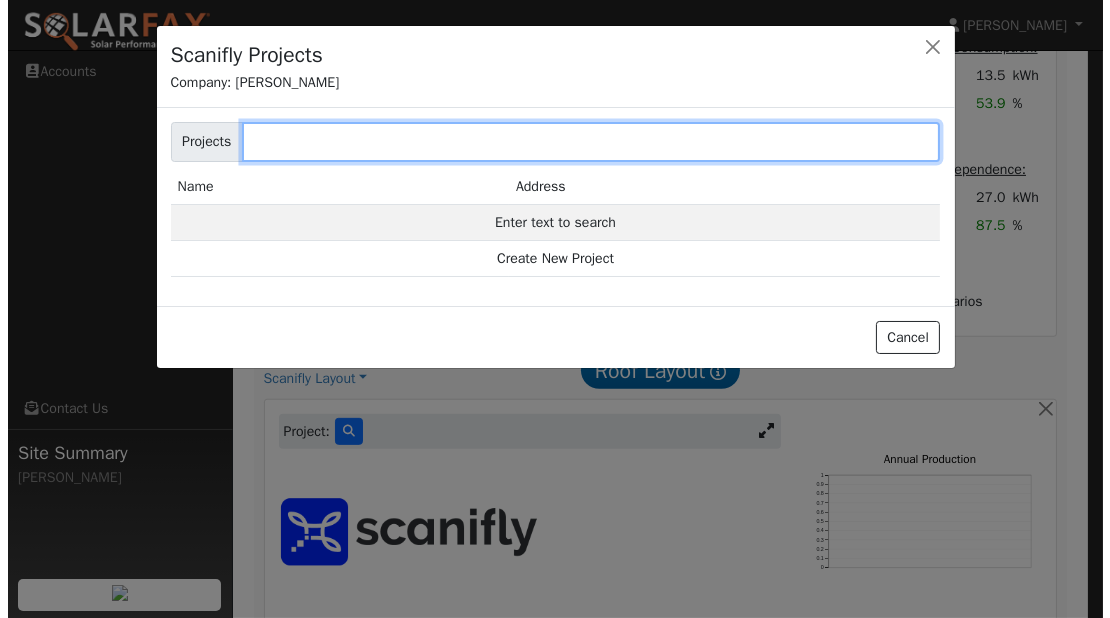 scroll, scrollTop: 1068, scrollLeft: 0, axis: vertical 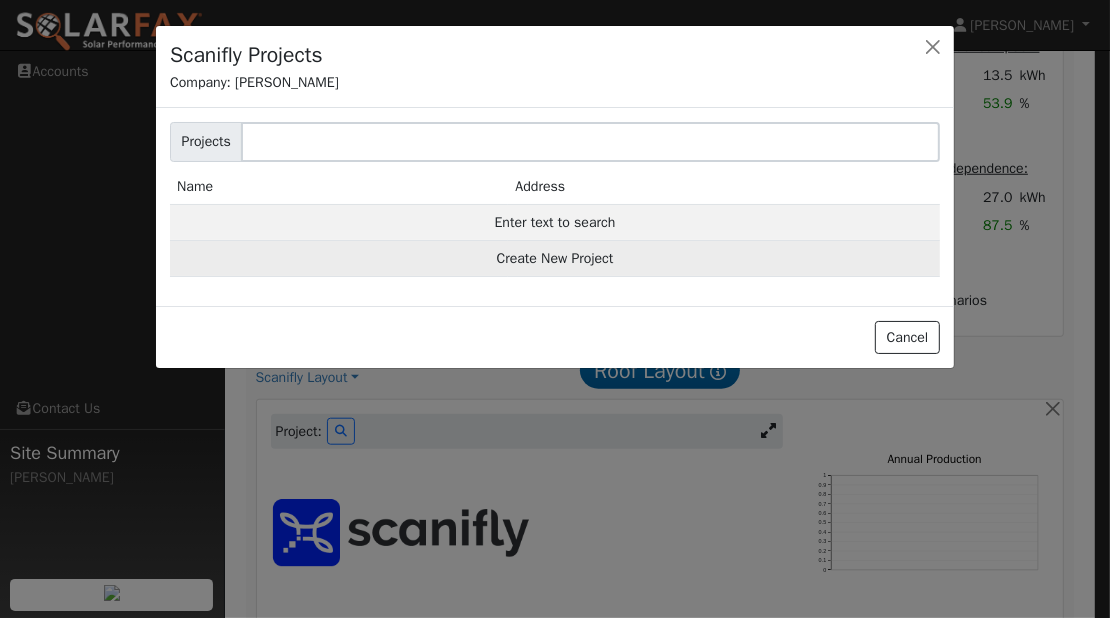 click on "Create New Project" at bounding box center [555, 259] 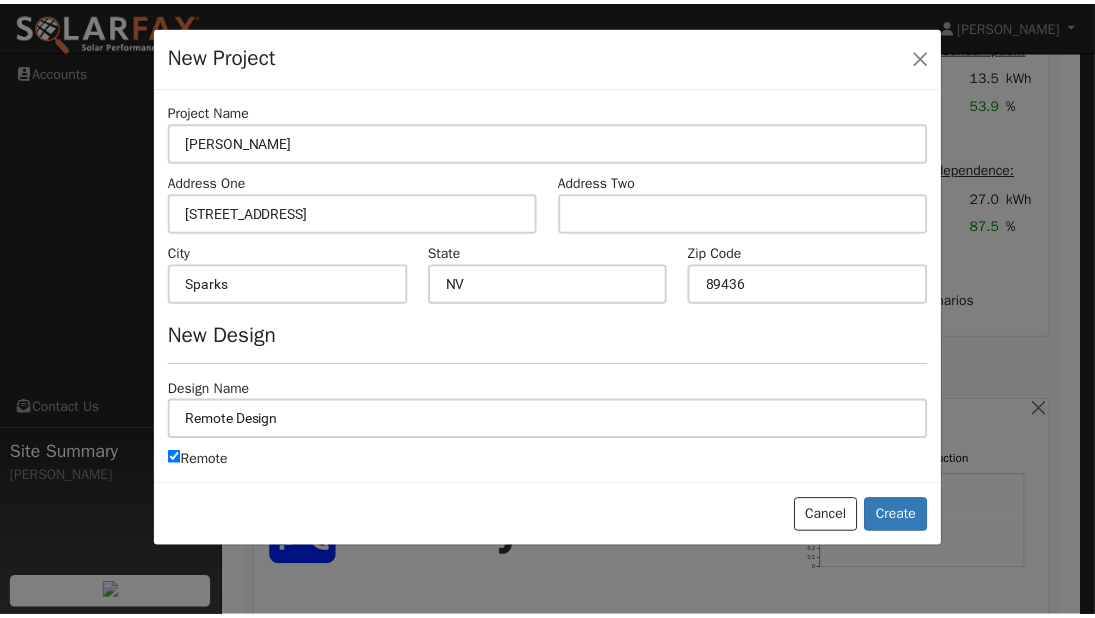 scroll, scrollTop: 1051, scrollLeft: 0, axis: vertical 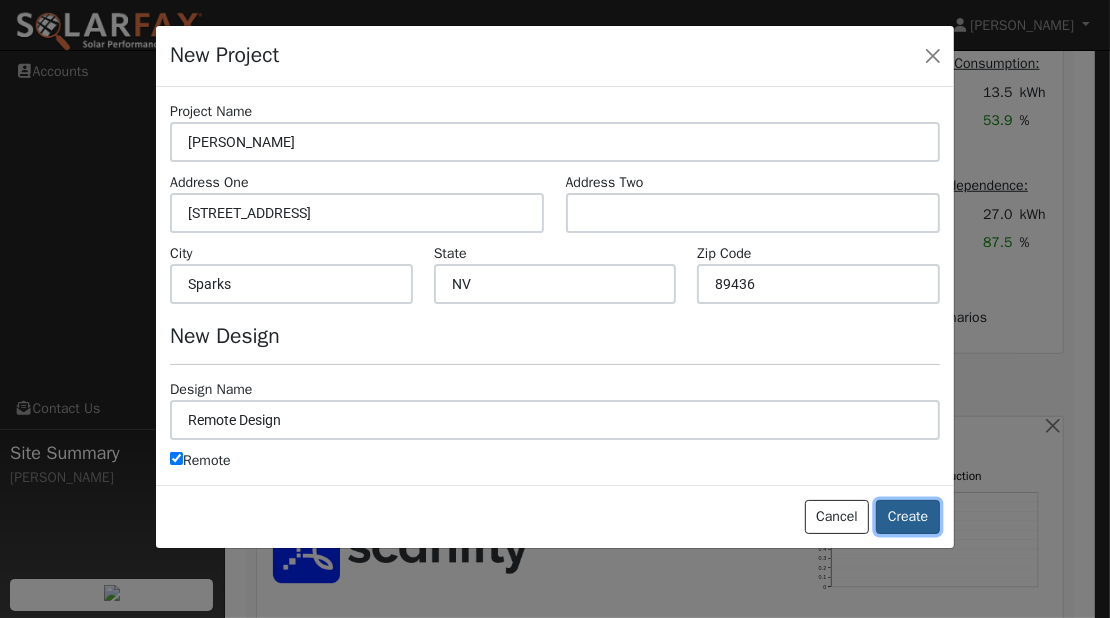 click on "Create" at bounding box center (908, 517) 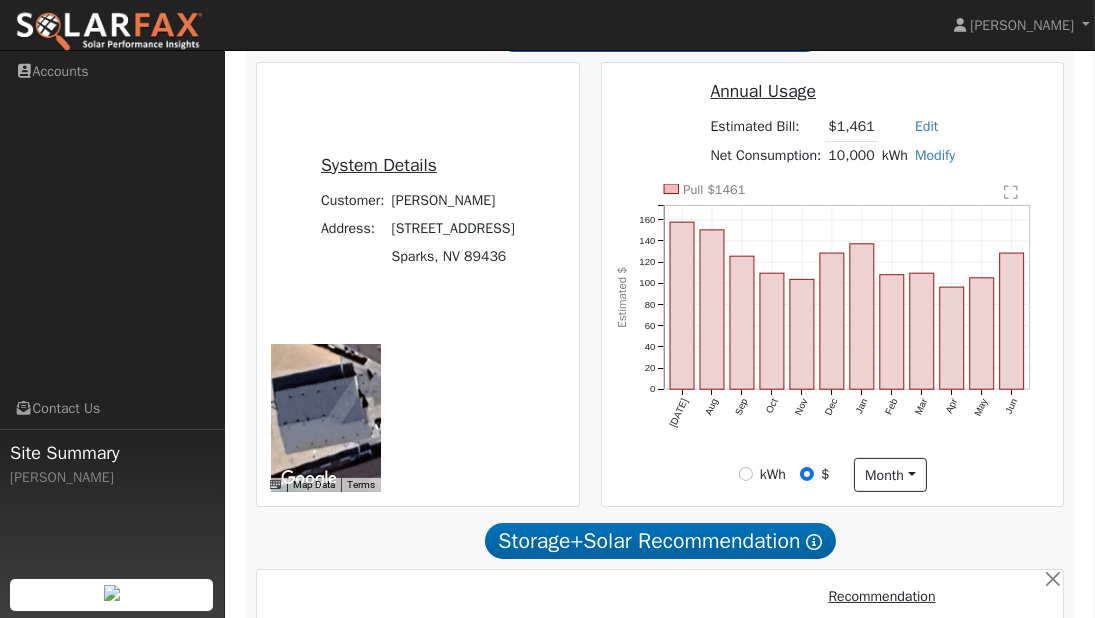 scroll, scrollTop: 463, scrollLeft: 0, axis: vertical 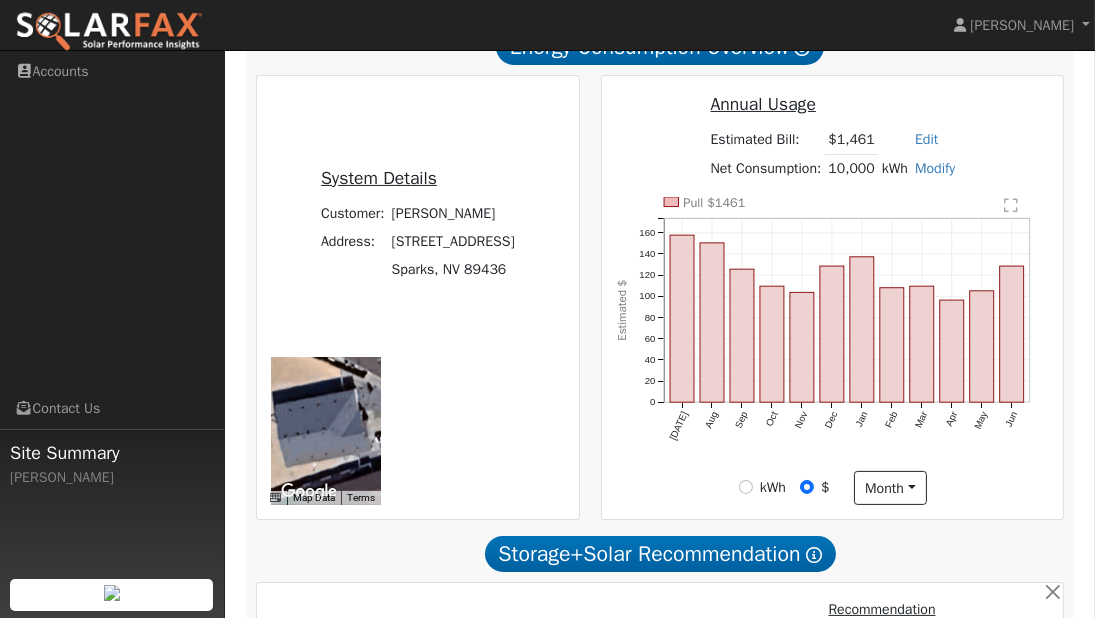 click at bounding box center [326, 431] 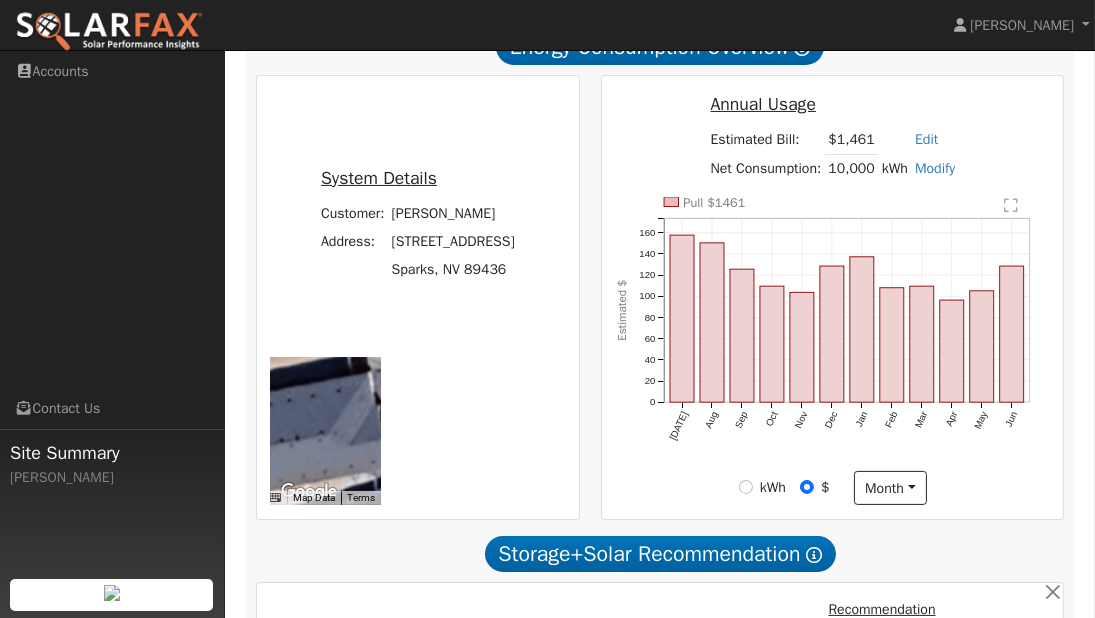 click at bounding box center [326, 431] 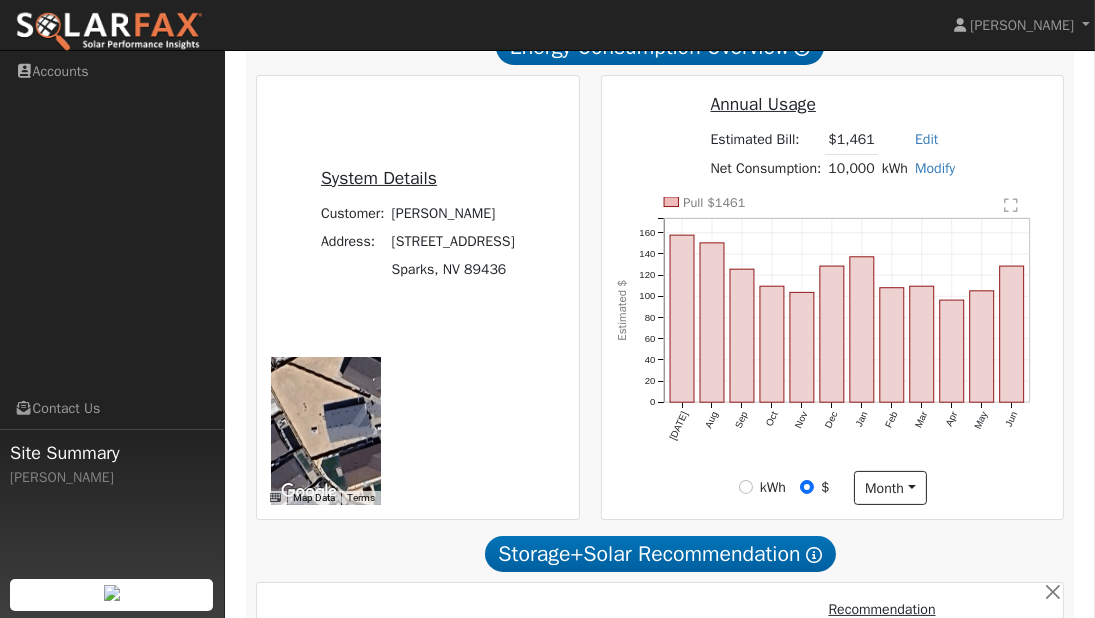 drag, startPoint x: 490, startPoint y: 293, endPoint x: 516, endPoint y: 291, distance: 26.076809 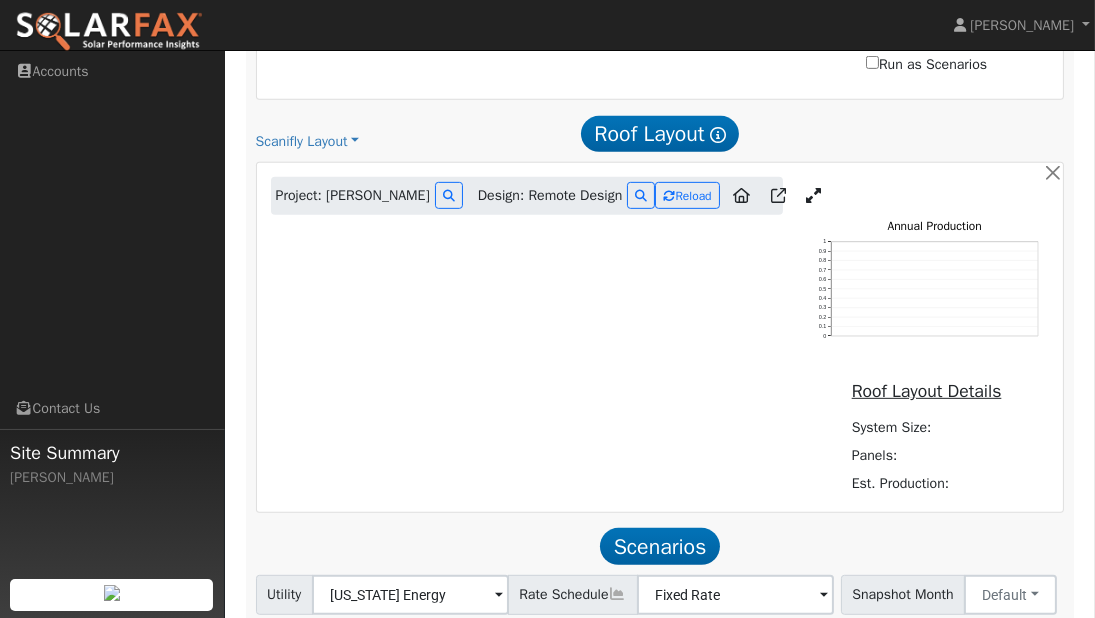 scroll, scrollTop: 1305, scrollLeft: 0, axis: vertical 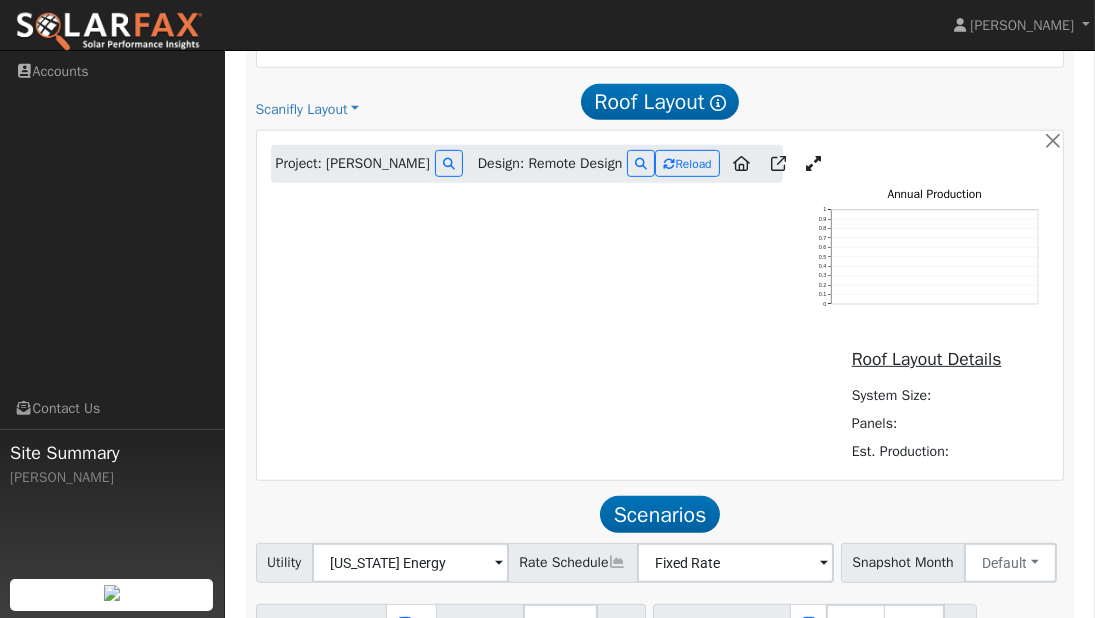 click at bounding box center (813, 163) 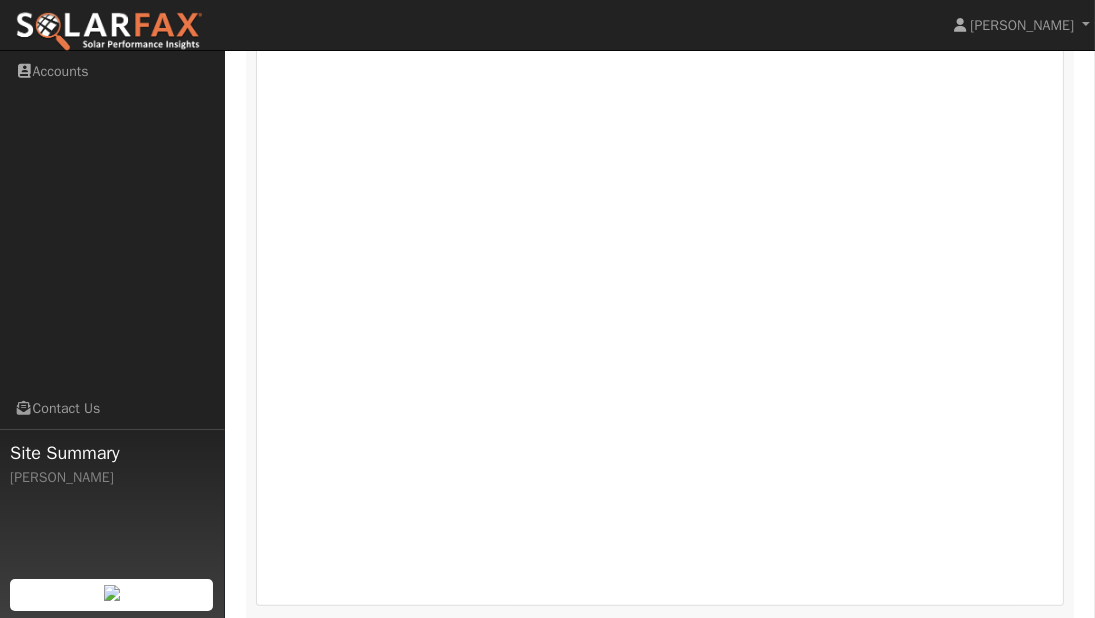 scroll, scrollTop: 1557, scrollLeft: 0, axis: vertical 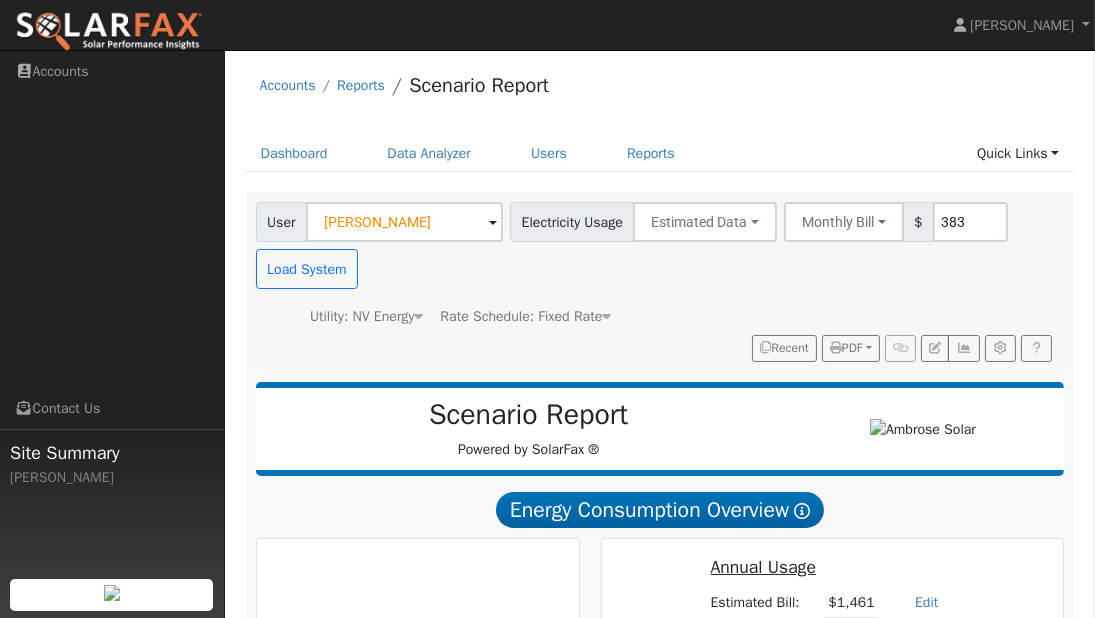 click at bounding box center (493, 223) 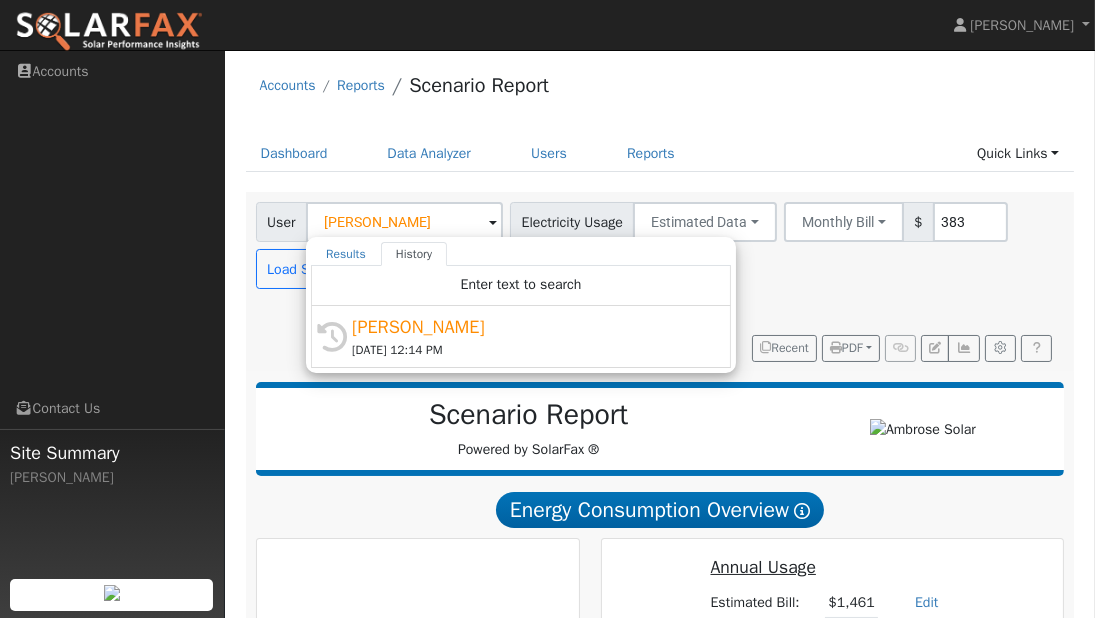 click on "Accounts
Reports
Scenario Report" at bounding box center (660, 90) 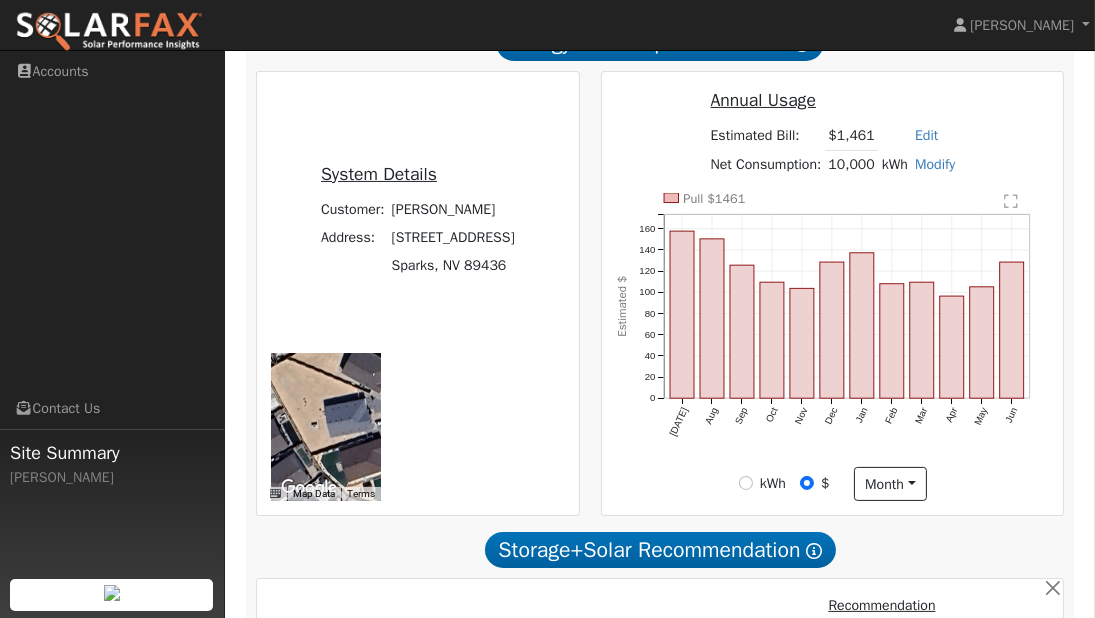 scroll, scrollTop: 0, scrollLeft: 0, axis: both 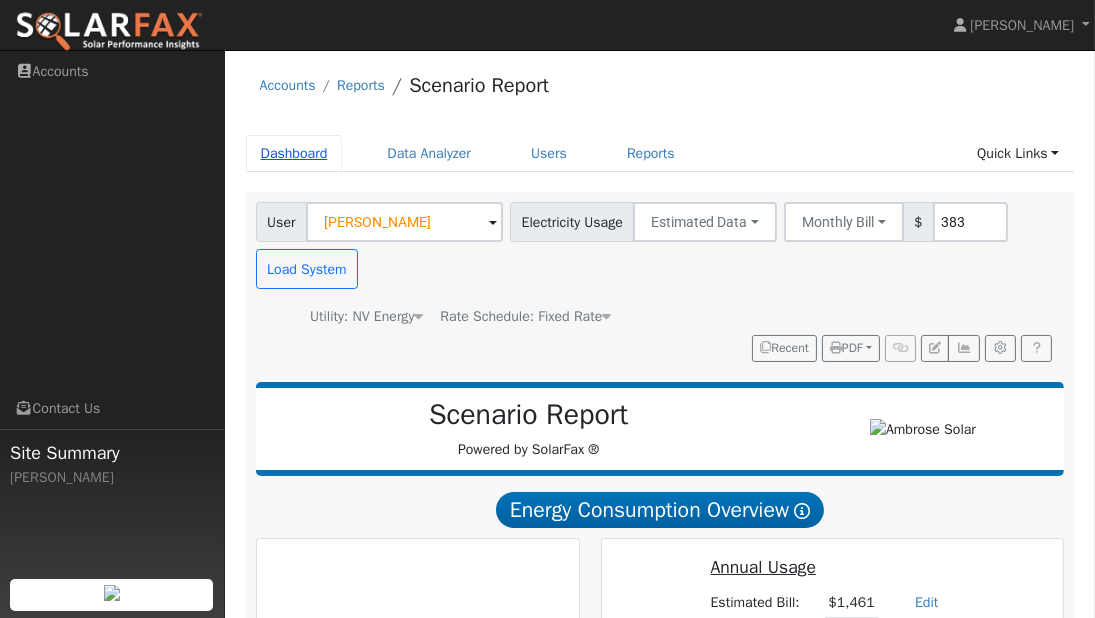 click on "Dashboard" at bounding box center (294, 153) 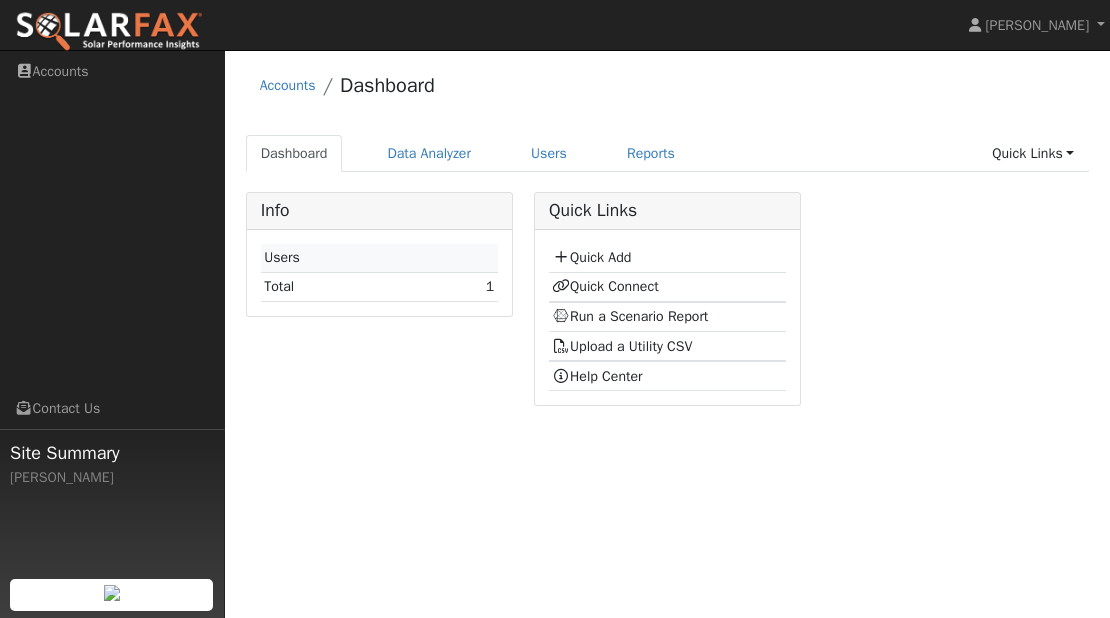 scroll, scrollTop: 0, scrollLeft: 0, axis: both 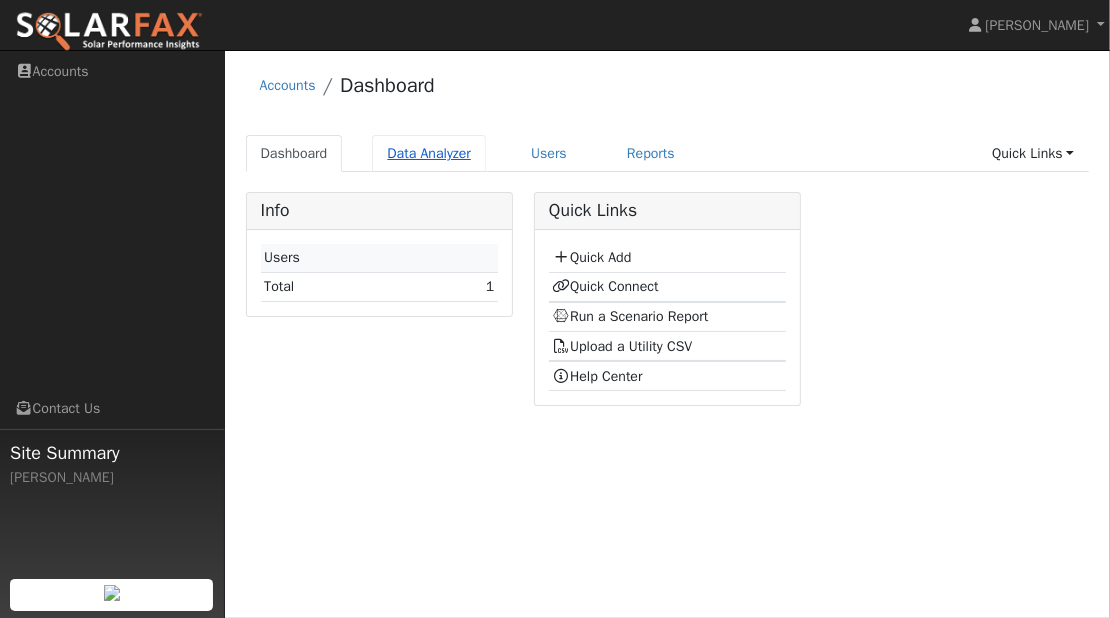 click on "Data Analyzer" at bounding box center (429, 153) 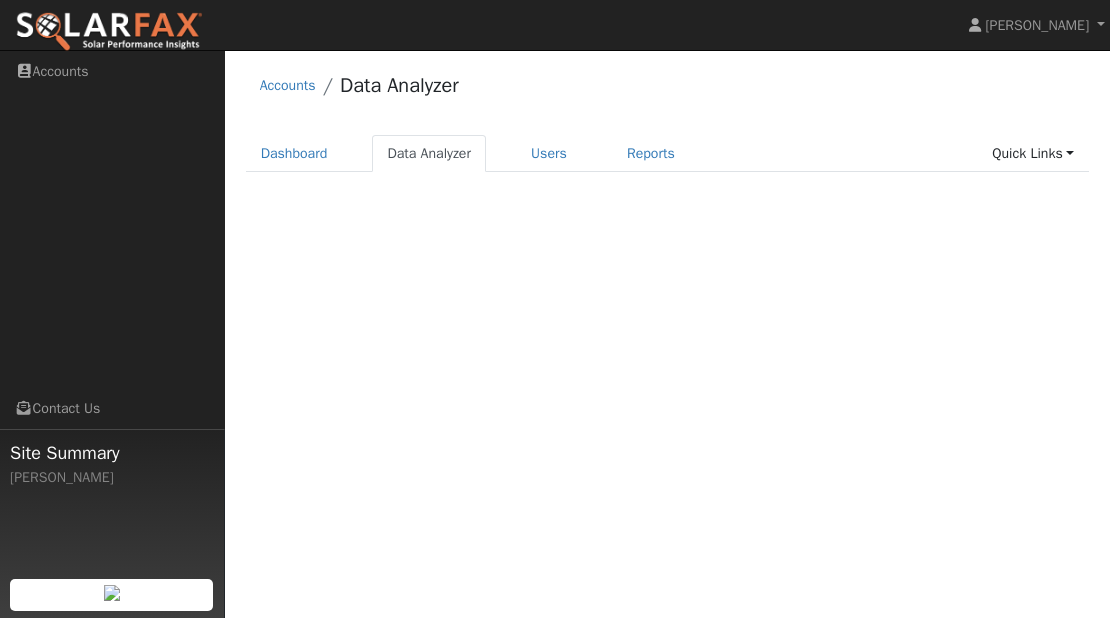 scroll, scrollTop: 0, scrollLeft: 0, axis: both 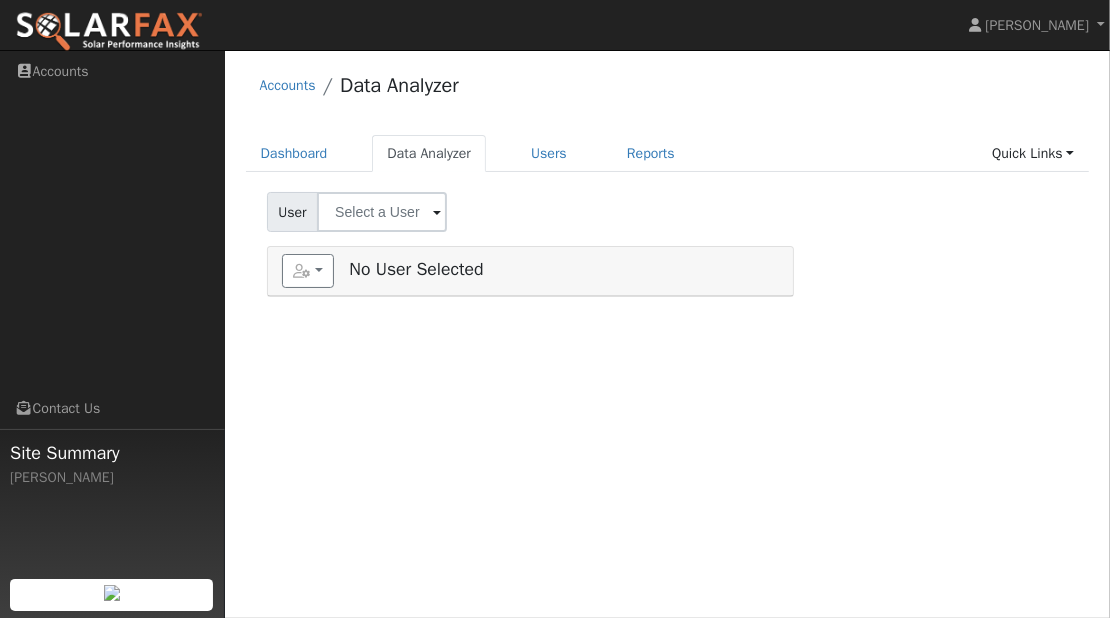 click at bounding box center [437, 213] 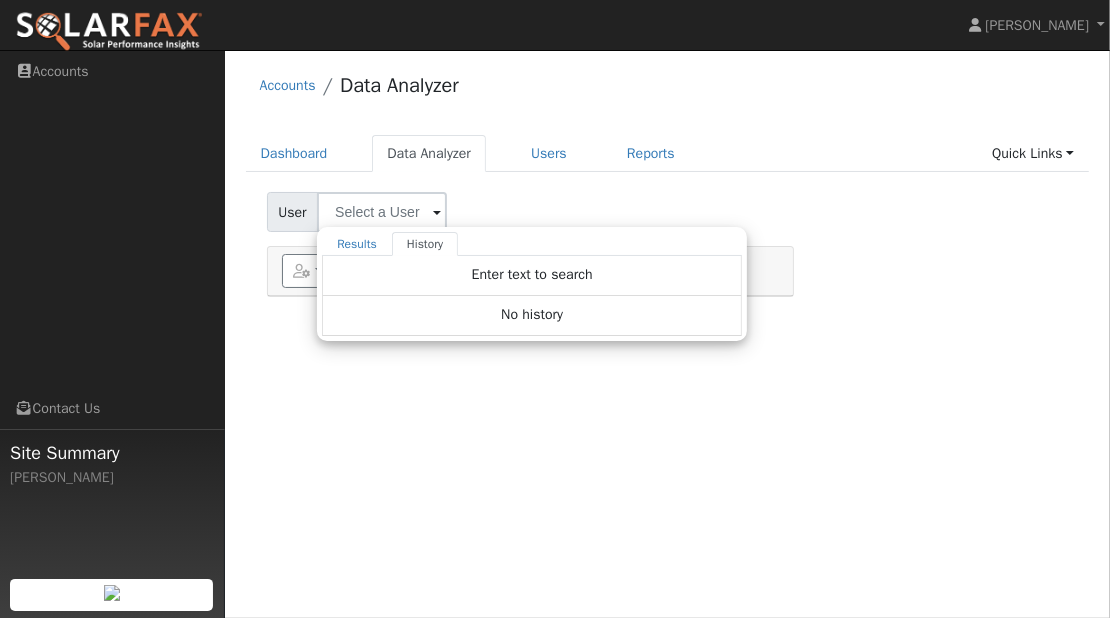 click at bounding box center (437, 213) 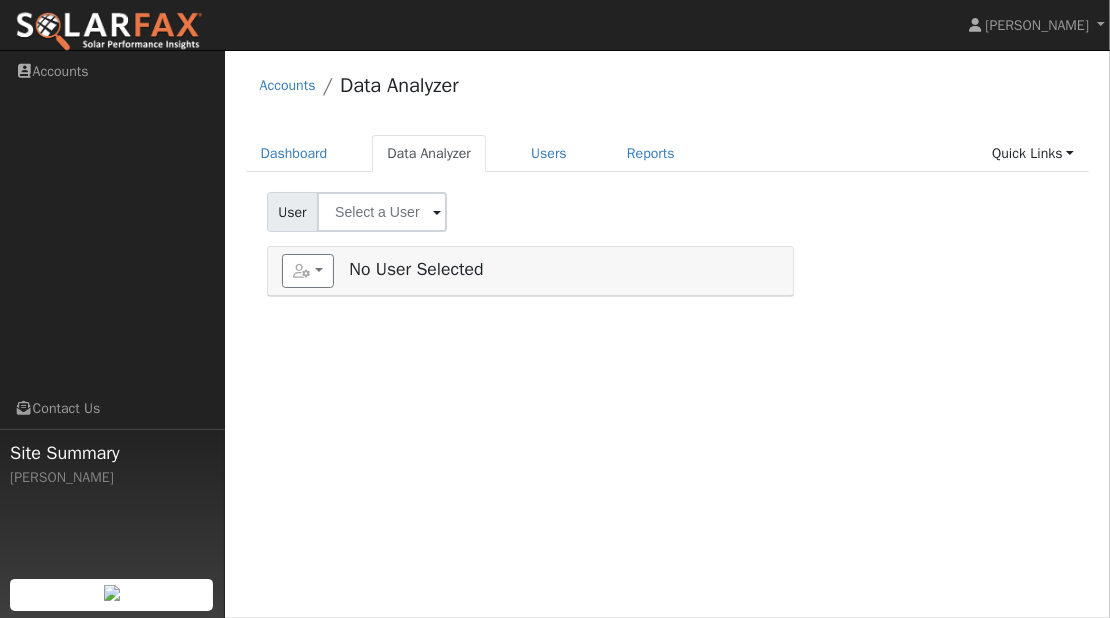 click on "Quick Add  No User Selected" at bounding box center [530, 271] 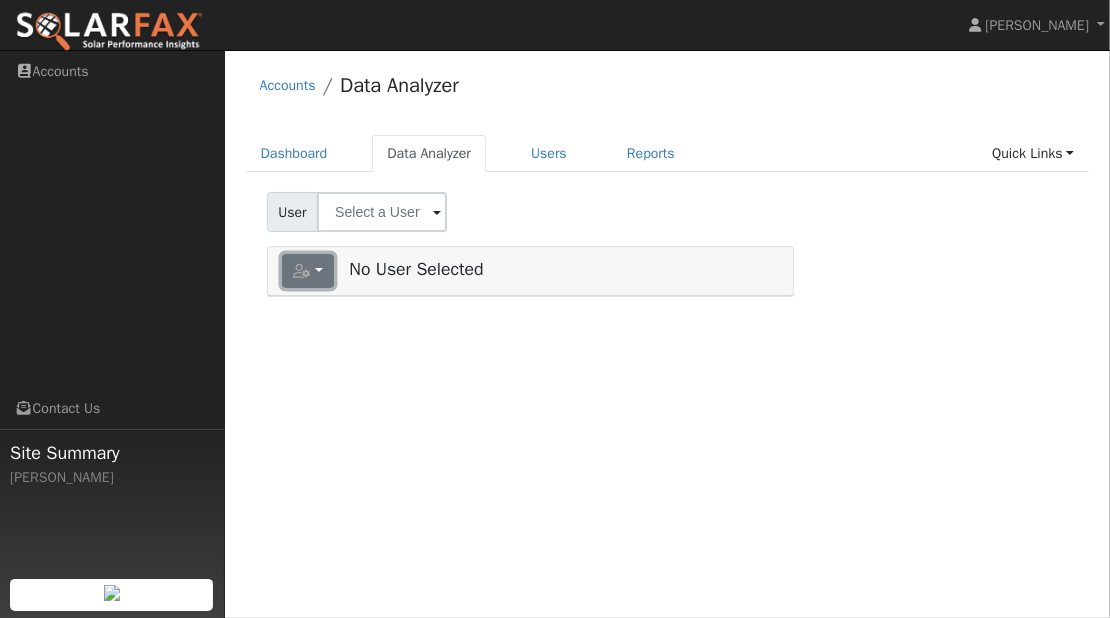 click at bounding box center (308, 271) 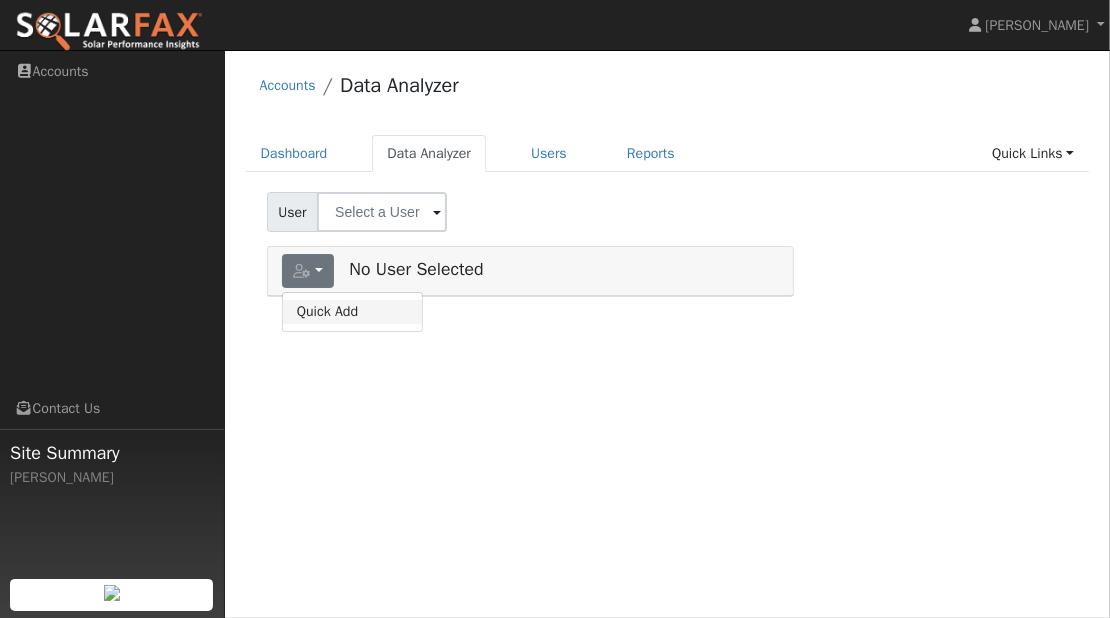 click on "Quick Add" at bounding box center (352, 312) 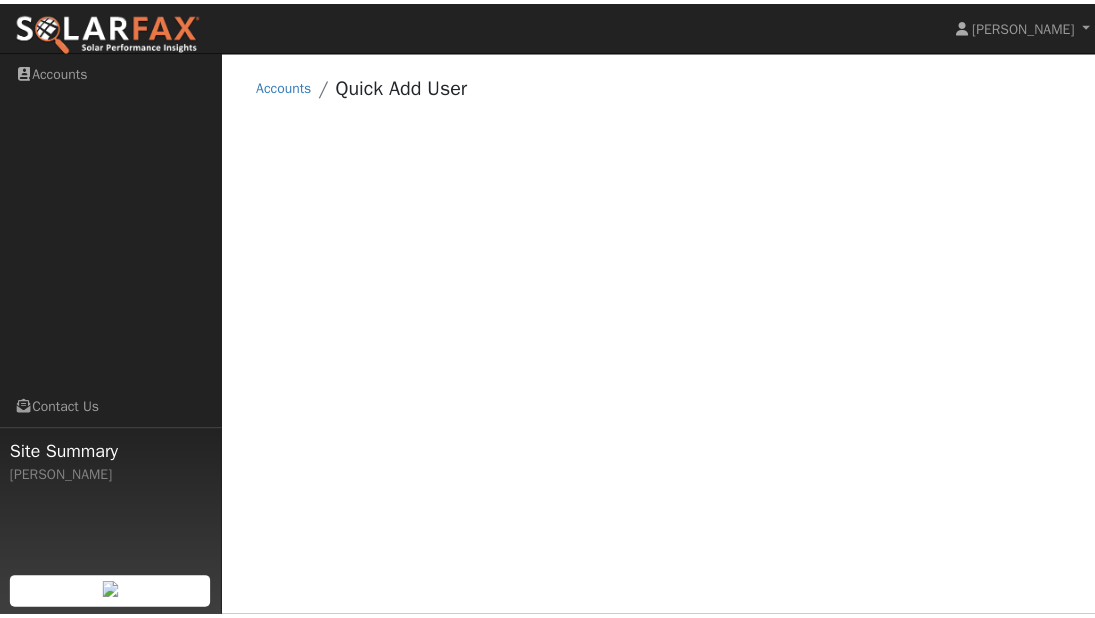 scroll, scrollTop: 0, scrollLeft: 0, axis: both 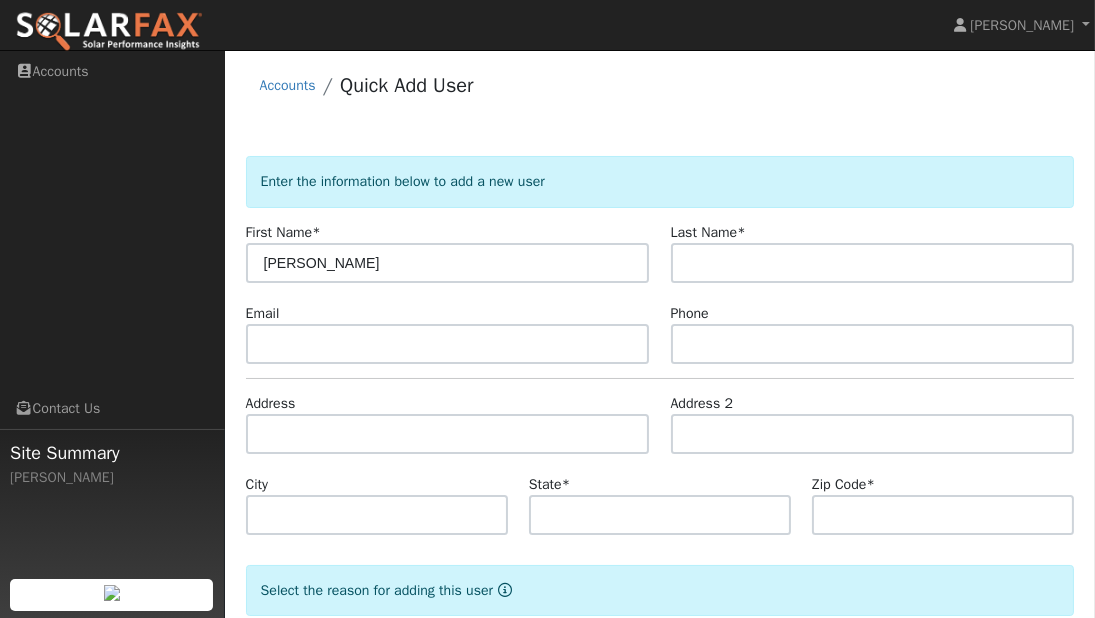 type on "[PERSON_NAME]" 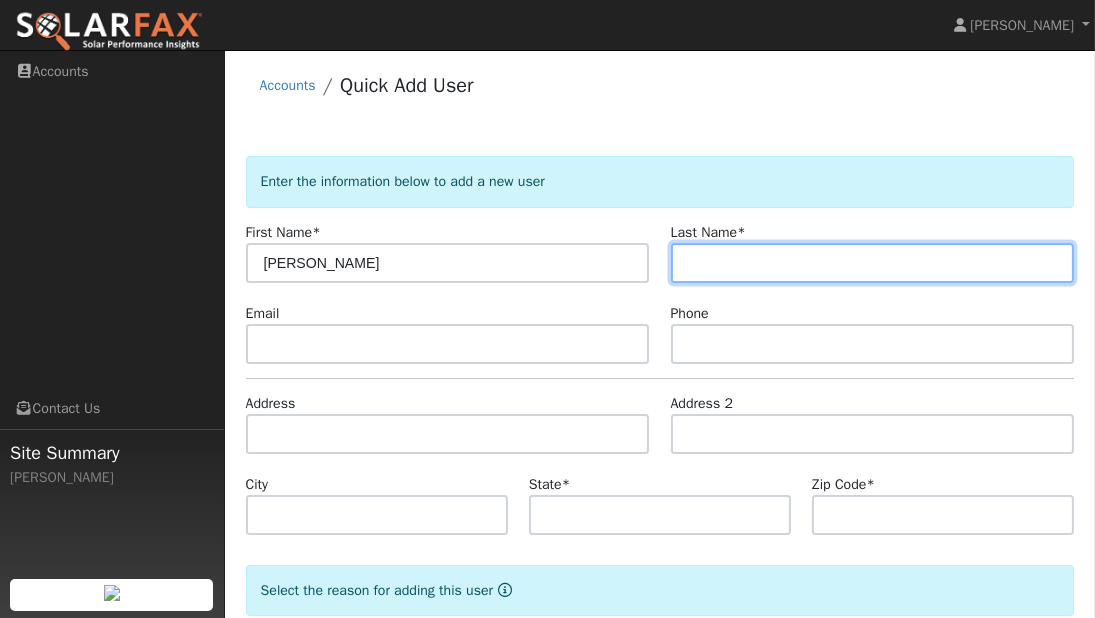 click at bounding box center (873, 263) 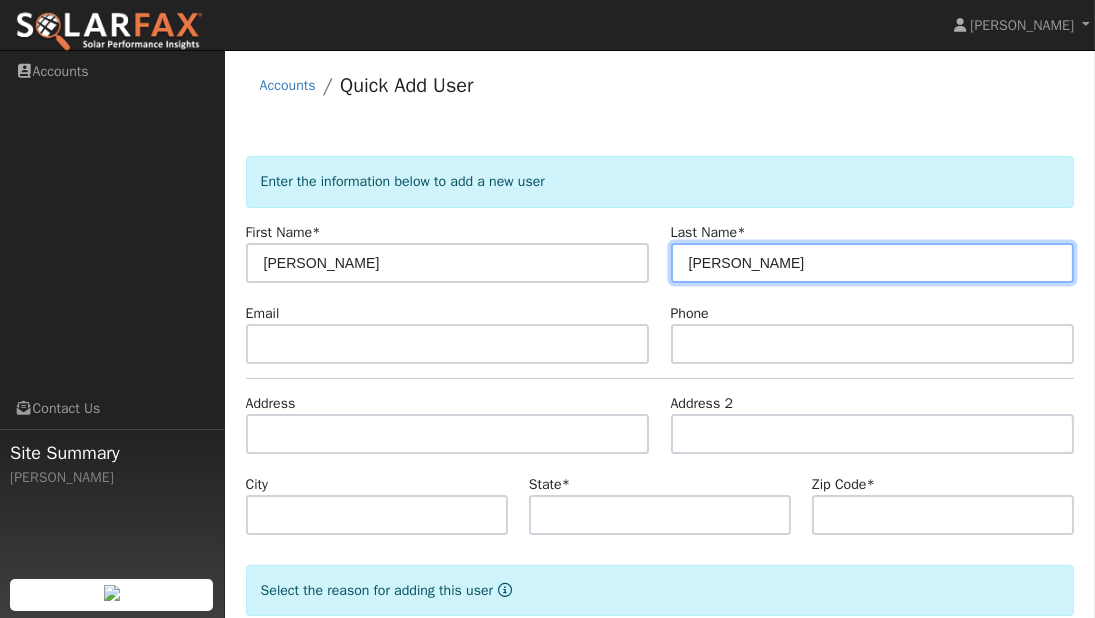 type on "[PERSON_NAME]" 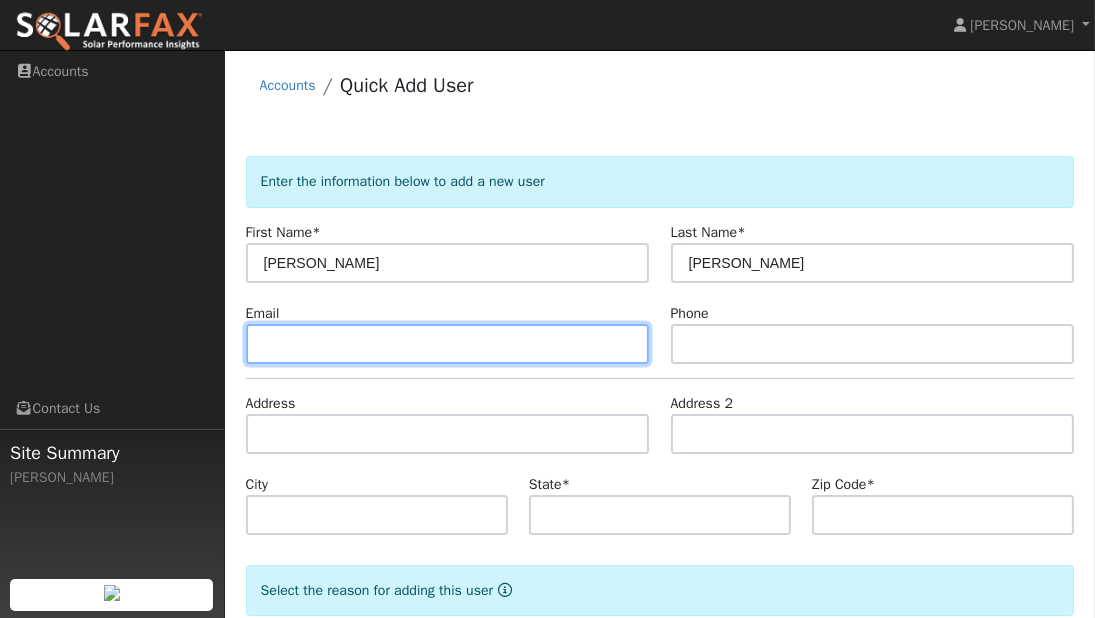 click at bounding box center [448, 344] 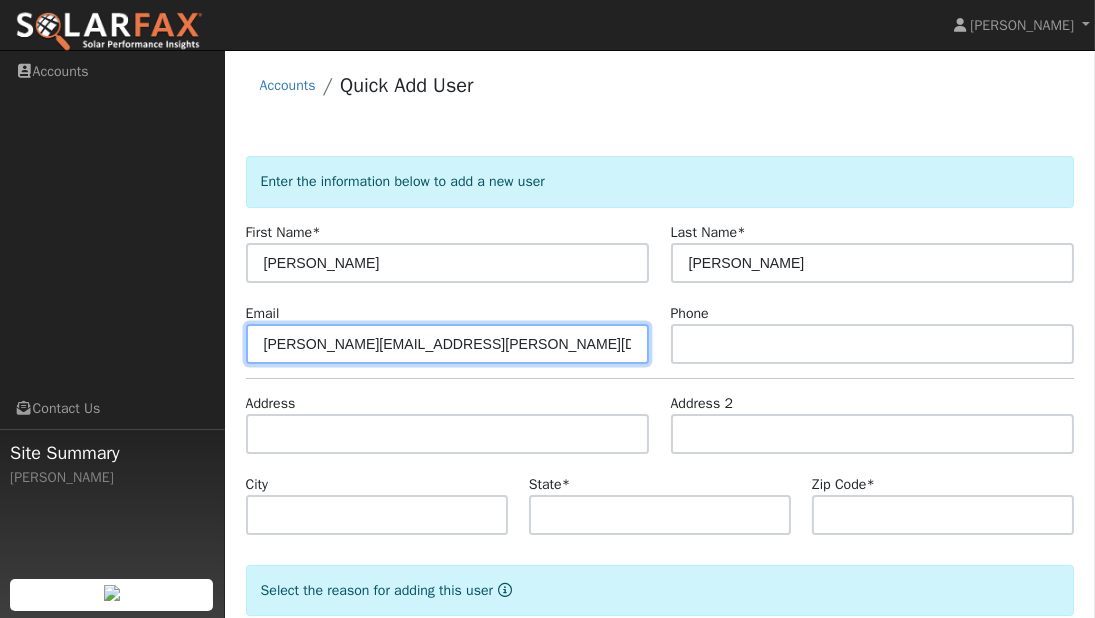 type on "[PERSON_NAME][EMAIL_ADDRESS][PERSON_NAME][DOMAIN_NAME]" 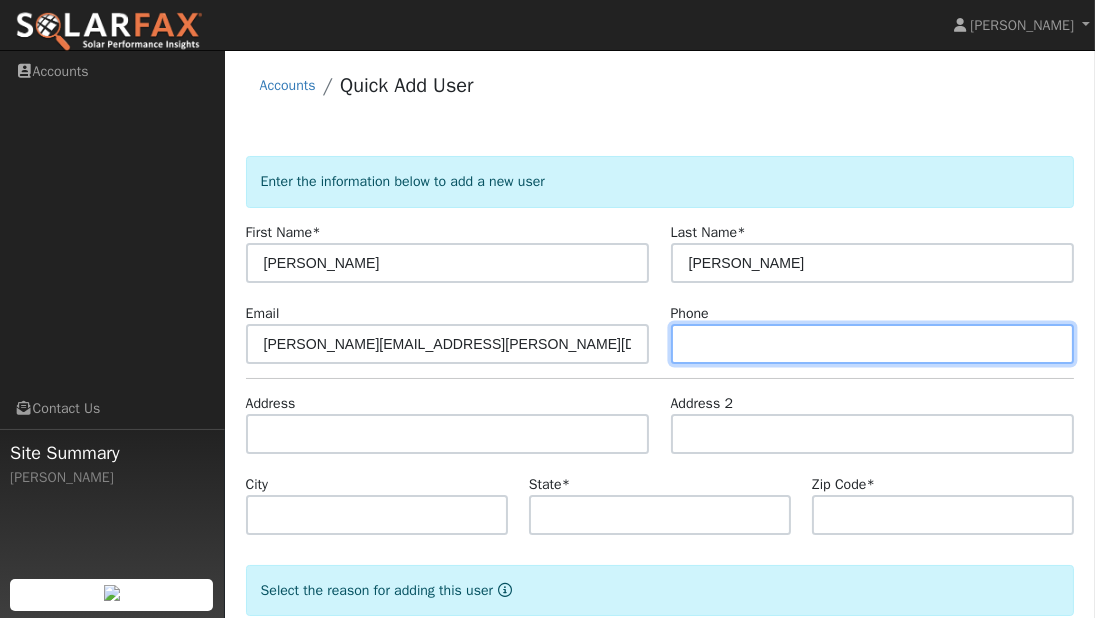 click at bounding box center [873, 344] 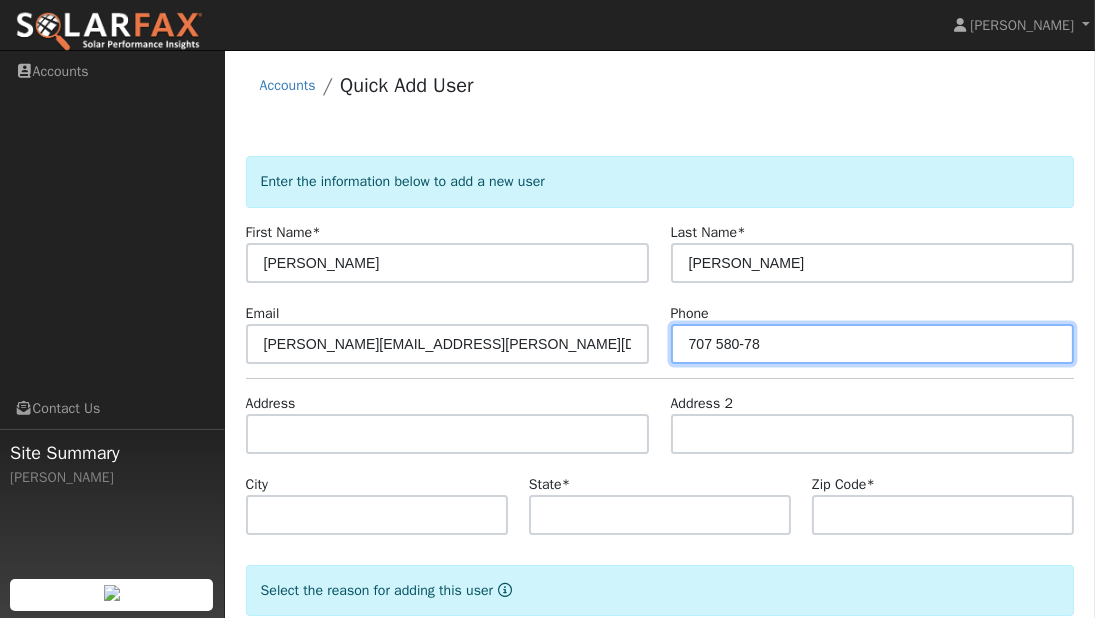 scroll, scrollTop: 10, scrollLeft: 0, axis: vertical 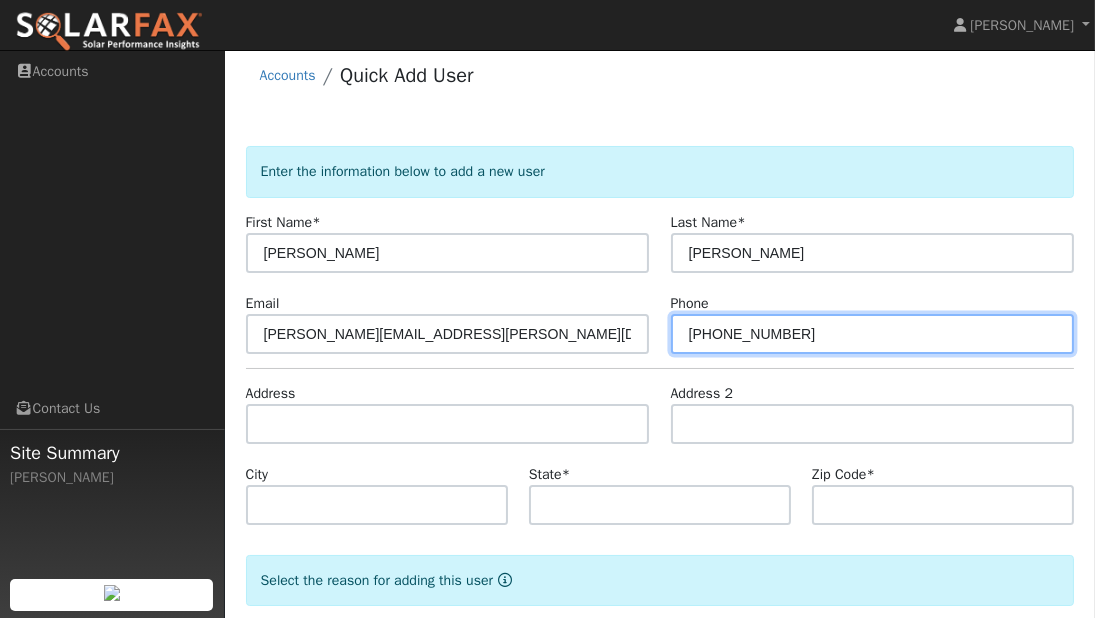 type on "[PHONE_NUMBER]" 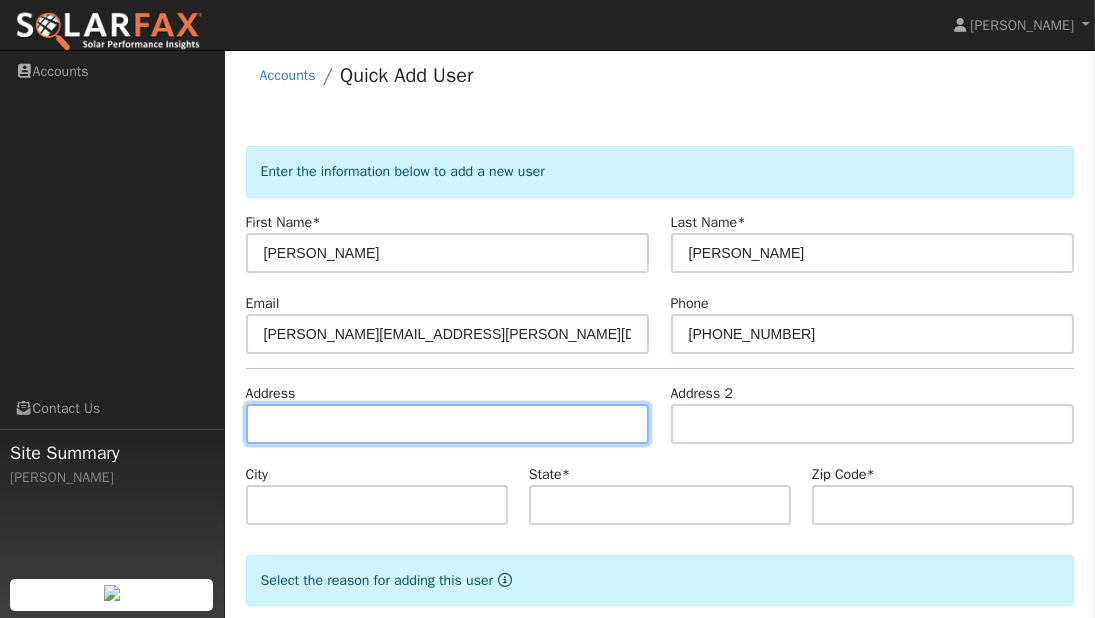 click at bounding box center [448, 424] 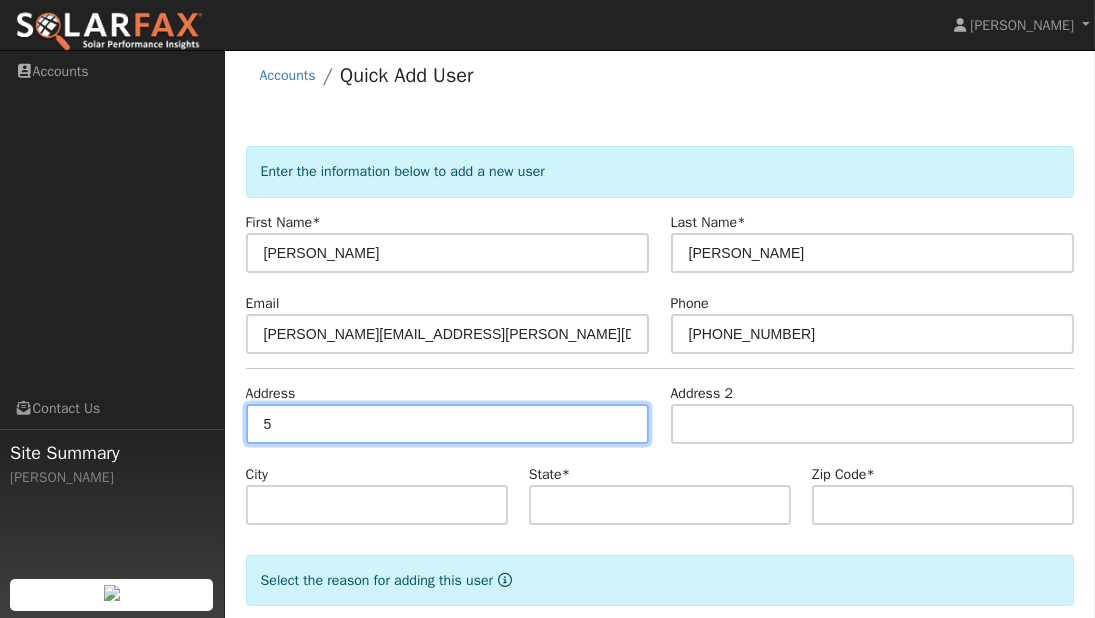 type on "5" 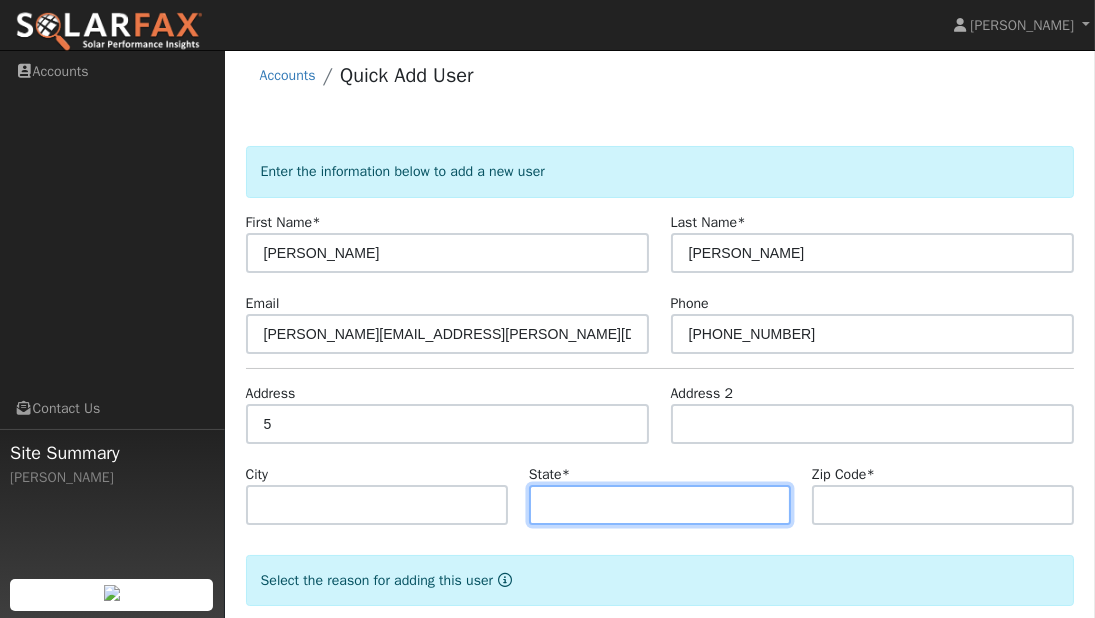 click at bounding box center (660, 505) 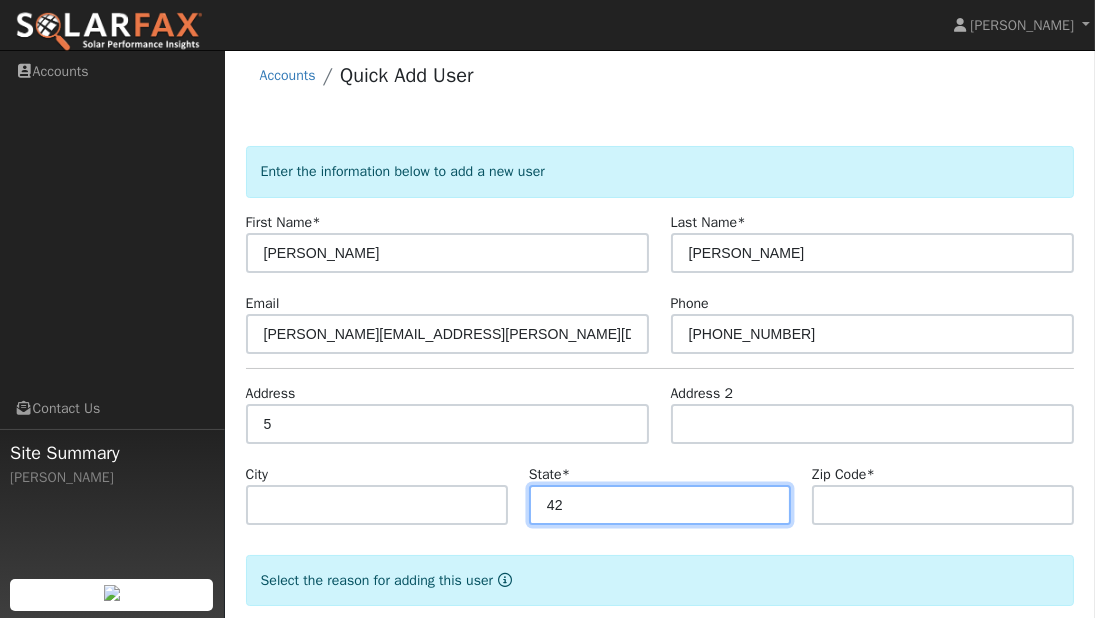 click on "42" at bounding box center (660, 505) 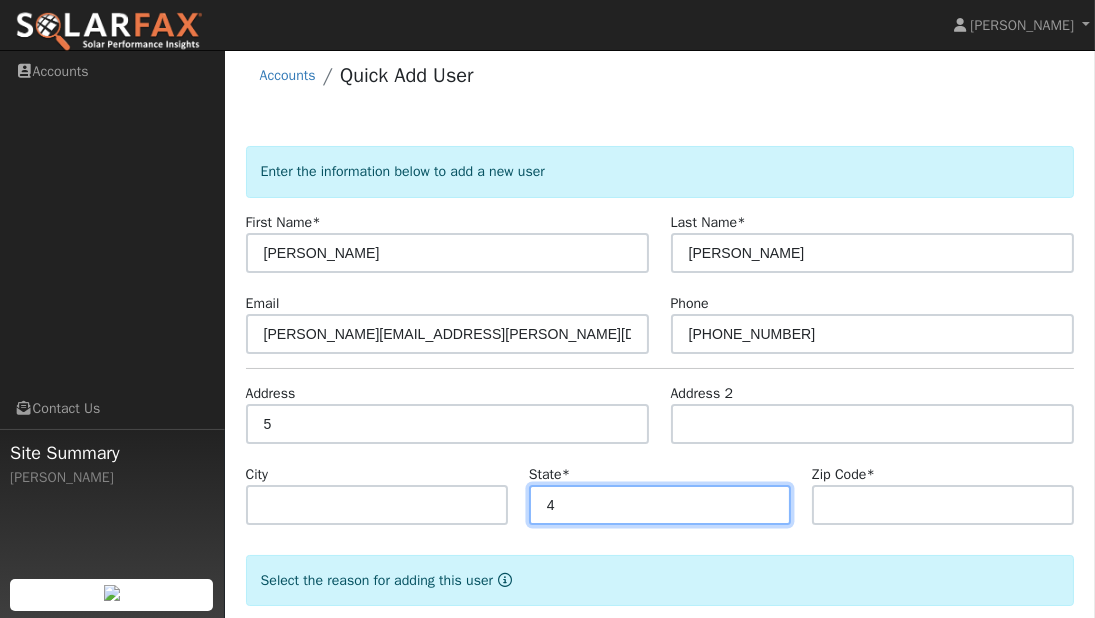 type 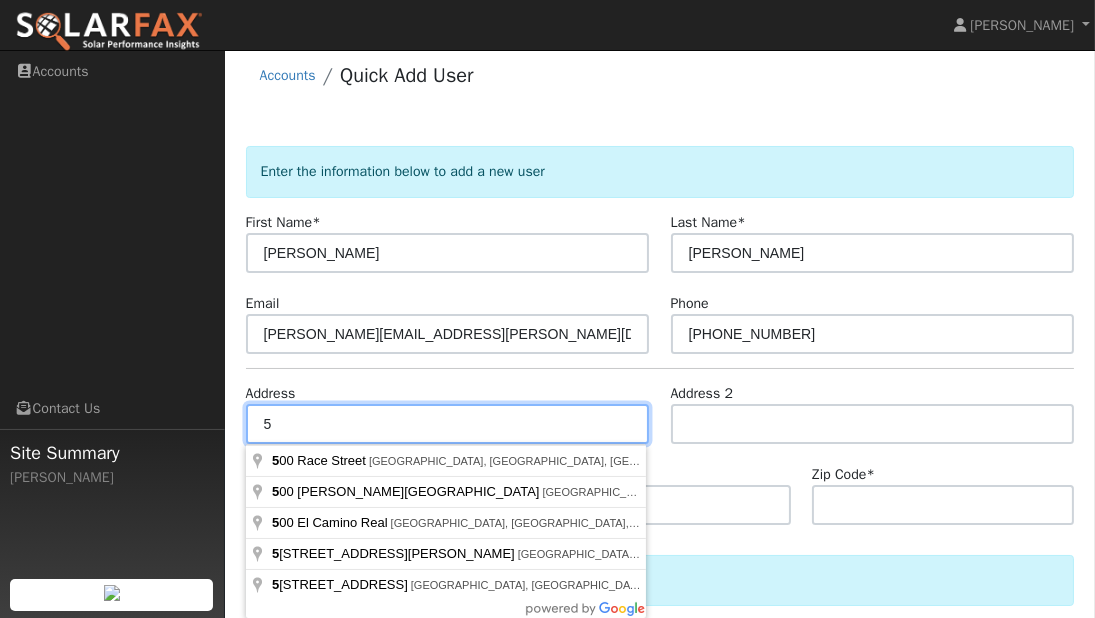 click on "5" at bounding box center (448, 424) 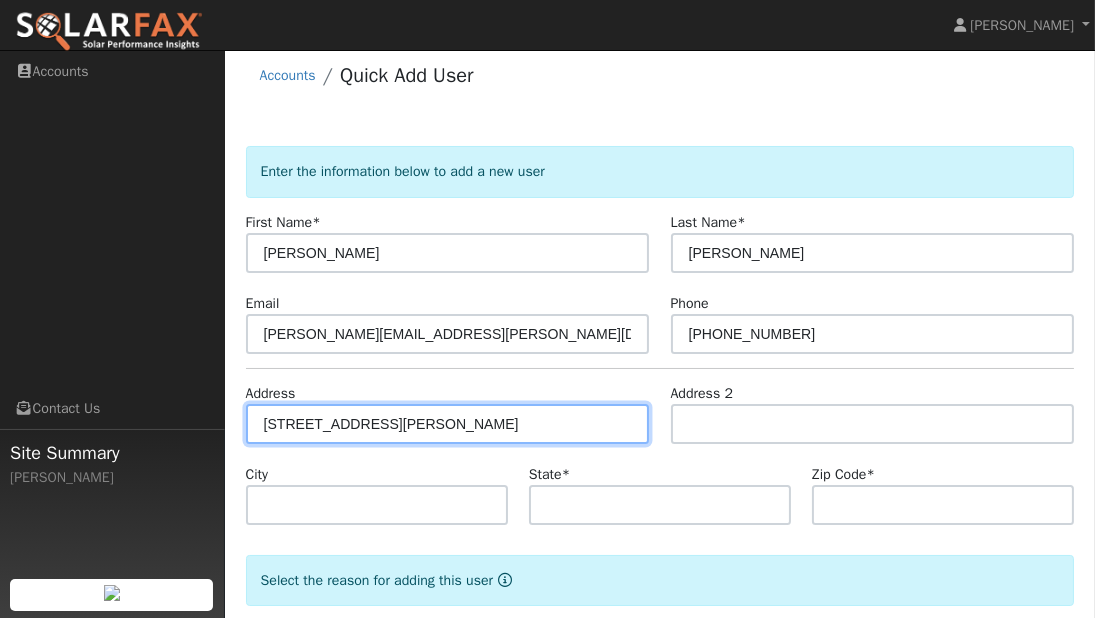 type on "588 East Alma Avenue" 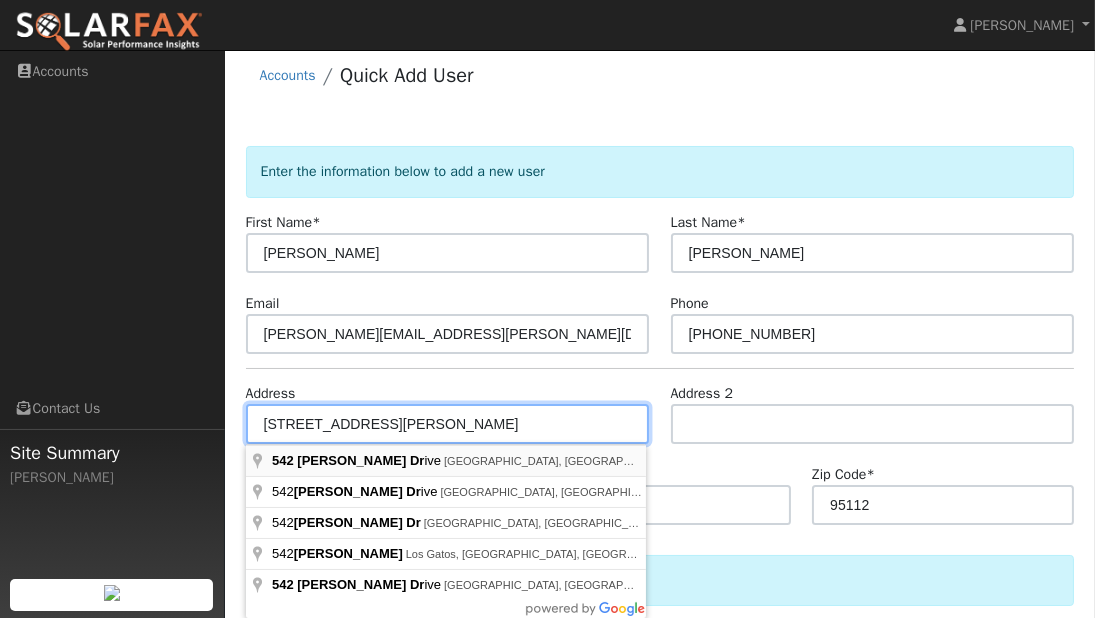 type on "542 Boone Drive" 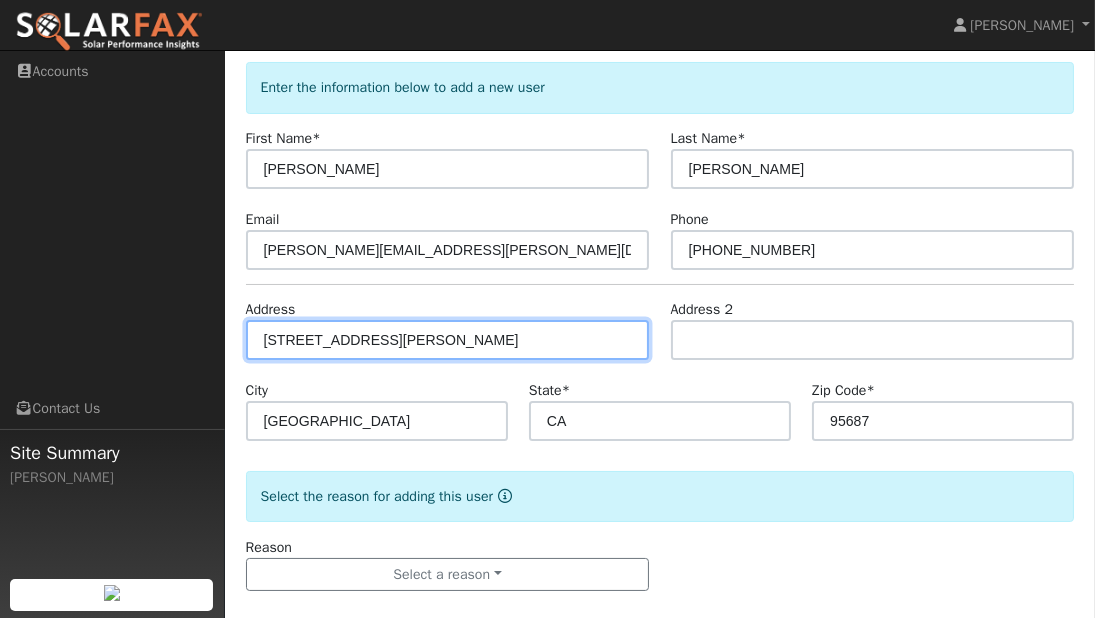 scroll, scrollTop: 116, scrollLeft: 0, axis: vertical 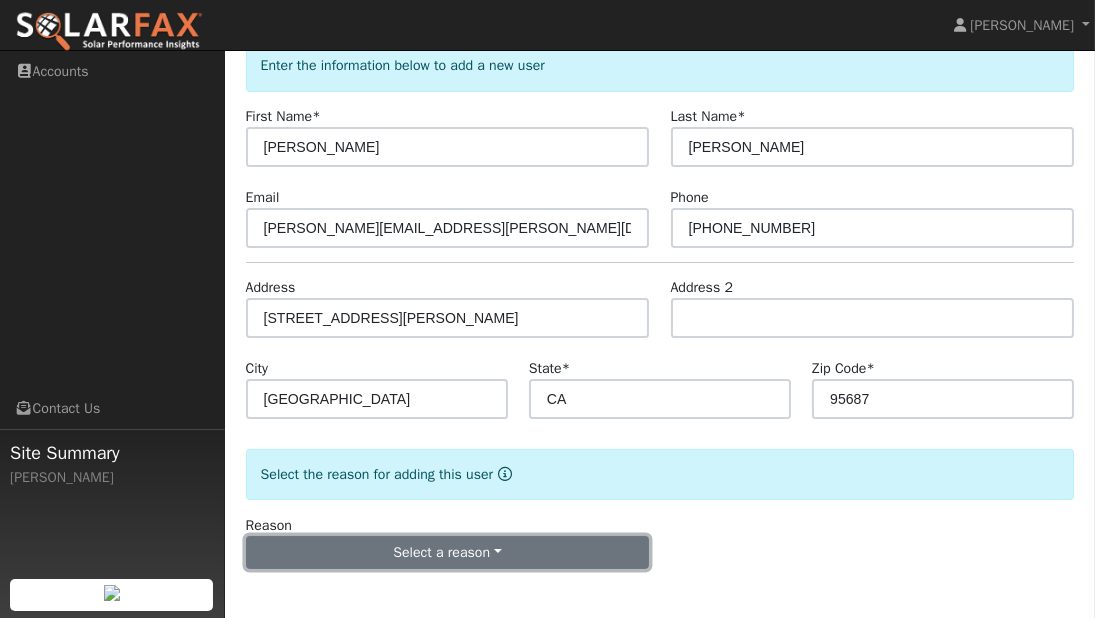 click on "Select a reason" at bounding box center (448, 553) 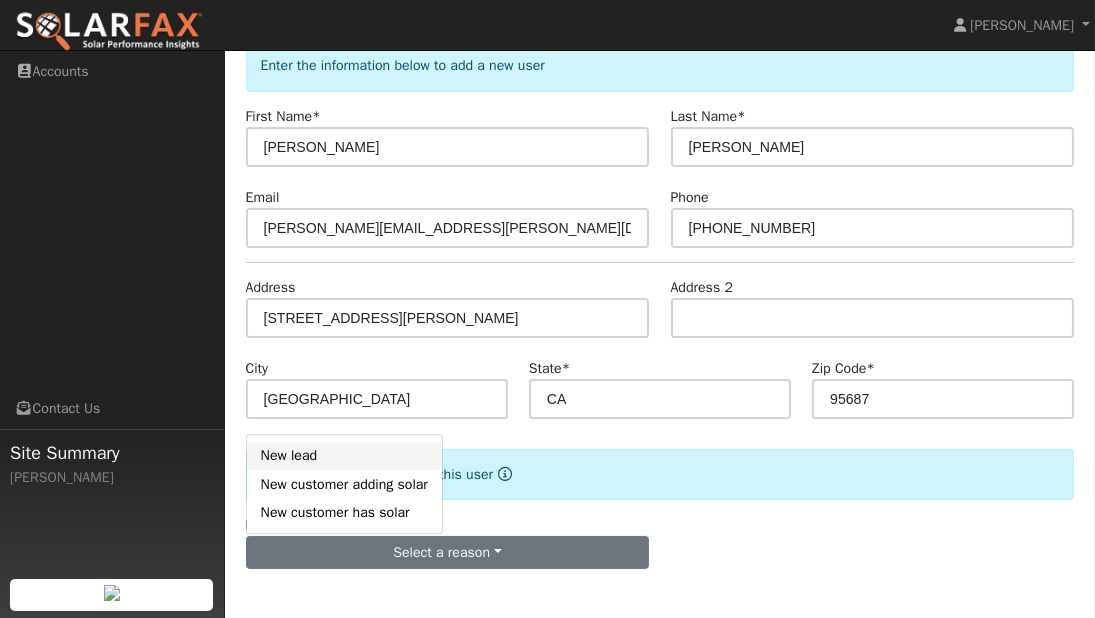 click on "New lead" at bounding box center [344, 456] 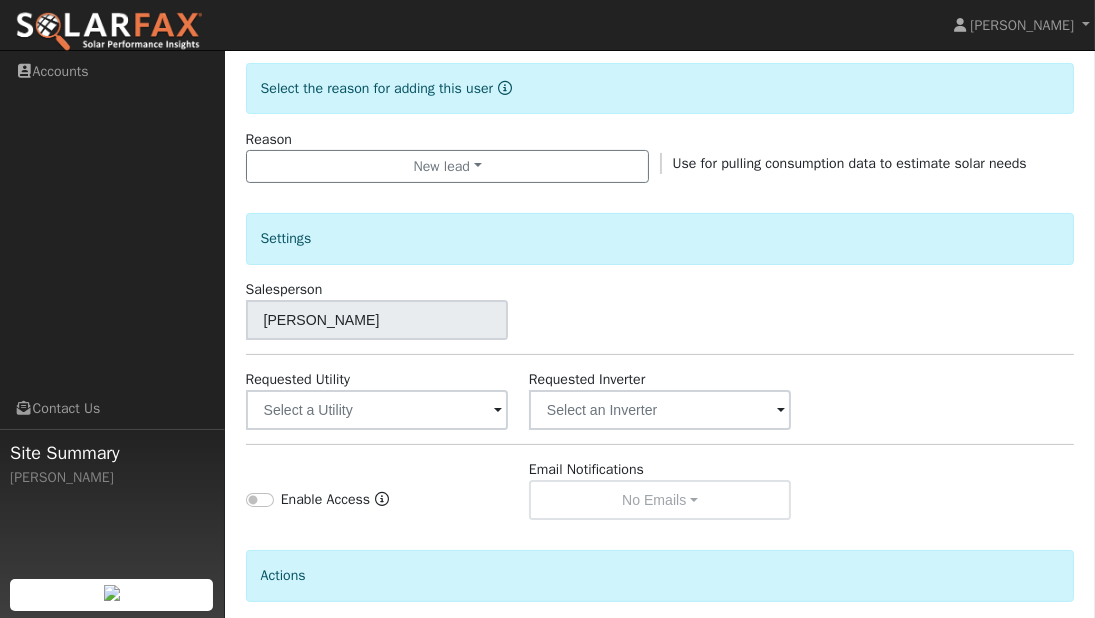 scroll, scrollTop: 501, scrollLeft: 0, axis: vertical 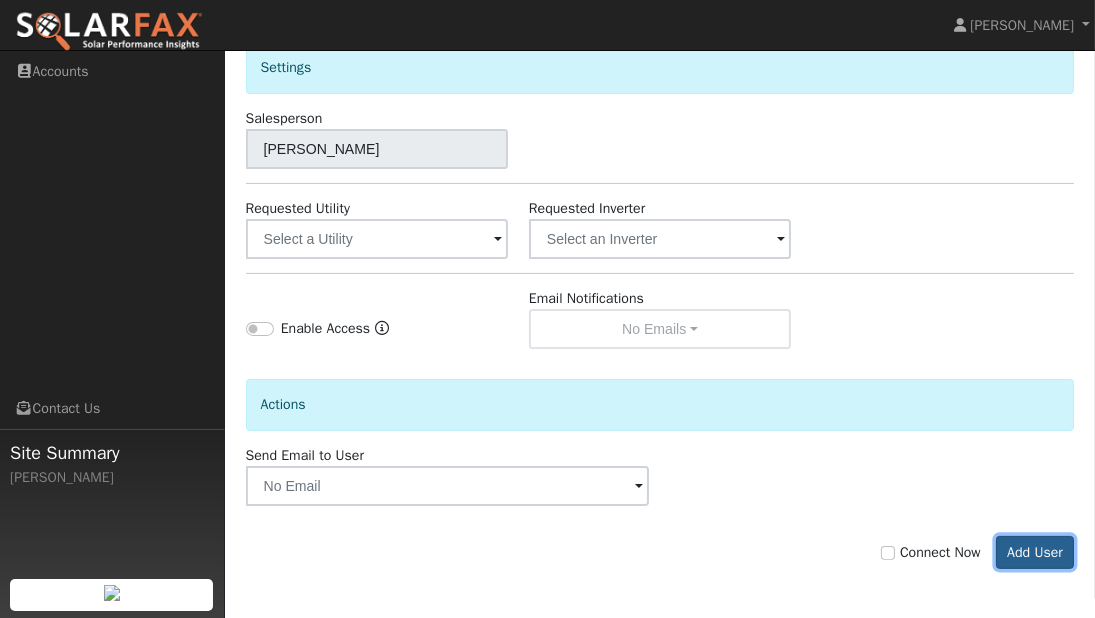 click on "Add User" at bounding box center [1035, 553] 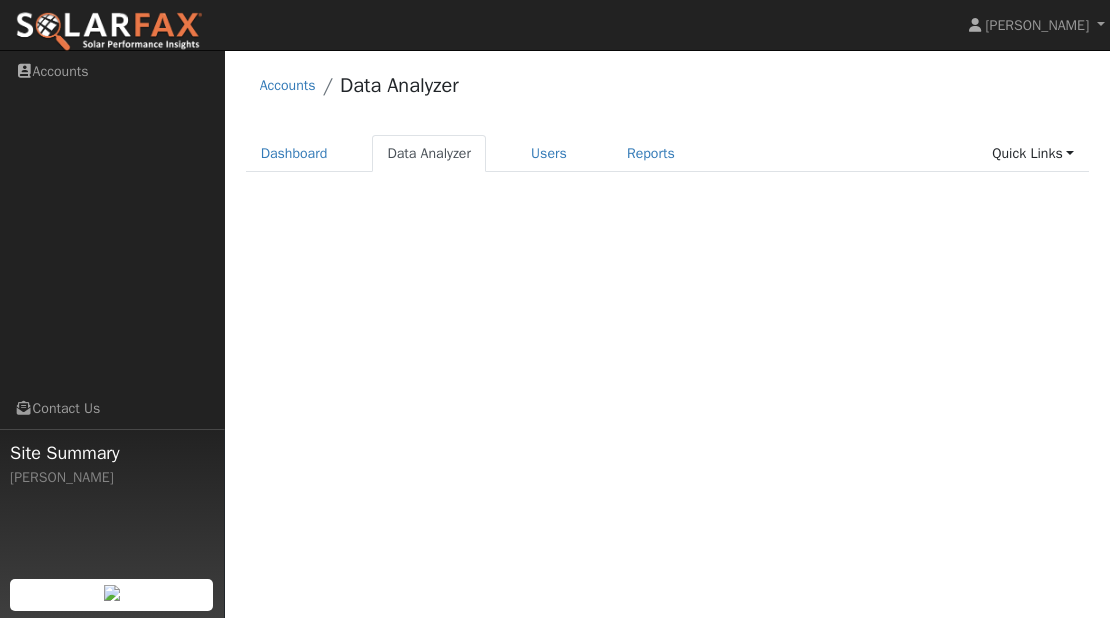 scroll, scrollTop: 0, scrollLeft: 0, axis: both 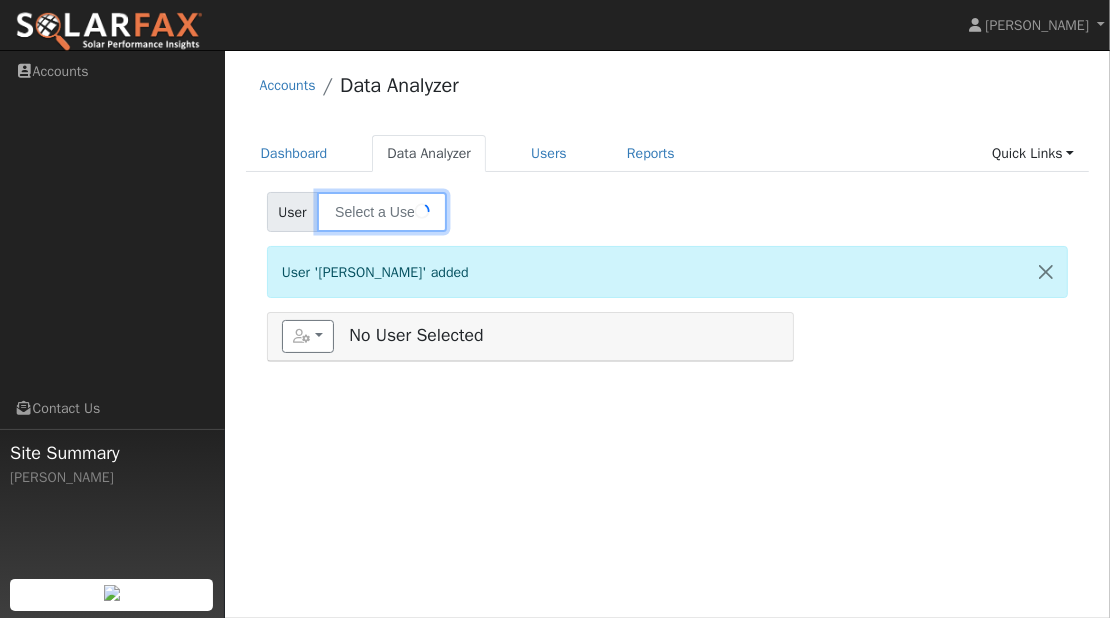 type on "[PERSON_NAME]" 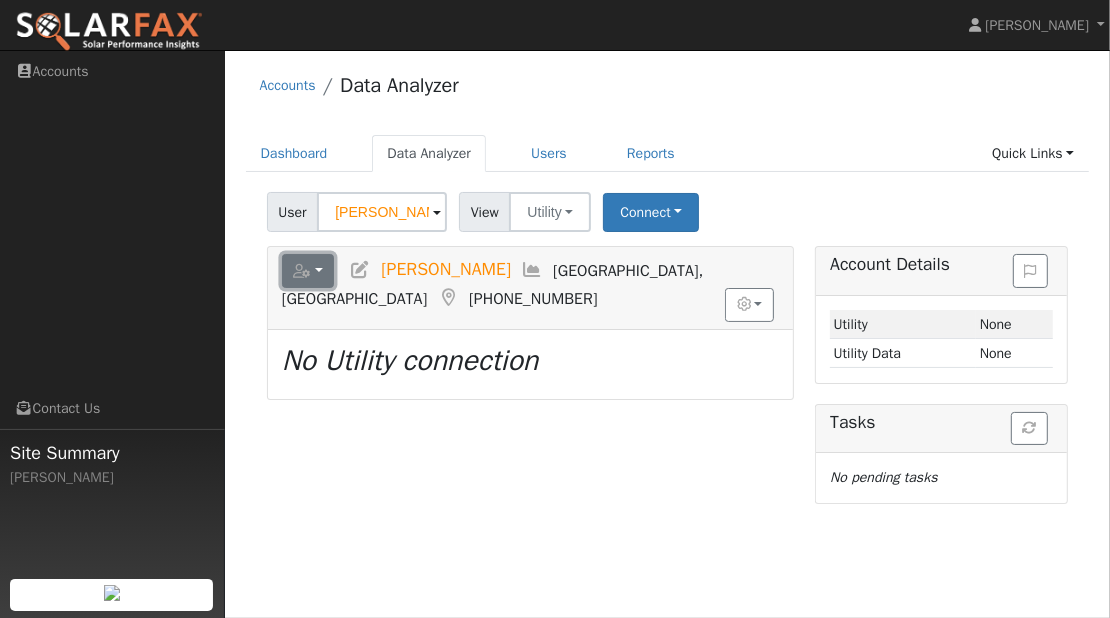click at bounding box center (302, 271) 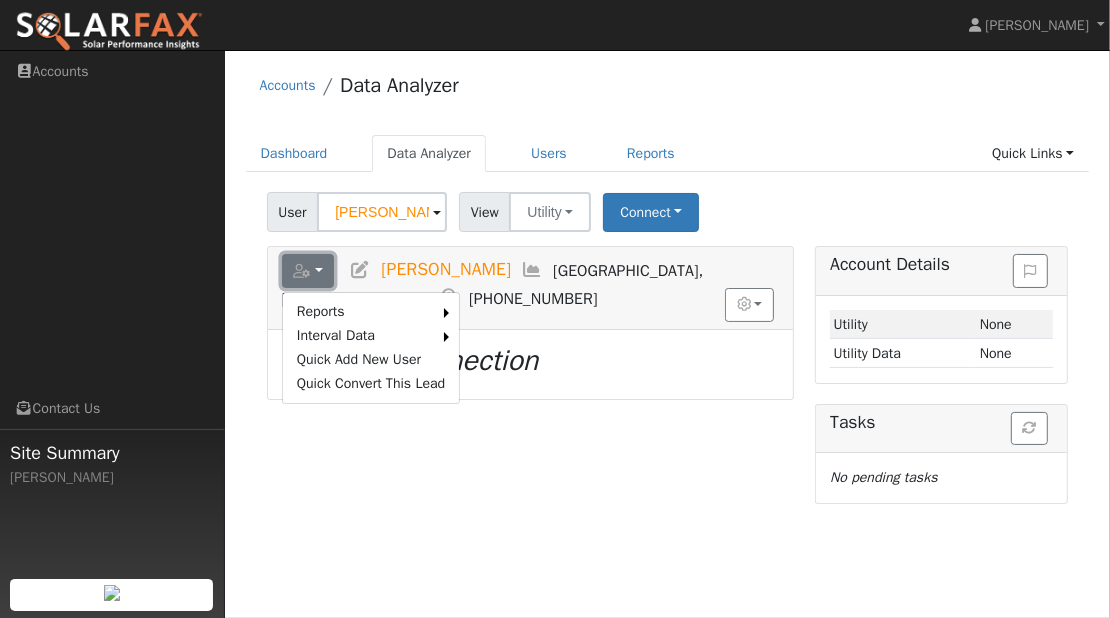 click at bounding box center (302, 271) 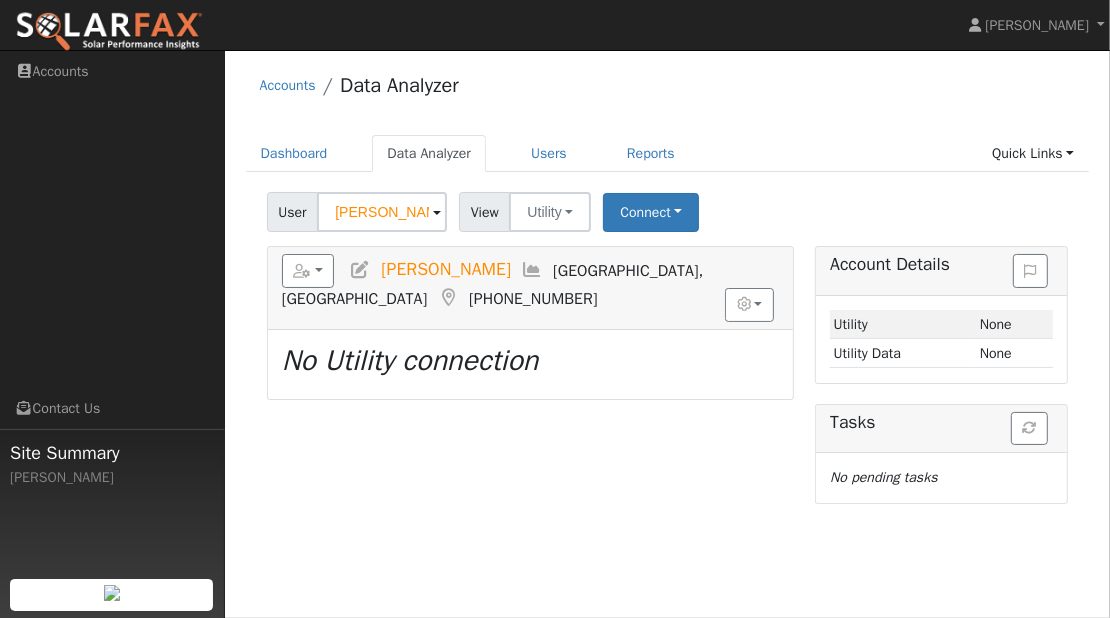 click on "Reports Scenario Health Check Account Timeline User Audit Trail  Interval Data Import from CSV Quick Add New User Quick Convert This Lead Eric Frakes Vacaville, CA 707-580-7825 Graphs  Show Previous Year  Show Net Push/Pull Options  Show Weather  kWh  $  Show °F" at bounding box center [530, 281] 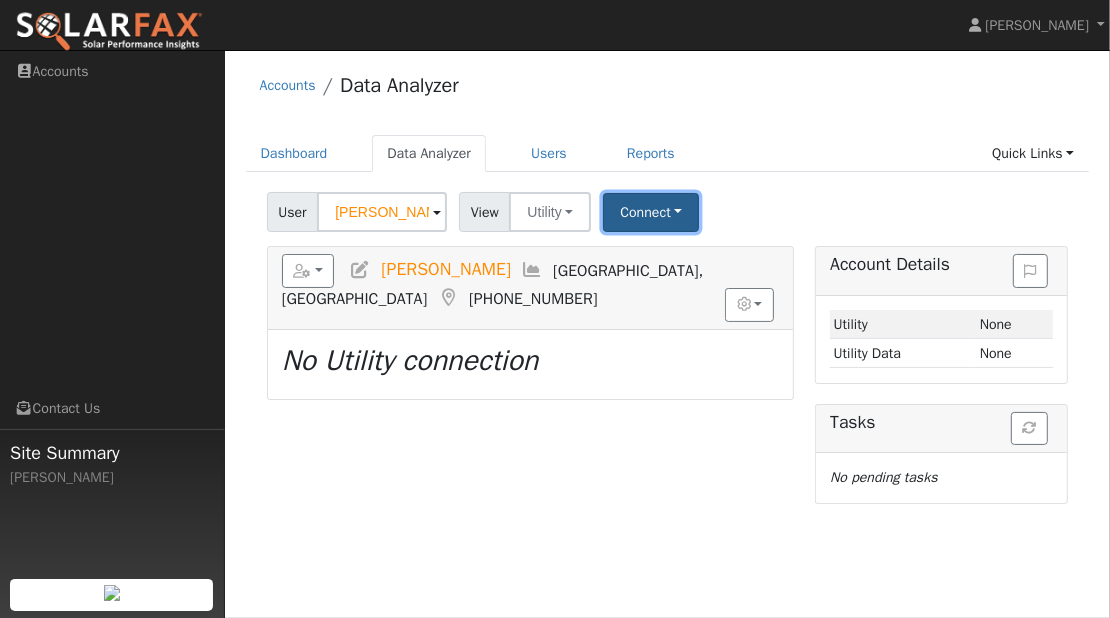 click on "Connect" at bounding box center [651, 212] 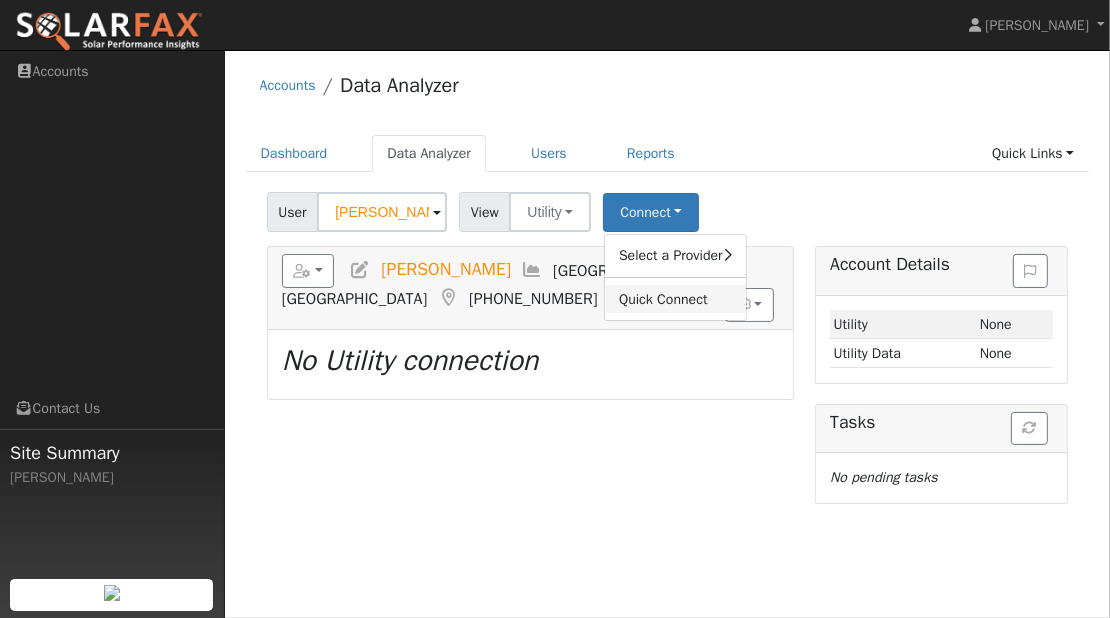 click on "Quick Connect" at bounding box center (675, 299) 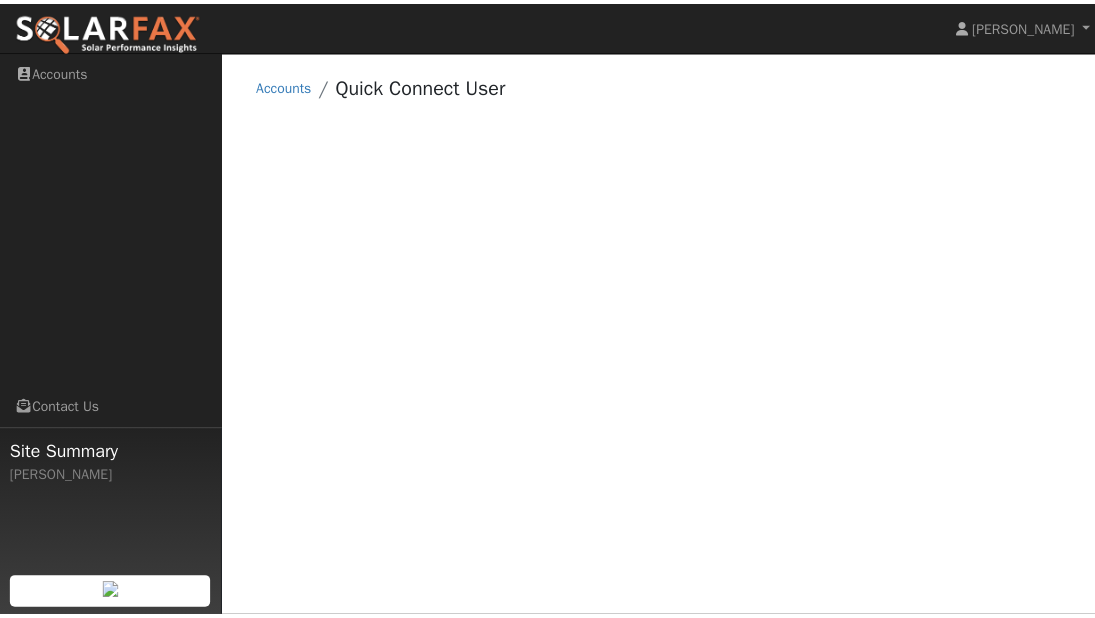 scroll, scrollTop: 0, scrollLeft: 0, axis: both 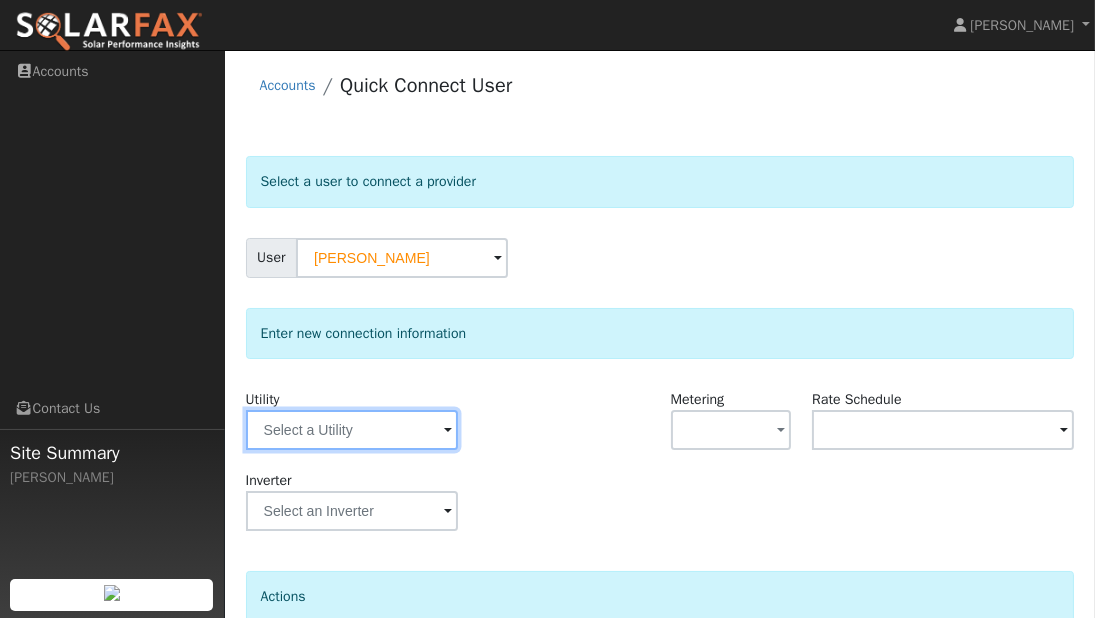 click at bounding box center [352, 430] 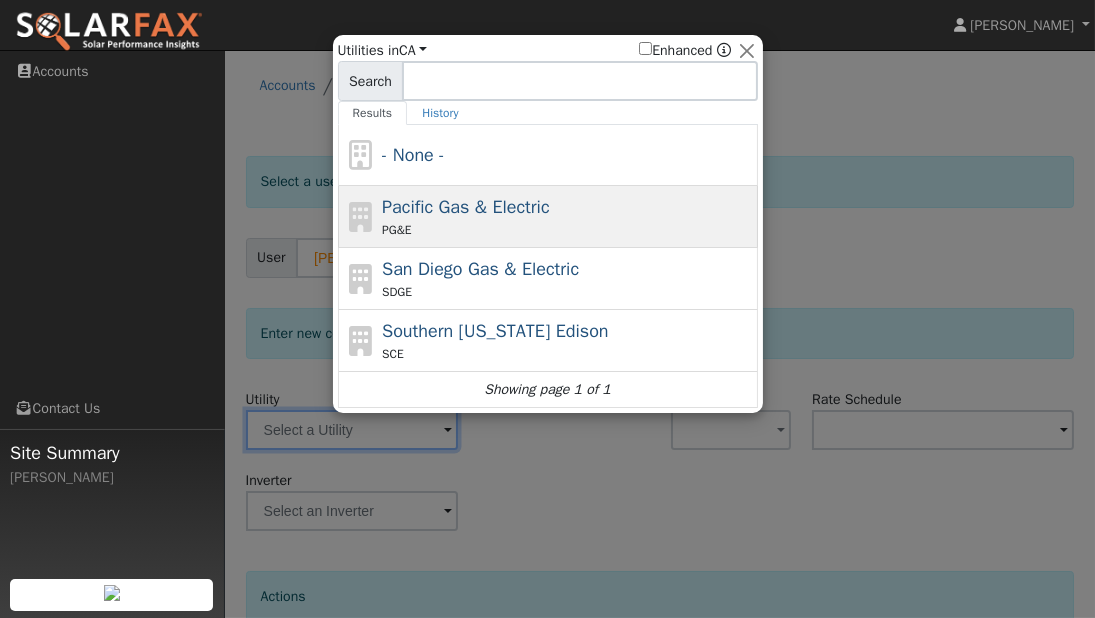 click on "Pacific Gas & Electric" at bounding box center (466, 207) 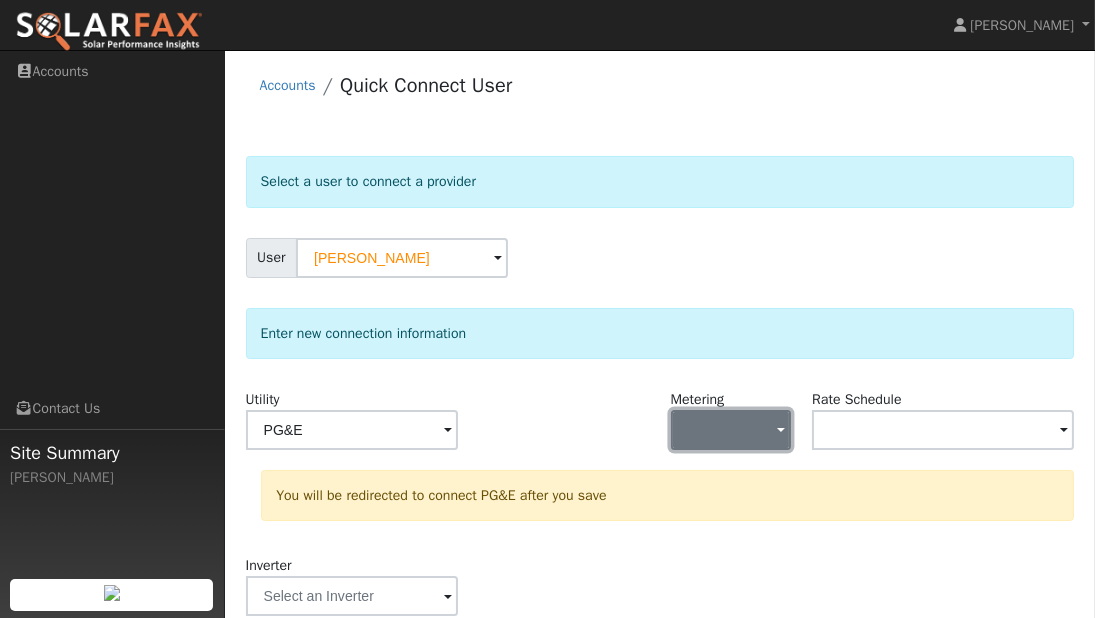 click at bounding box center (731, 430) 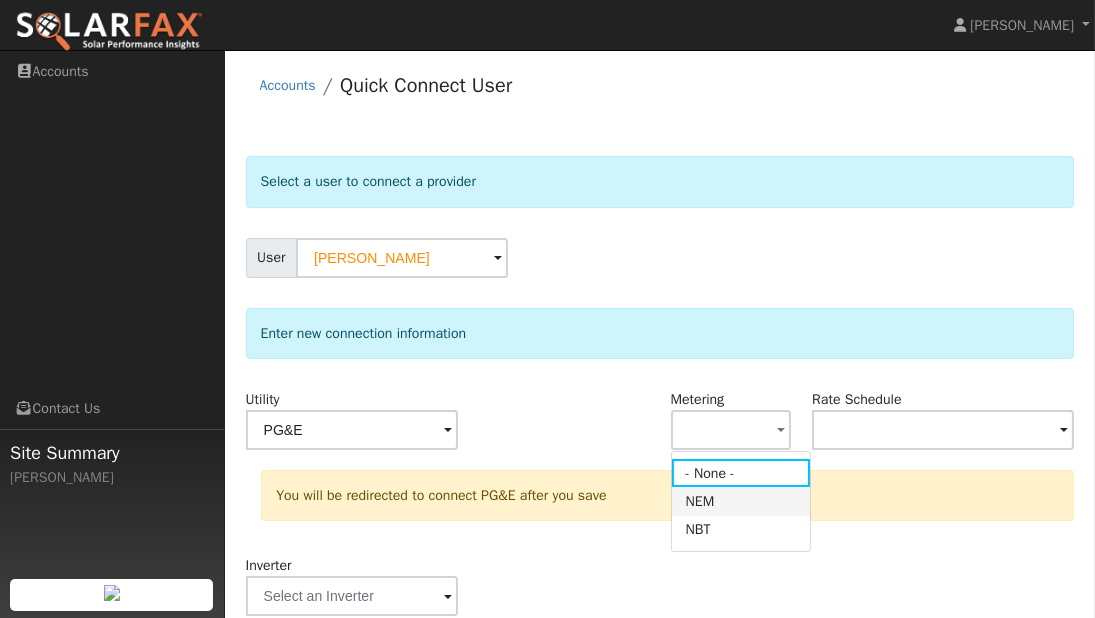 click on "NEM" at bounding box center [741, 501] 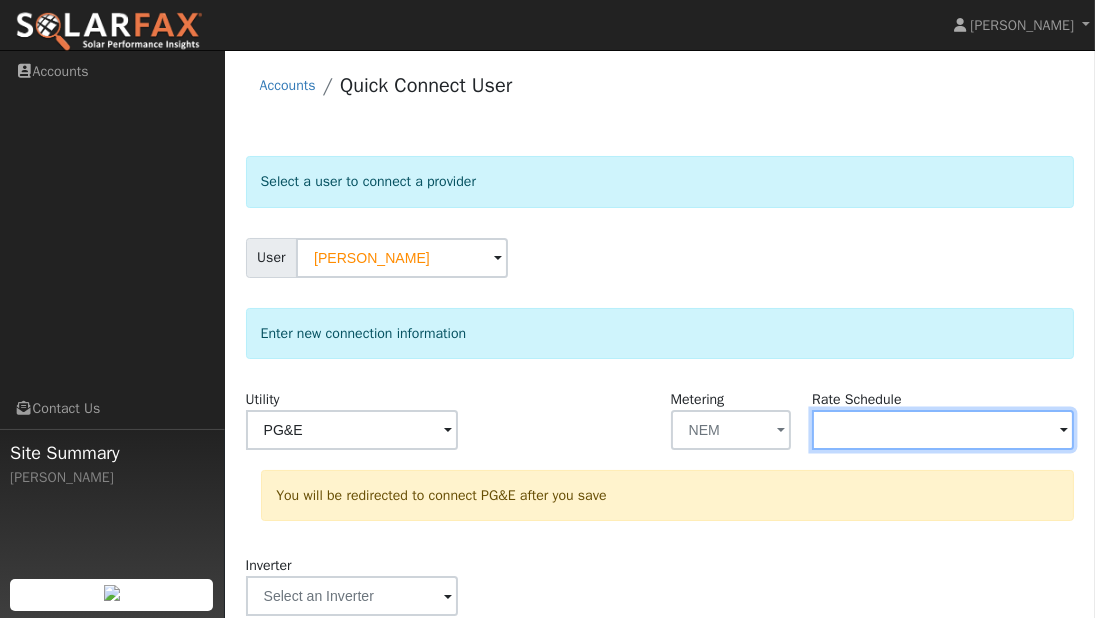 click at bounding box center [352, 430] 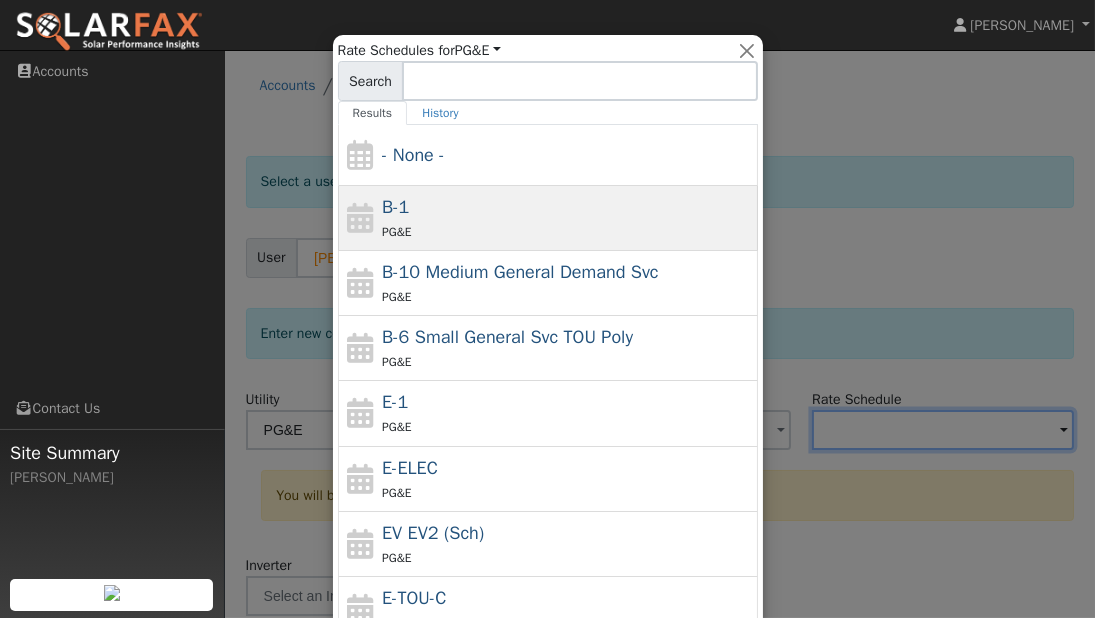 click on "B-1 PG&E" at bounding box center (567, 218) 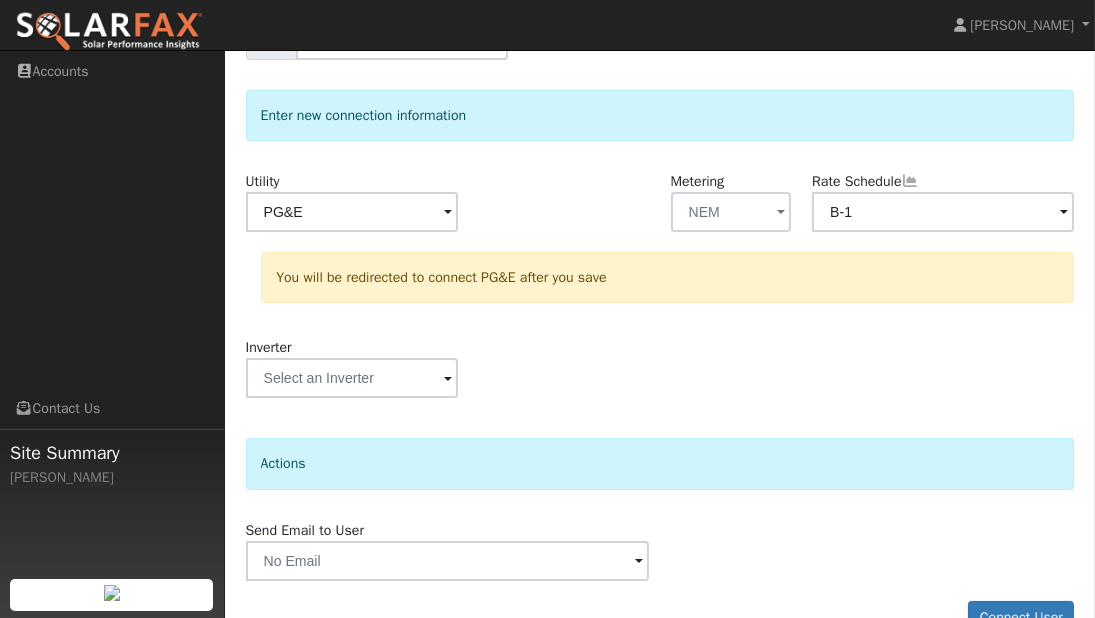 scroll, scrollTop: 217, scrollLeft: 0, axis: vertical 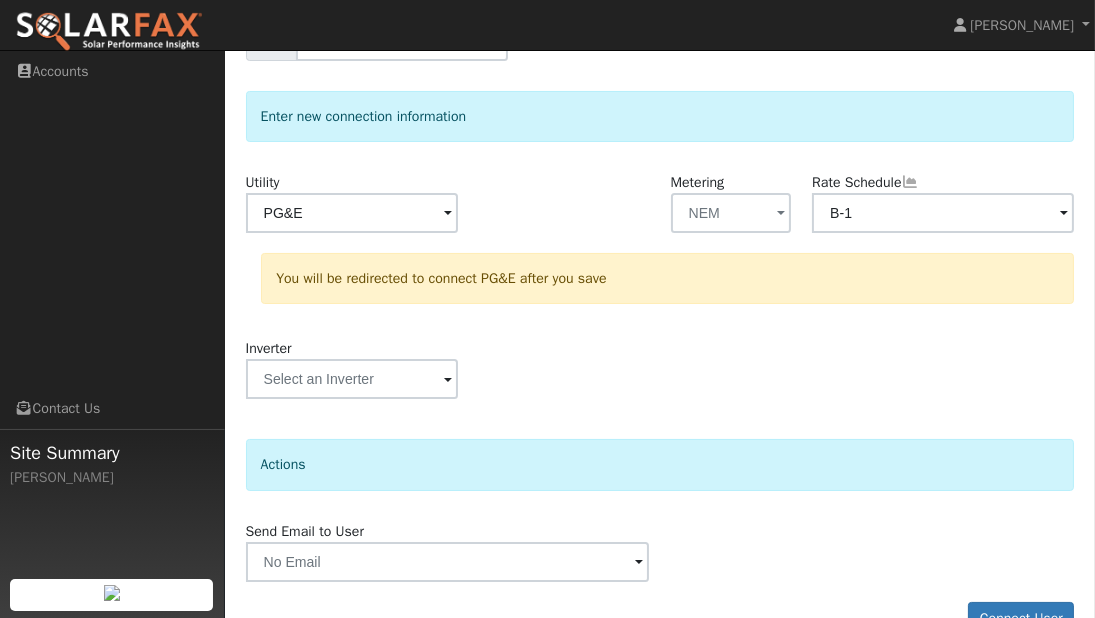 click at bounding box center [448, 214] 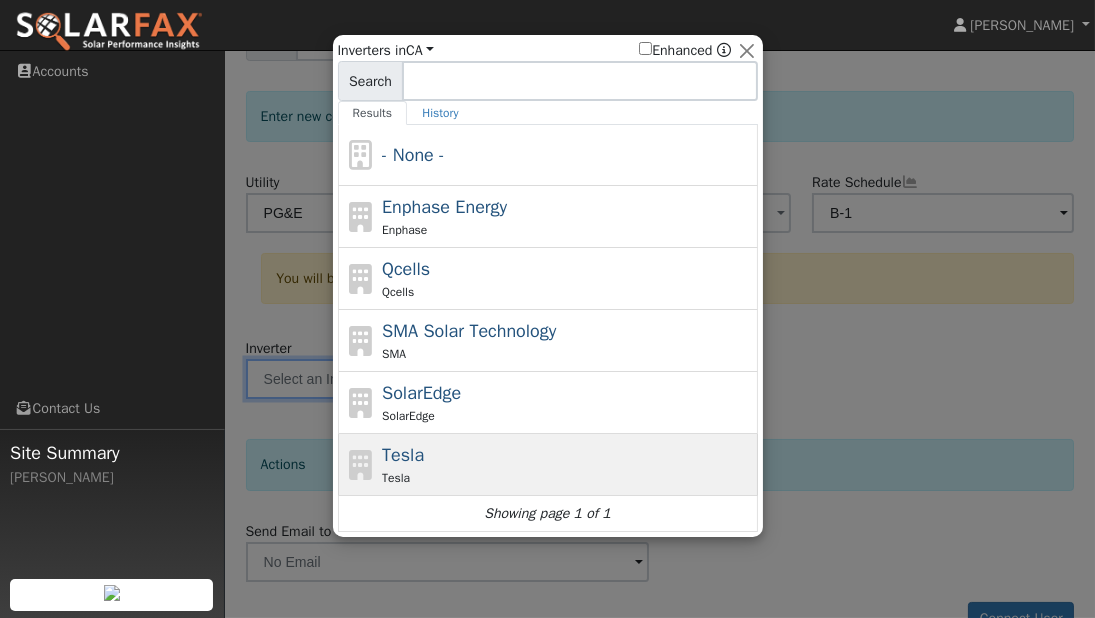 click on "Tesla" at bounding box center (567, 478) 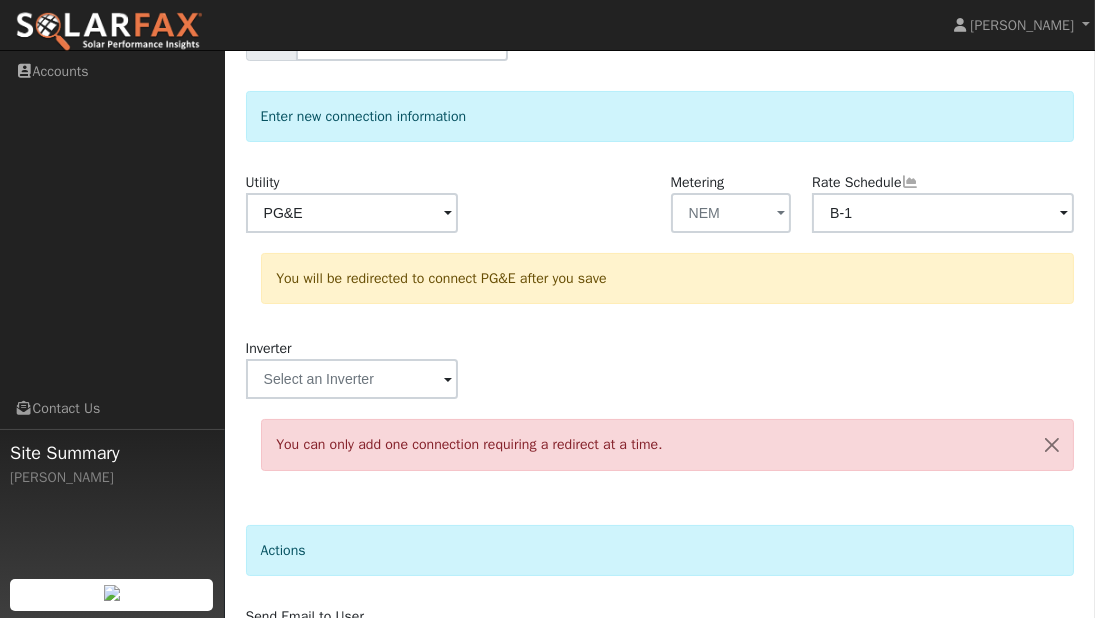 click at bounding box center (448, 214) 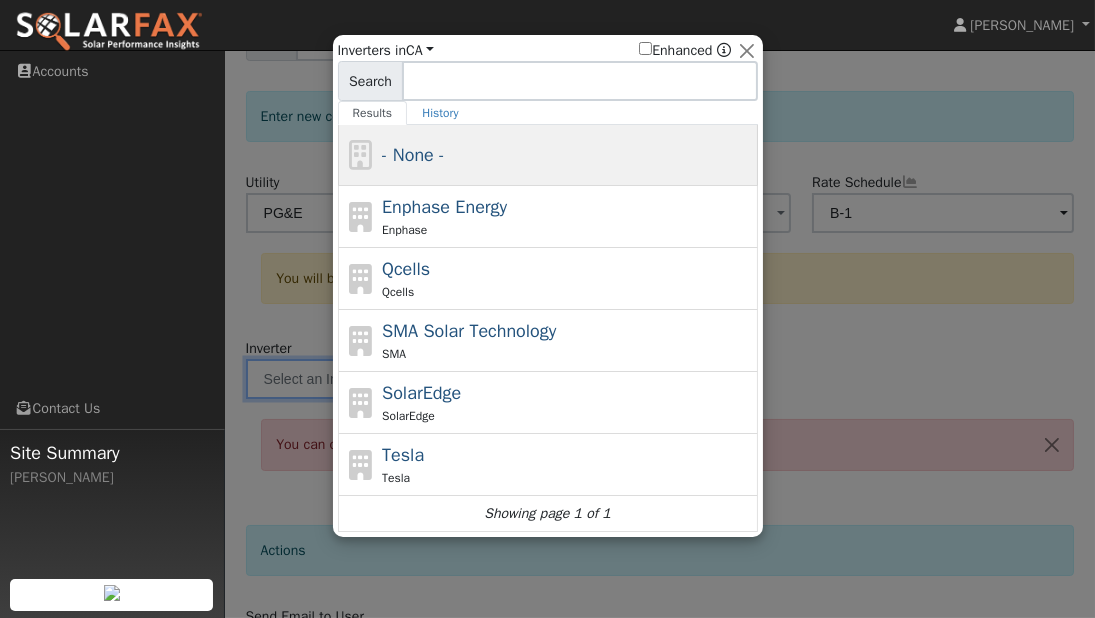 click on "- None -" at bounding box center [567, 155] 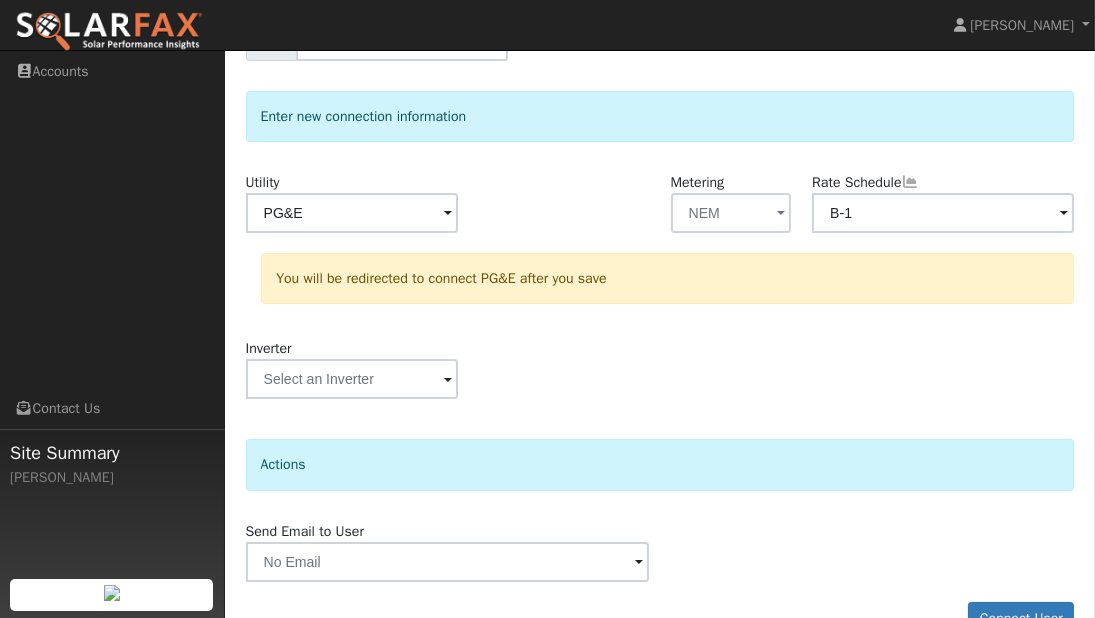 scroll, scrollTop: 263, scrollLeft: 0, axis: vertical 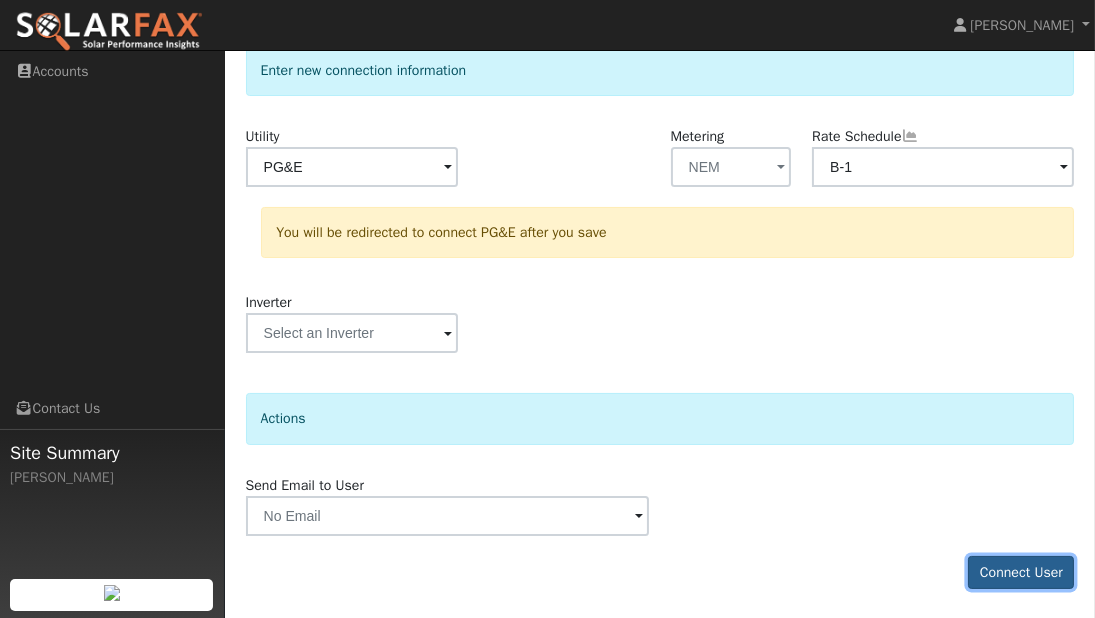 click on "Connect User" at bounding box center [1021, 573] 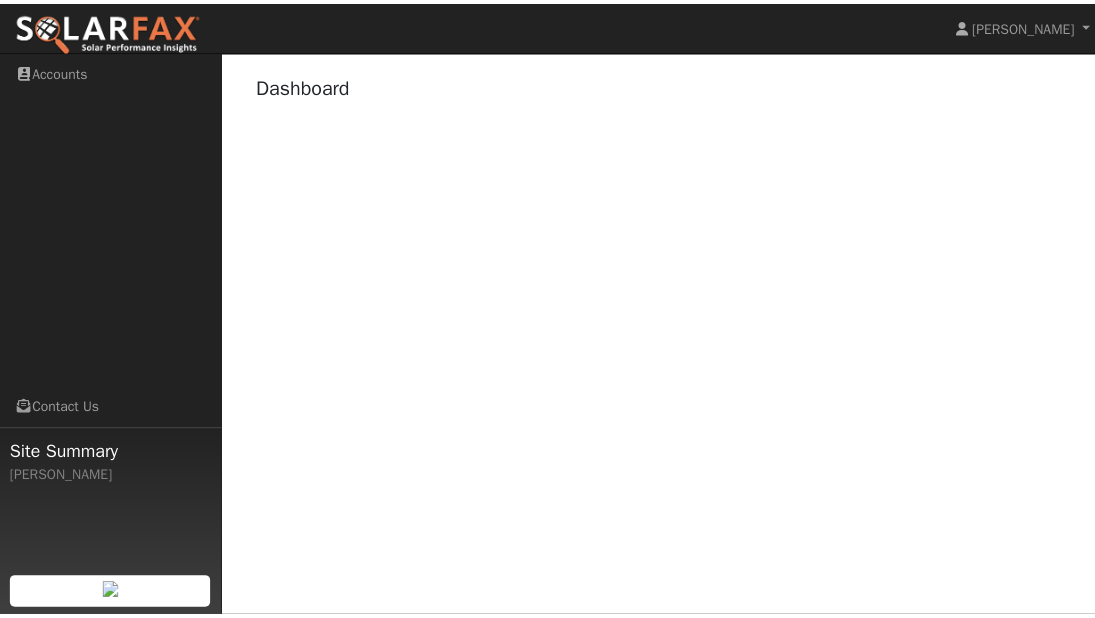 scroll, scrollTop: 0, scrollLeft: 0, axis: both 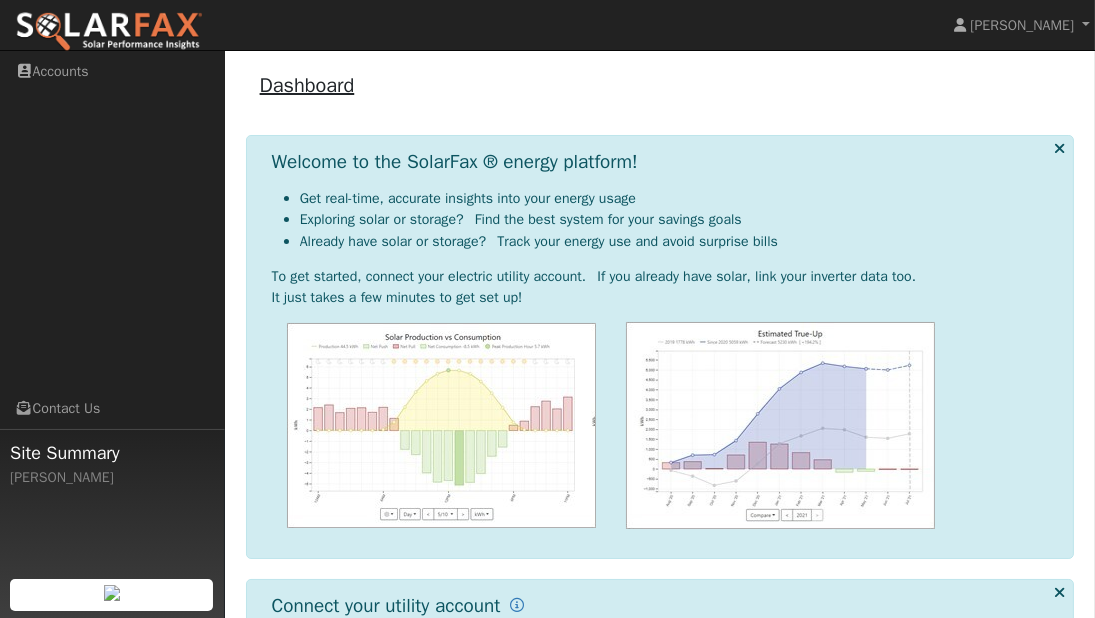 click on "Dashboard" at bounding box center [307, 85] 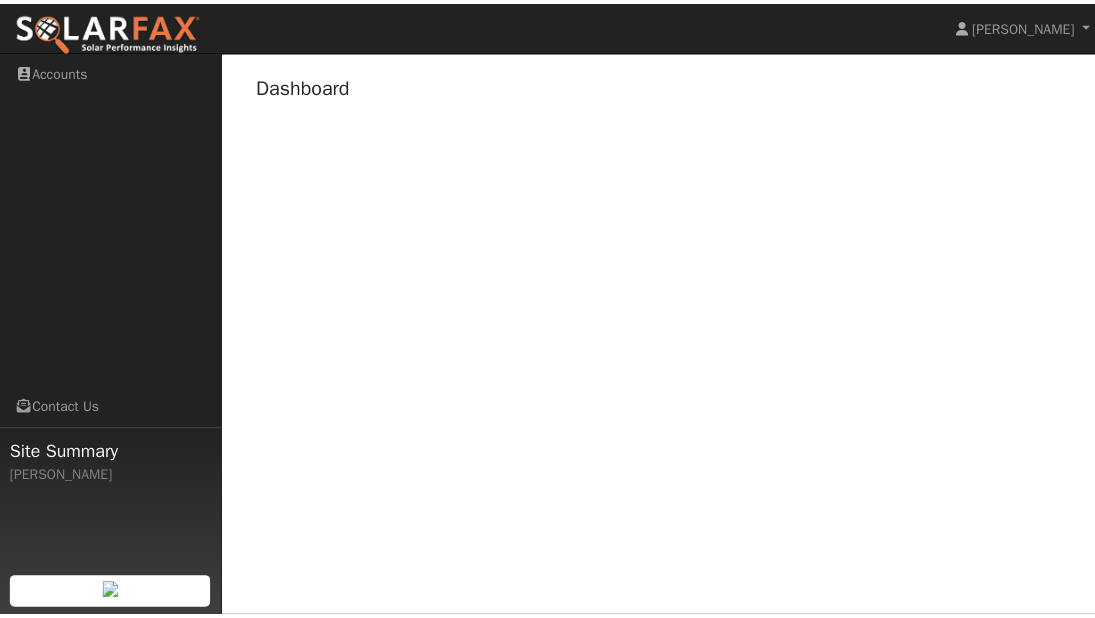 scroll, scrollTop: 0, scrollLeft: 0, axis: both 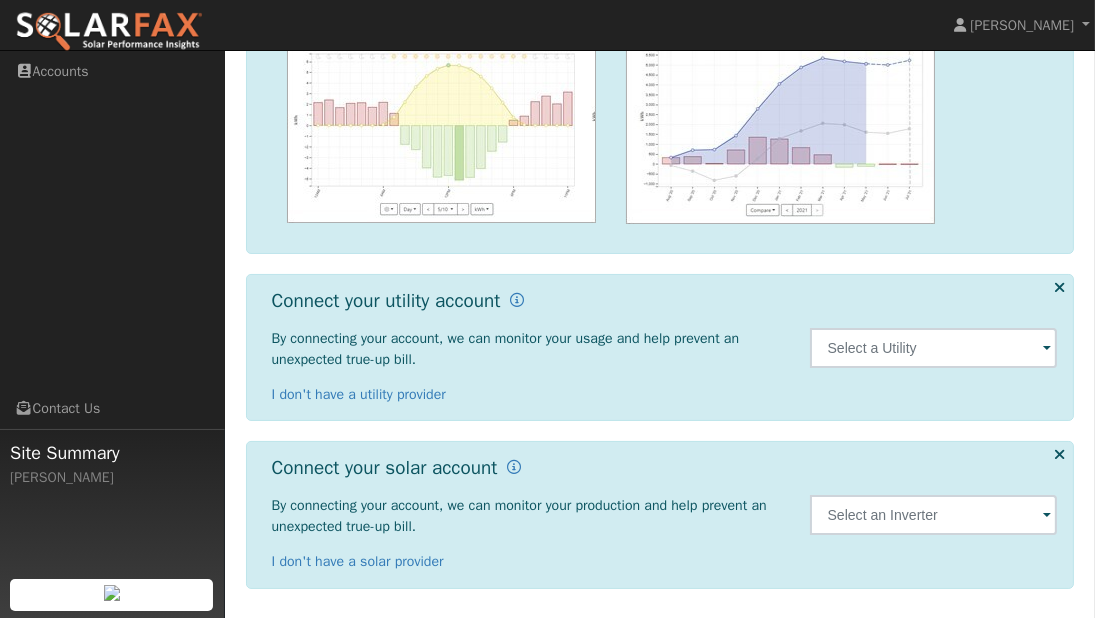 click at bounding box center (1047, 349) 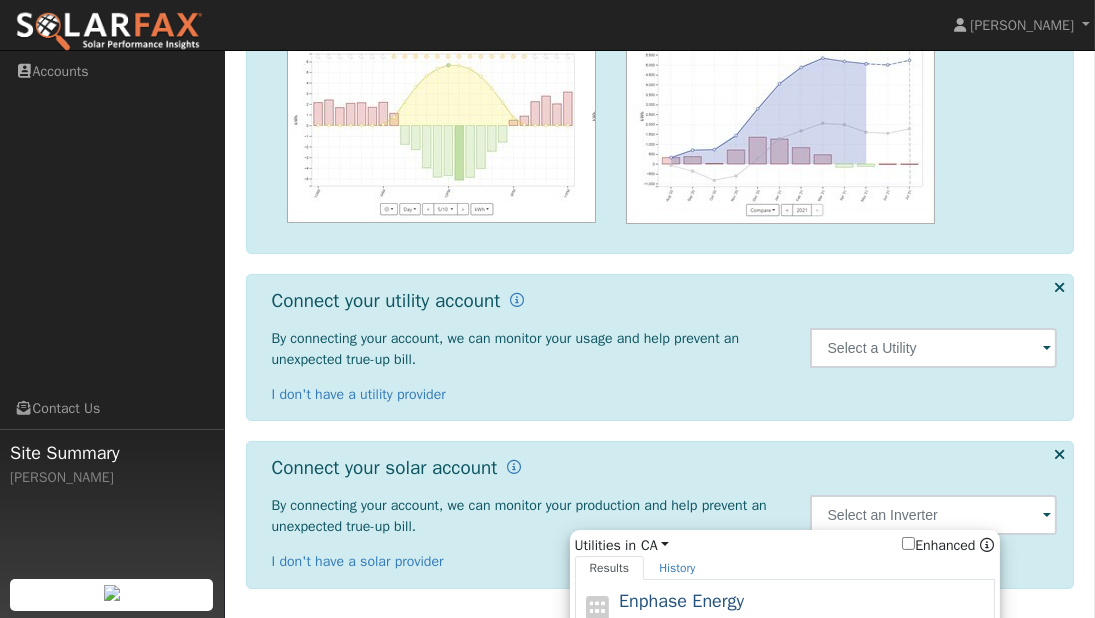 click at bounding box center [1047, 349] 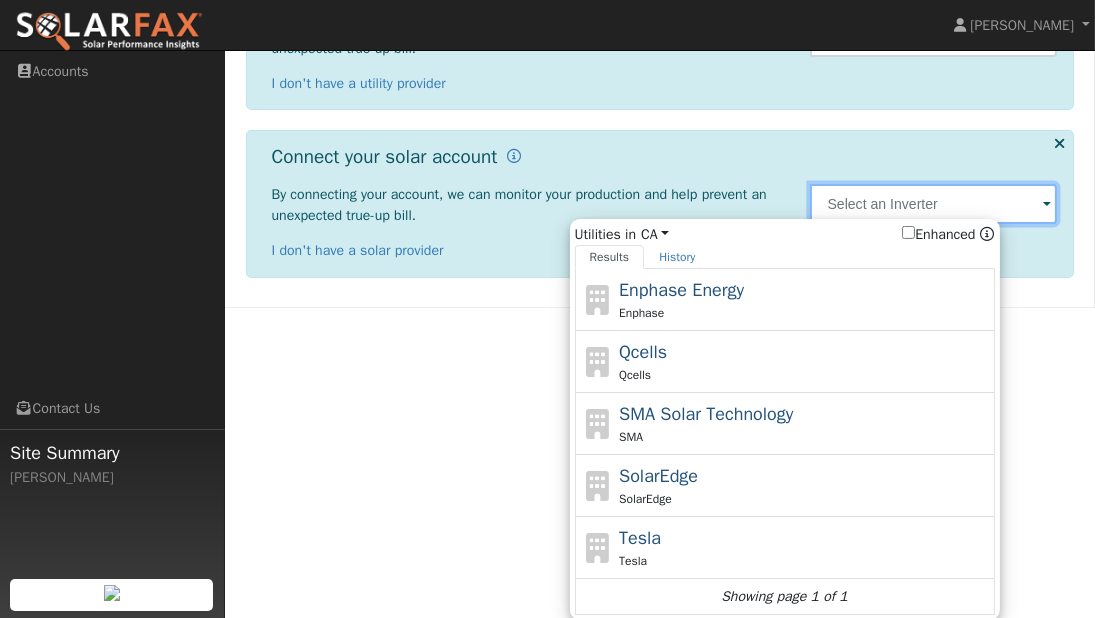scroll, scrollTop: 617, scrollLeft: 0, axis: vertical 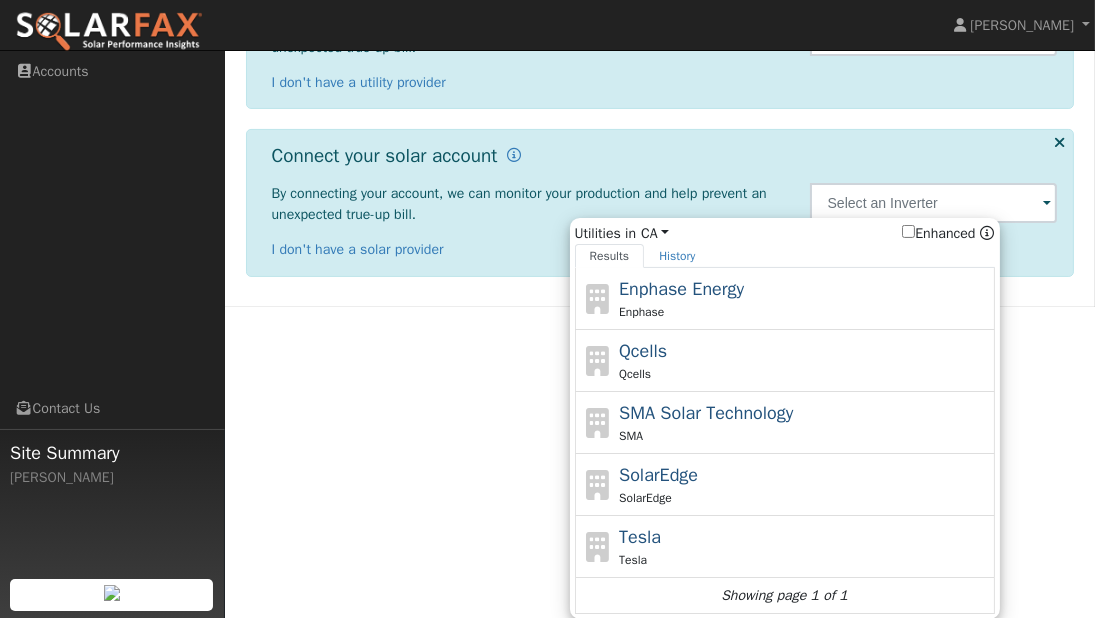 click on "Stuart Finger
Stuart Finger
Profile
Help Center
Terms Of Service
See What's New
Log Out
Navigation
Accounts
Links" at bounding box center [547, -155] 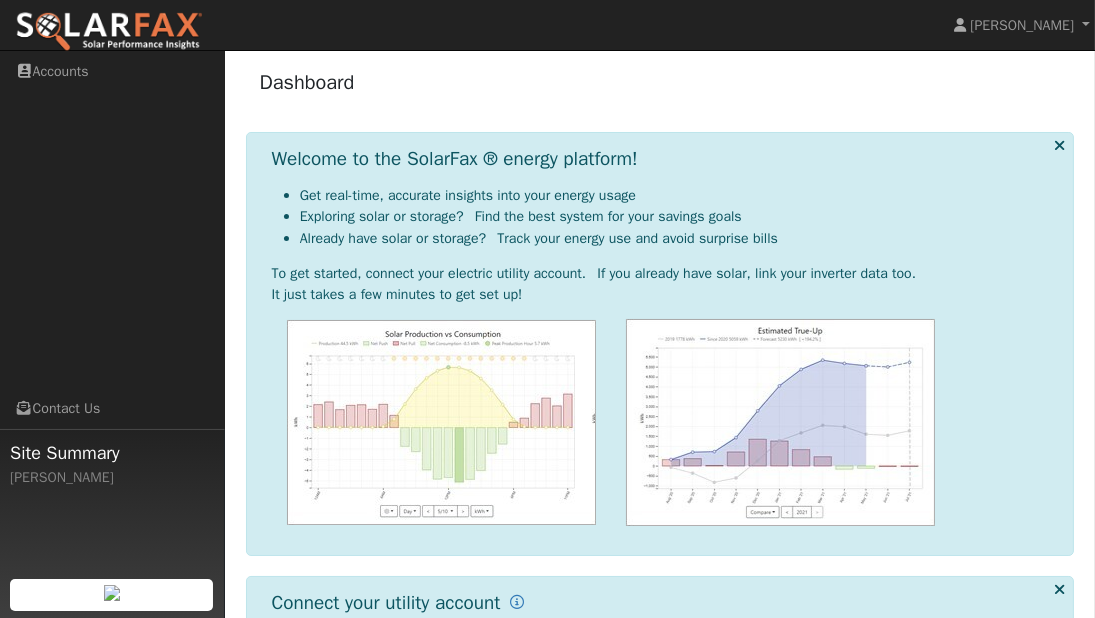 scroll, scrollTop: 0, scrollLeft: 0, axis: both 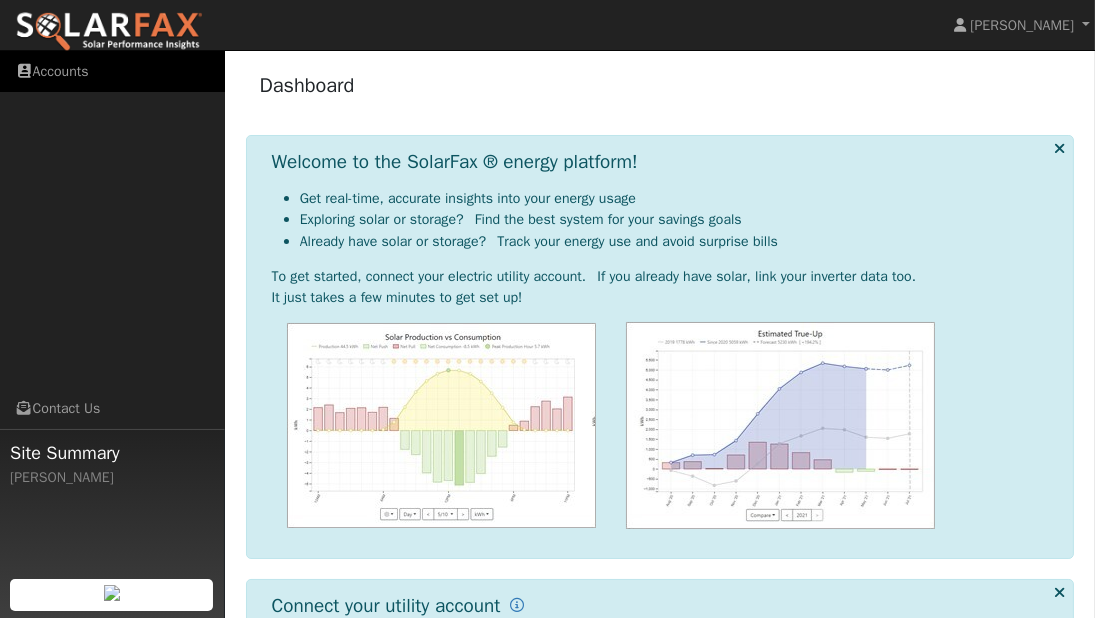 click on "Accounts" at bounding box center [112, 71] 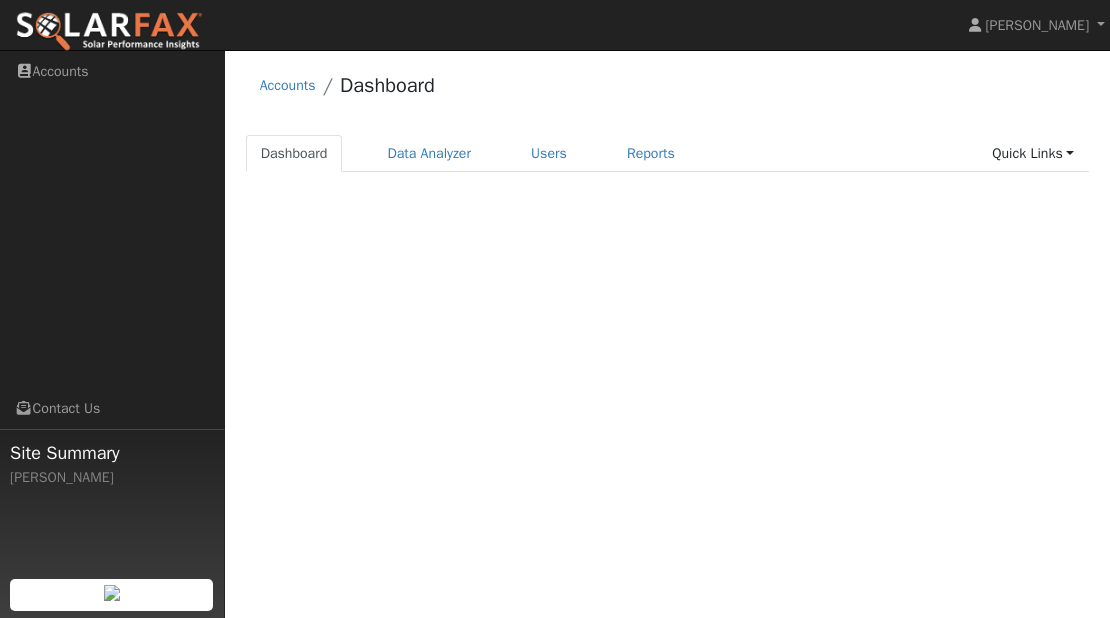 scroll, scrollTop: 0, scrollLeft: 0, axis: both 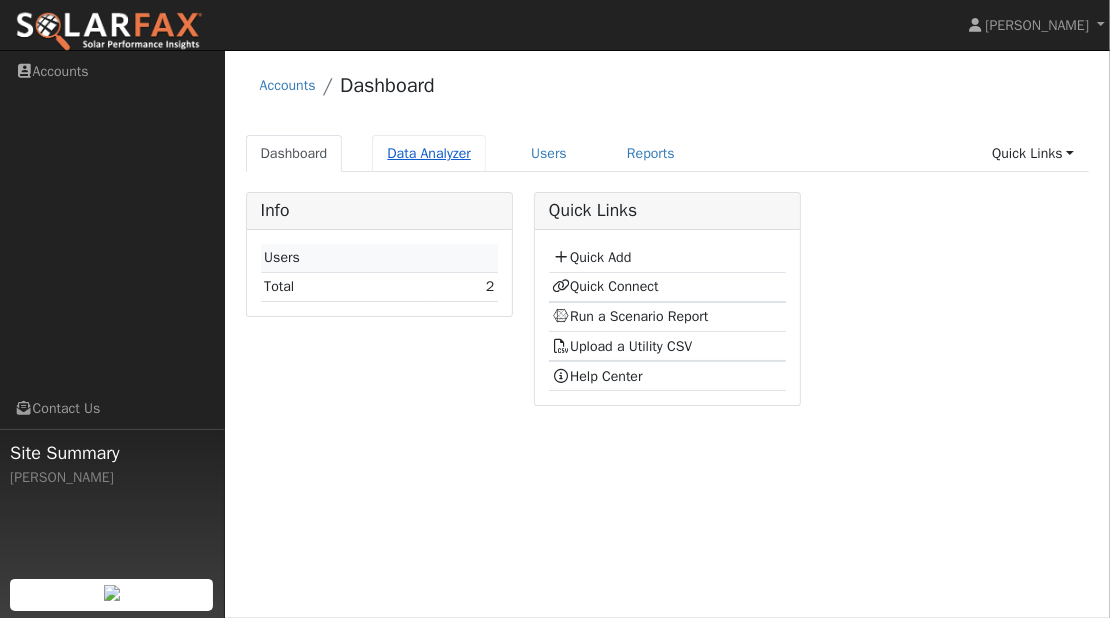 click on "Data Analyzer" at bounding box center (429, 153) 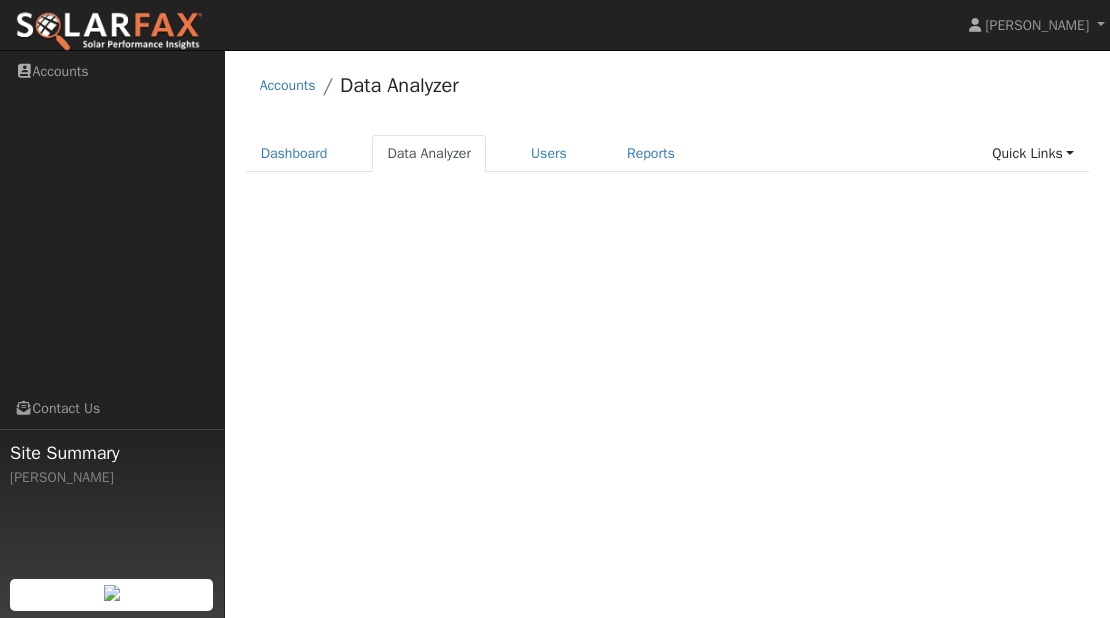 scroll, scrollTop: 0, scrollLeft: 0, axis: both 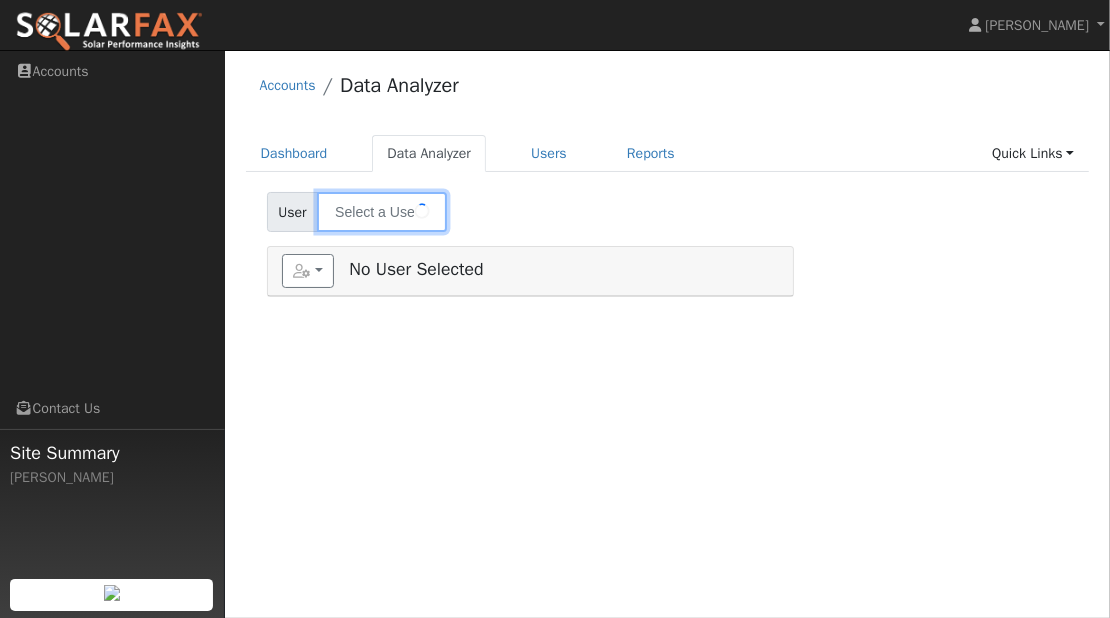 type on "Eric Frakes" 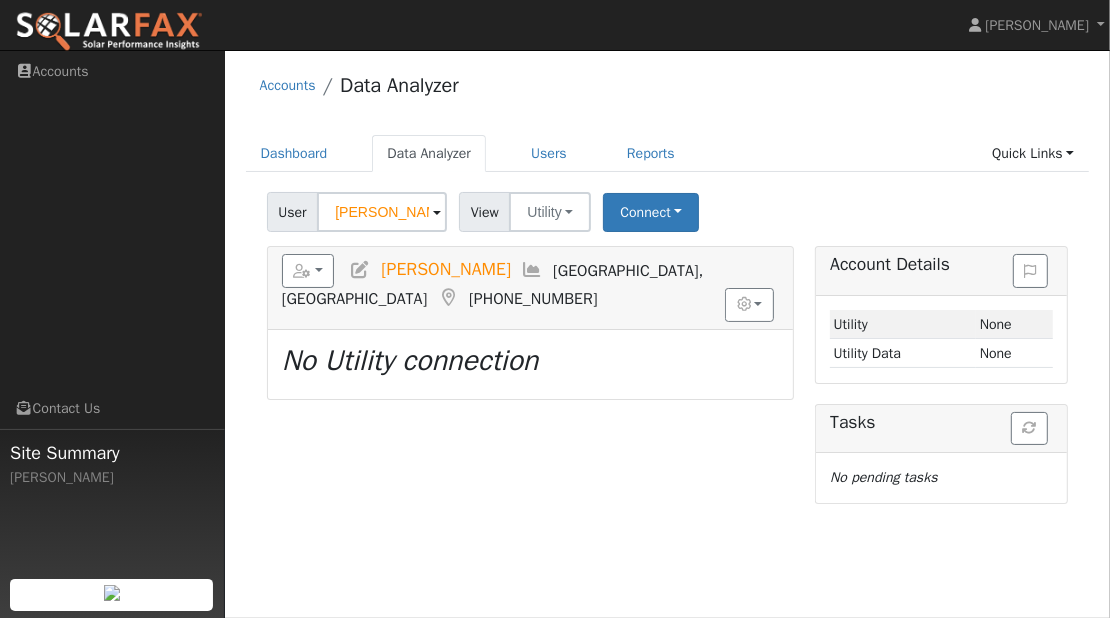 click at bounding box center (437, 213) 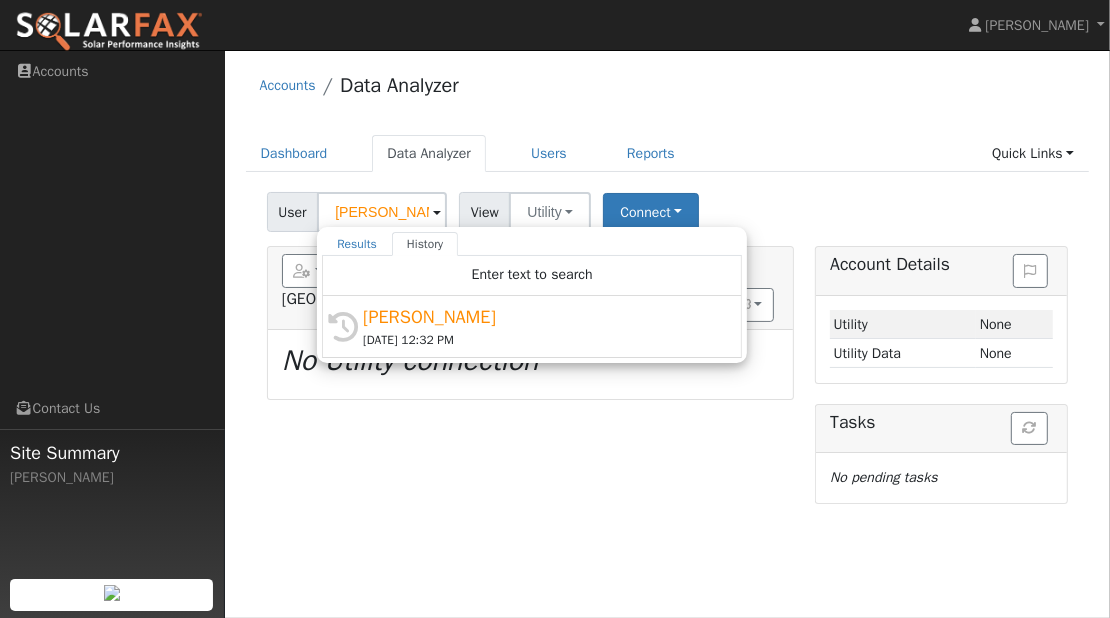 click at bounding box center (437, 213) 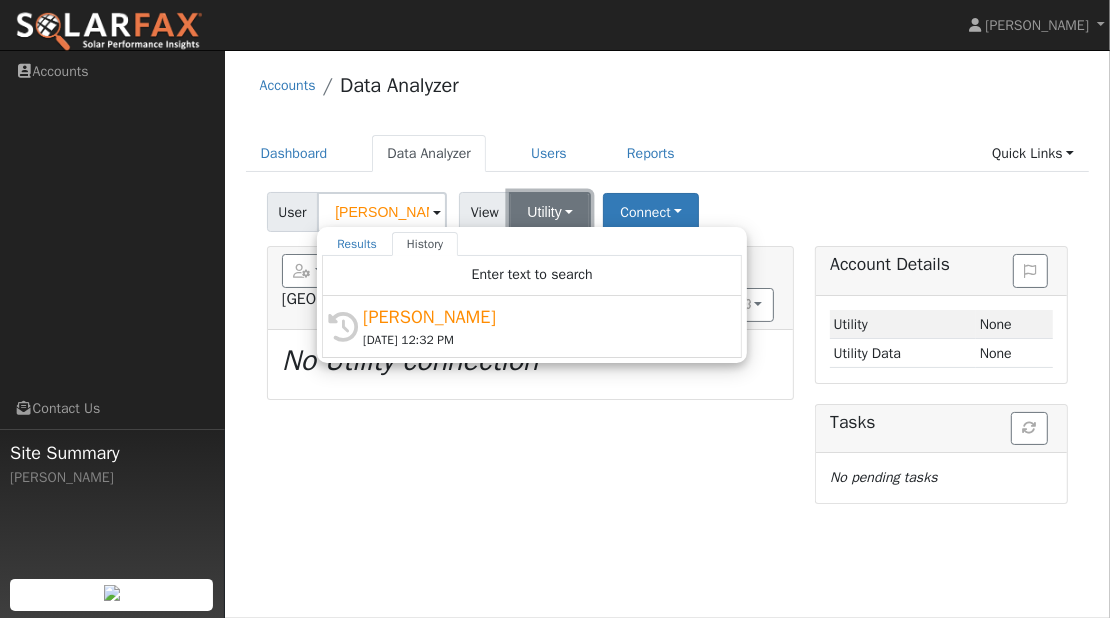click on "Utility" at bounding box center [550, 212] 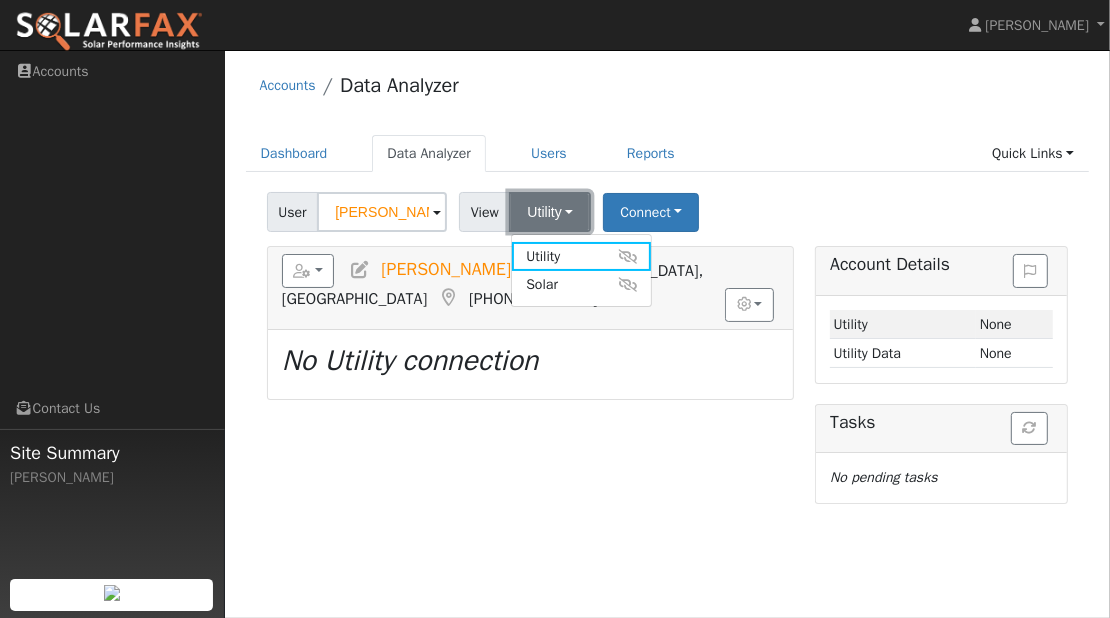 click on "Utility" at bounding box center (550, 212) 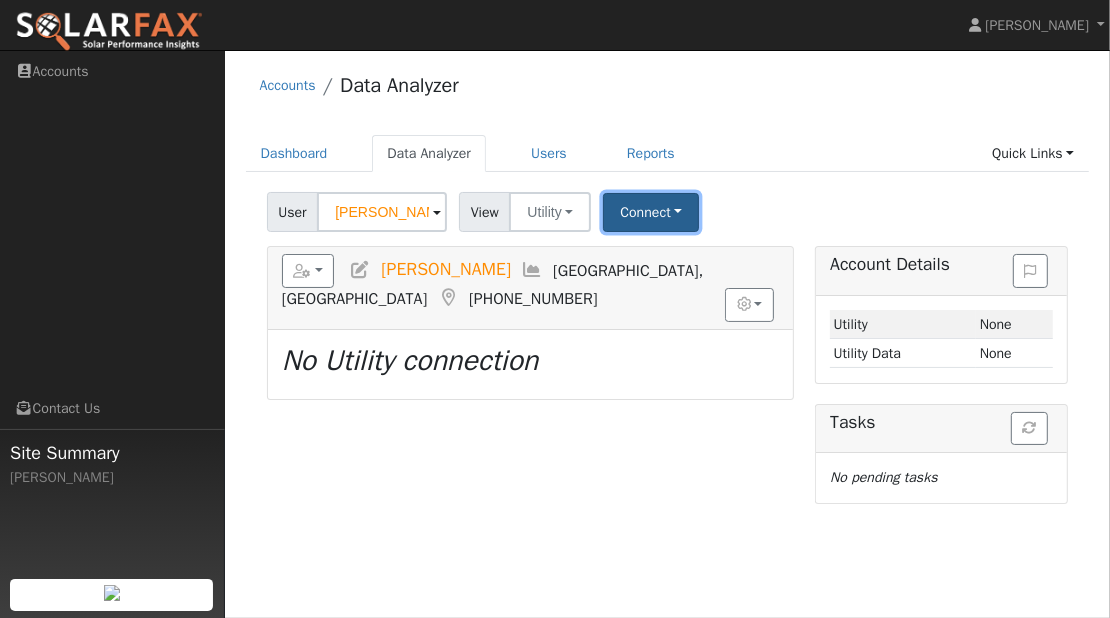 click on "Connect" at bounding box center (651, 212) 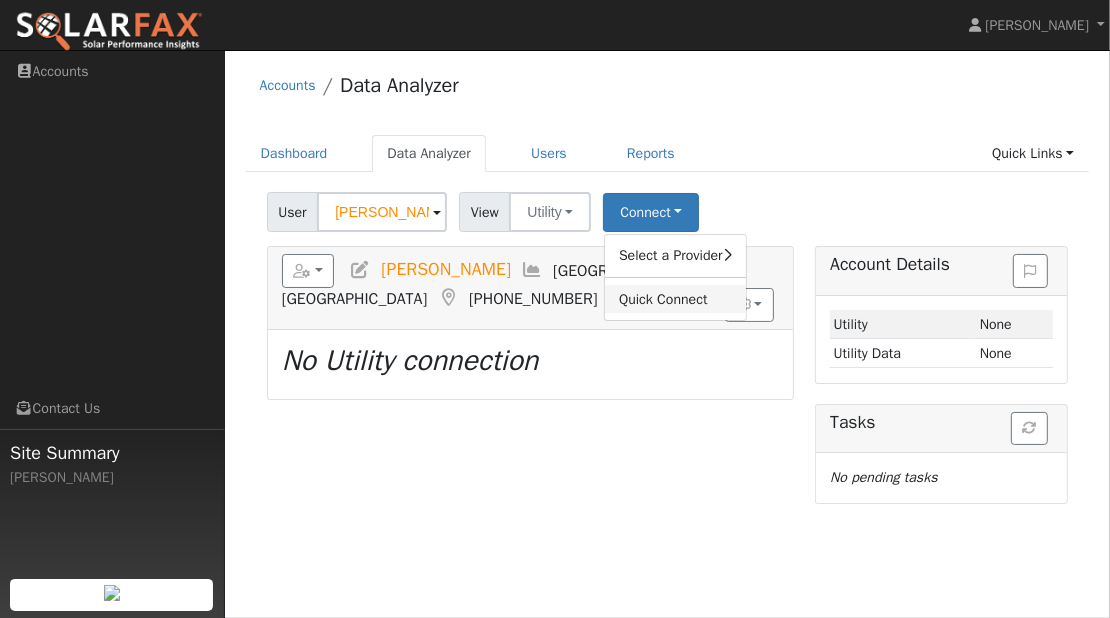 click on "Quick Connect" at bounding box center (675, 299) 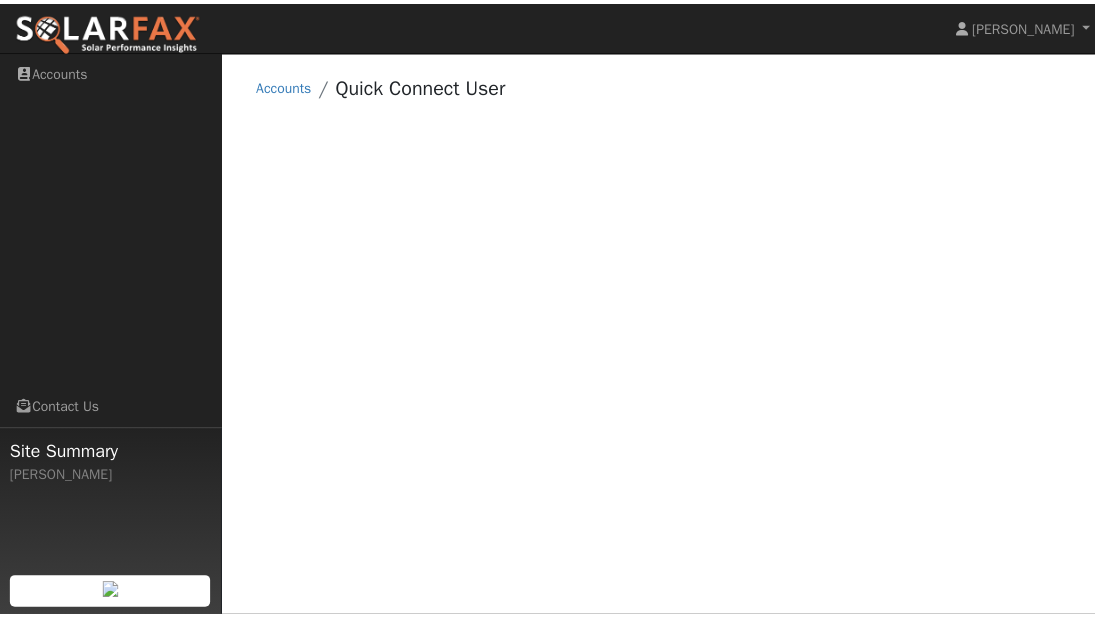 scroll, scrollTop: 0, scrollLeft: 0, axis: both 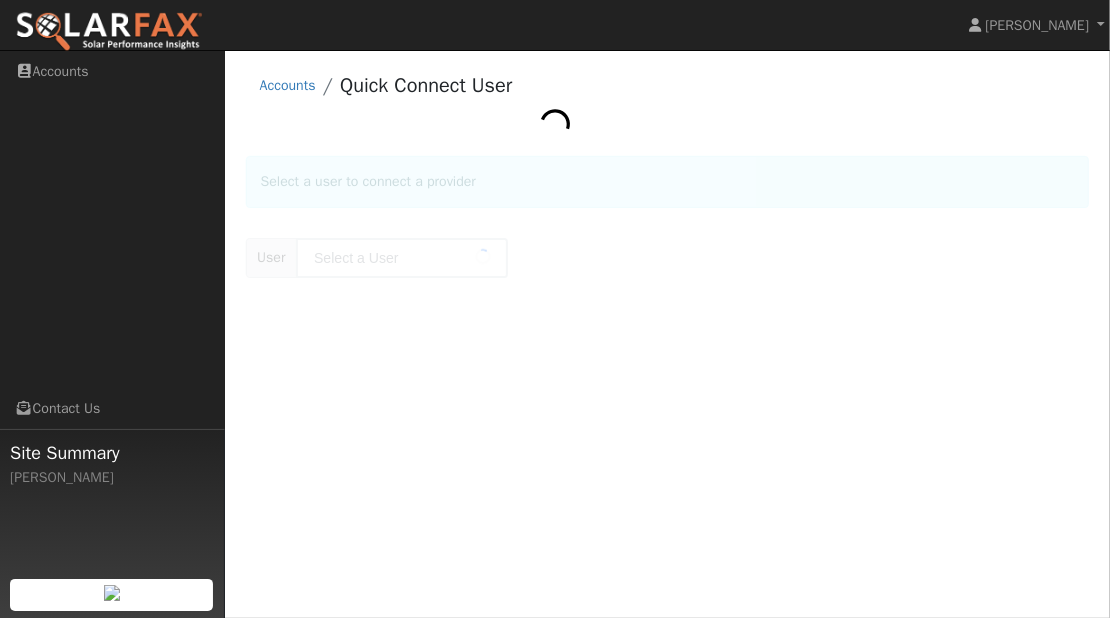 type on "Eric Frakes" 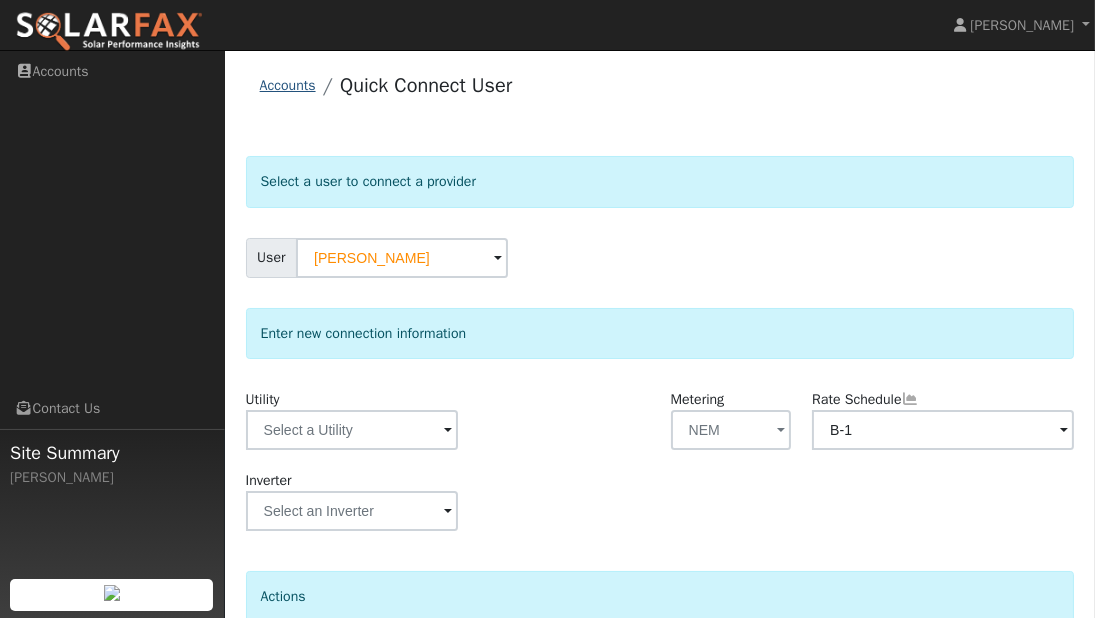 click on "Accounts" at bounding box center (288, 85) 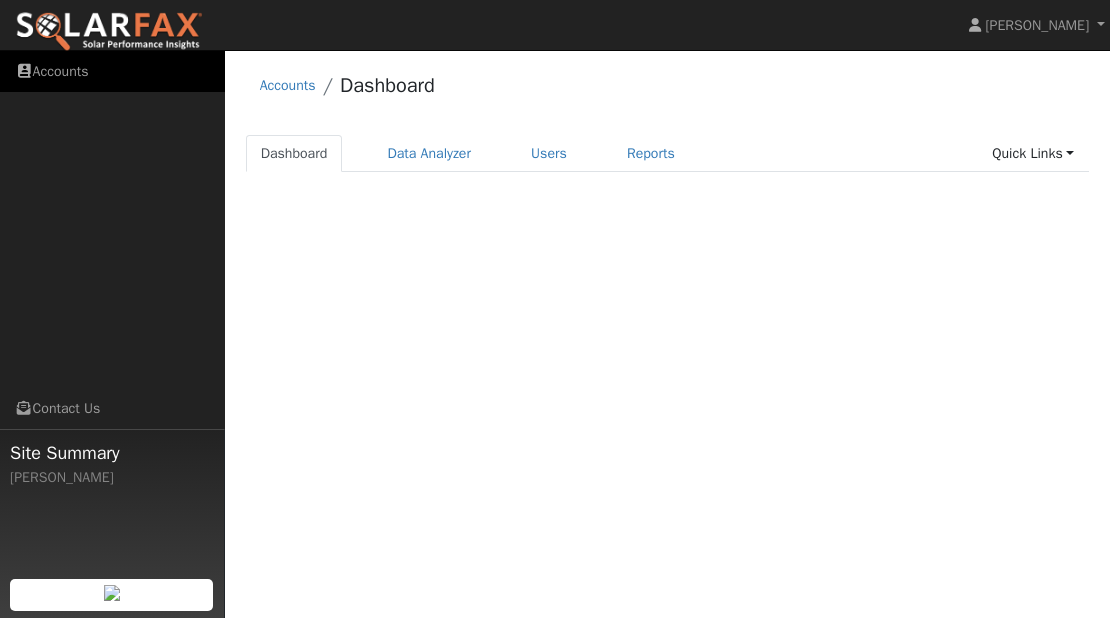 scroll, scrollTop: 0, scrollLeft: 0, axis: both 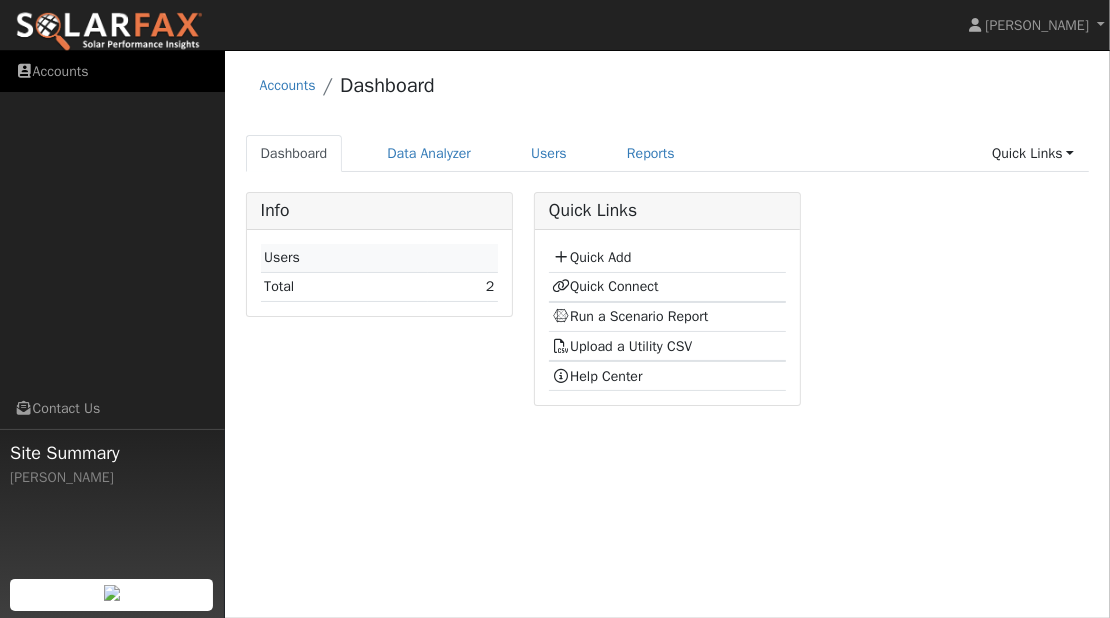 click on "Accounts" at bounding box center [112, 71] 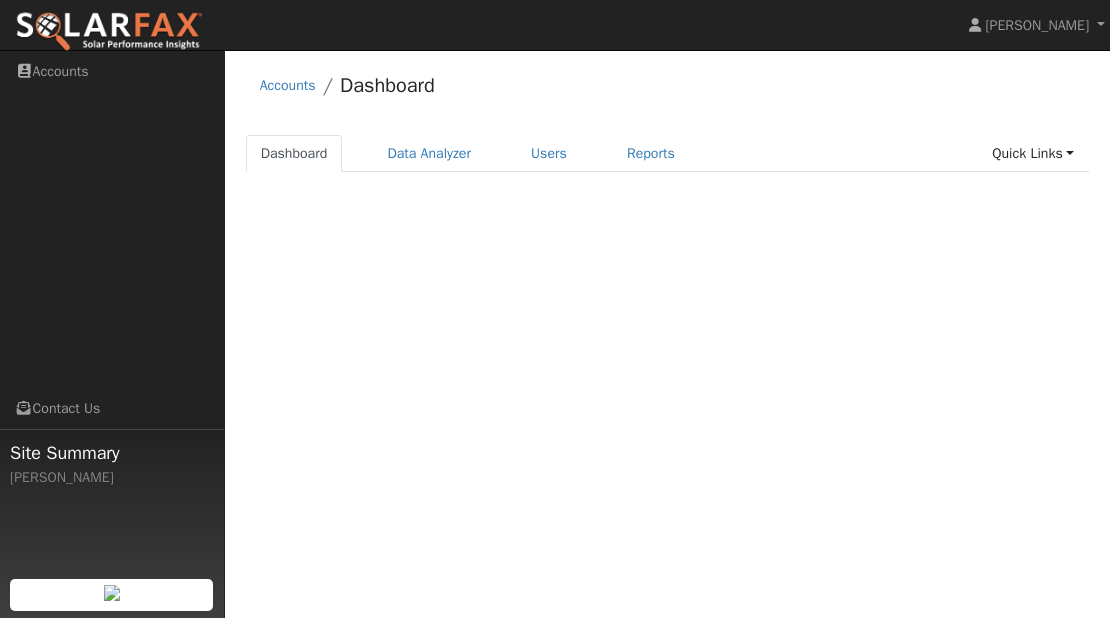 scroll, scrollTop: 0, scrollLeft: 0, axis: both 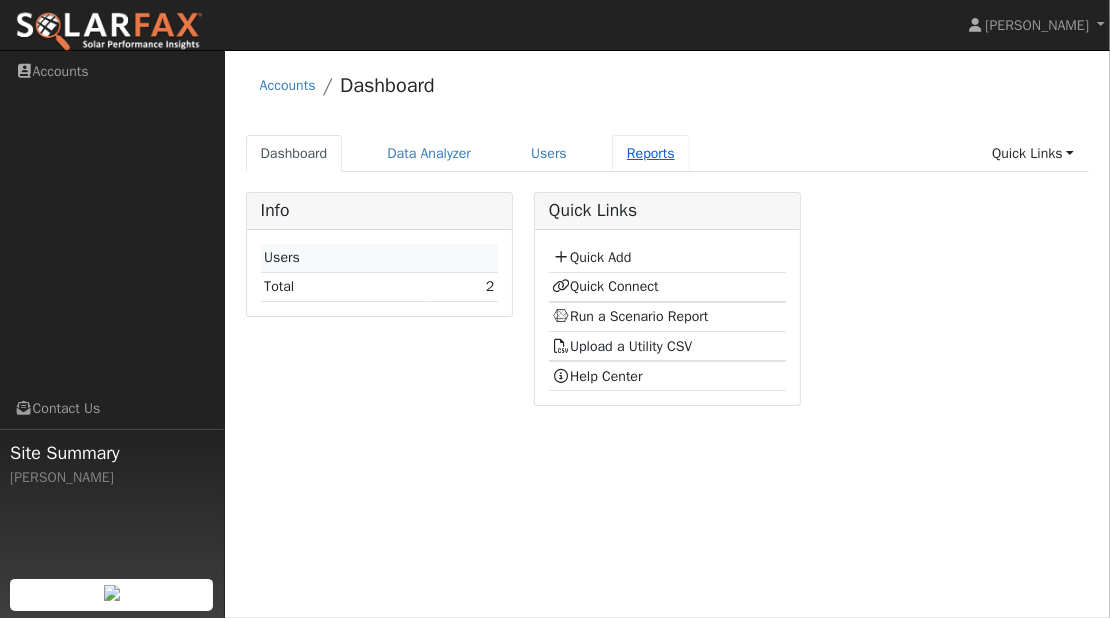 click on "Reports" at bounding box center [651, 153] 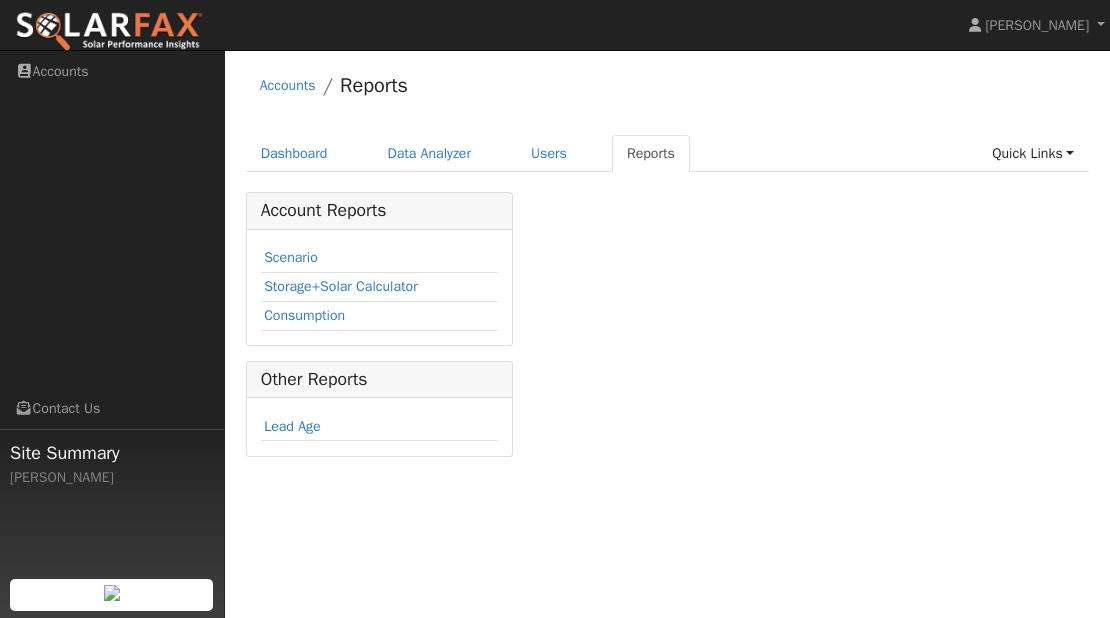 scroll, scrollTop: 0, scrollLeft: 0, axis: both 